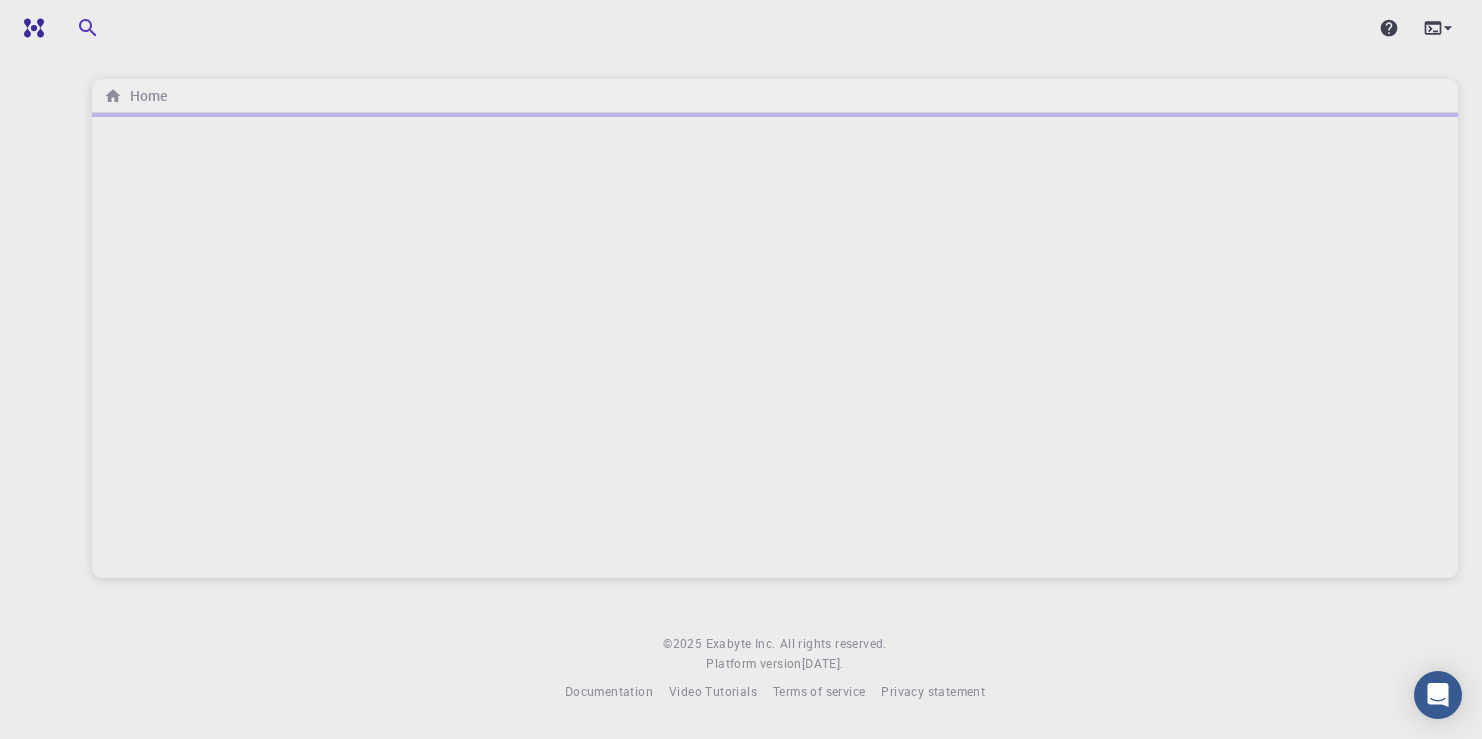 scroll, scrollTop: 0, scrollLeft: 0, axis: both 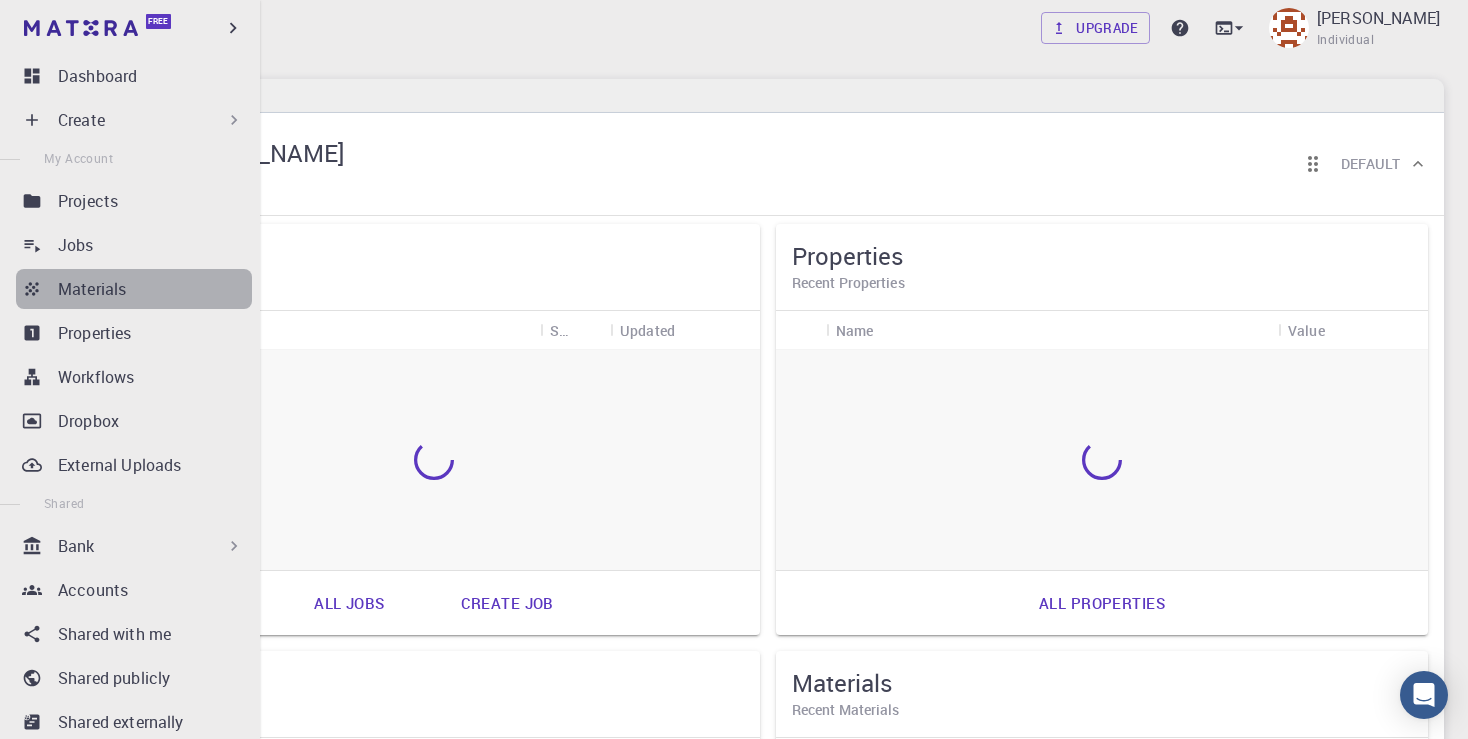click on "Materials" at bounding box center (155, 289) 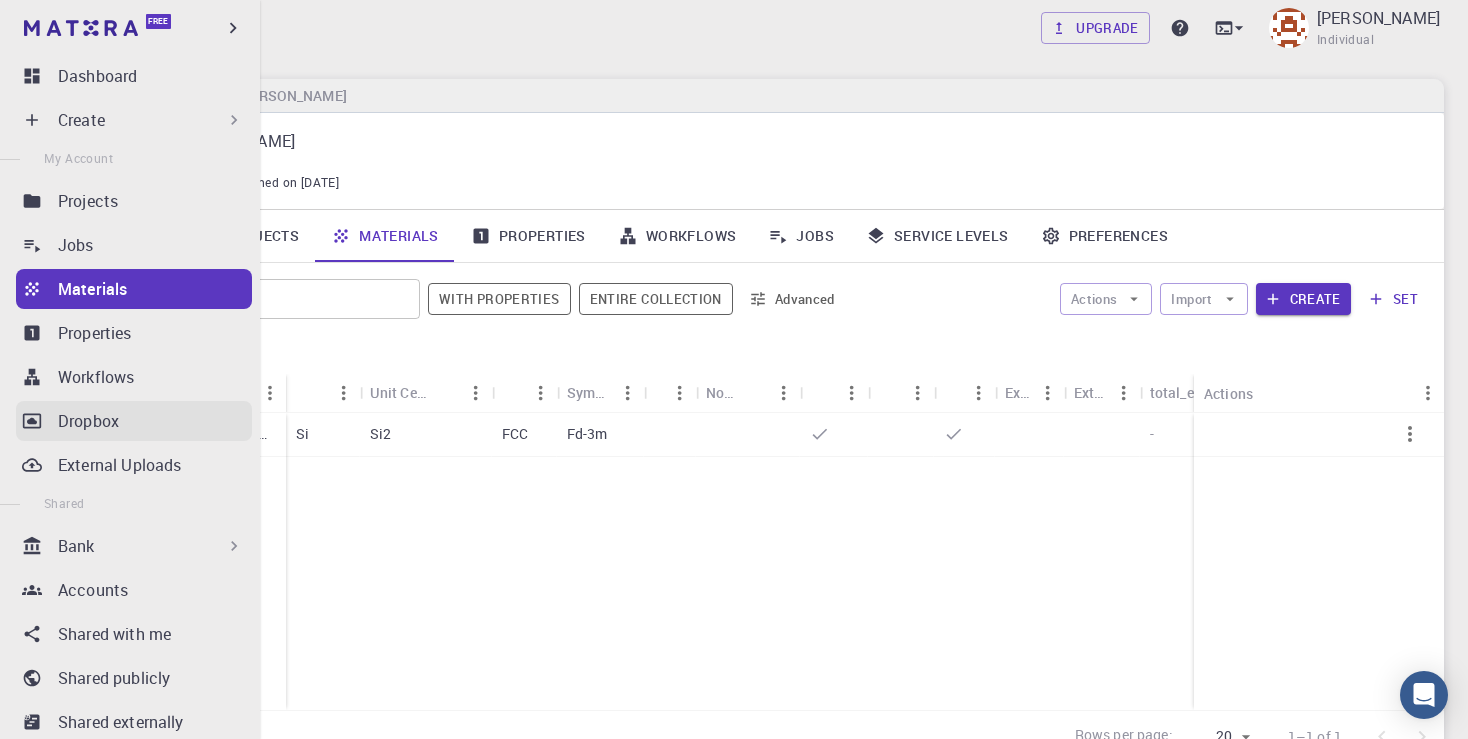 click on "Dropbox" at bounding box center [134, 421] 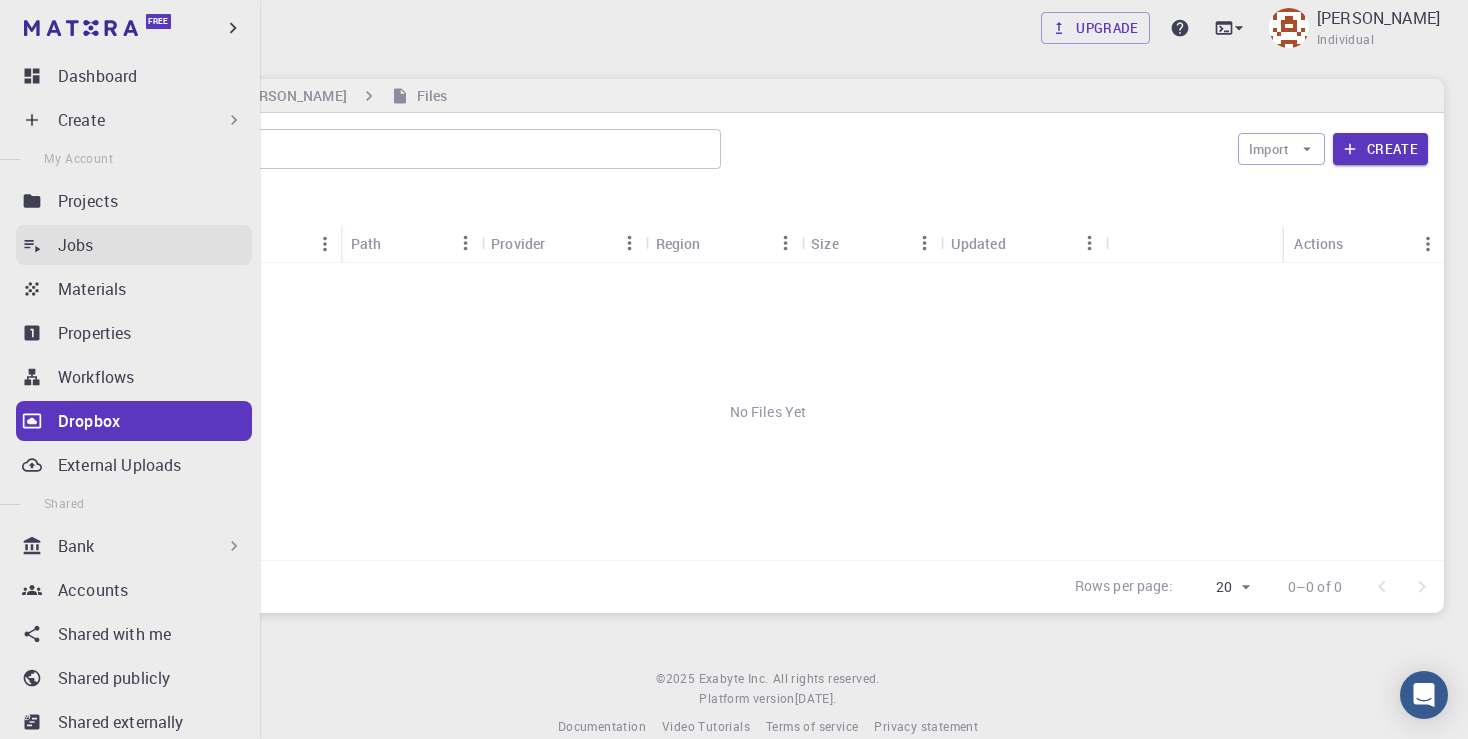 click on "Jobs" at bounding box center (155, 245) 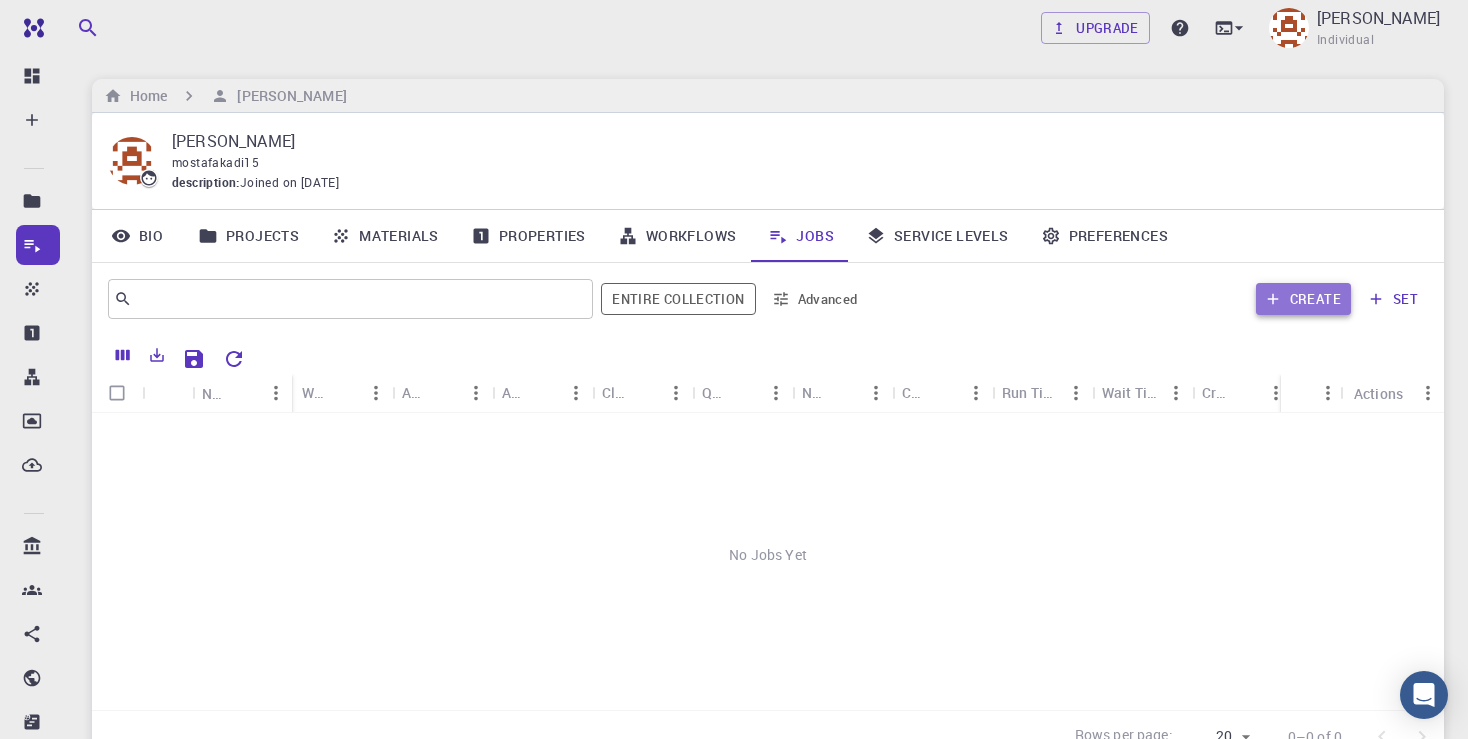 click 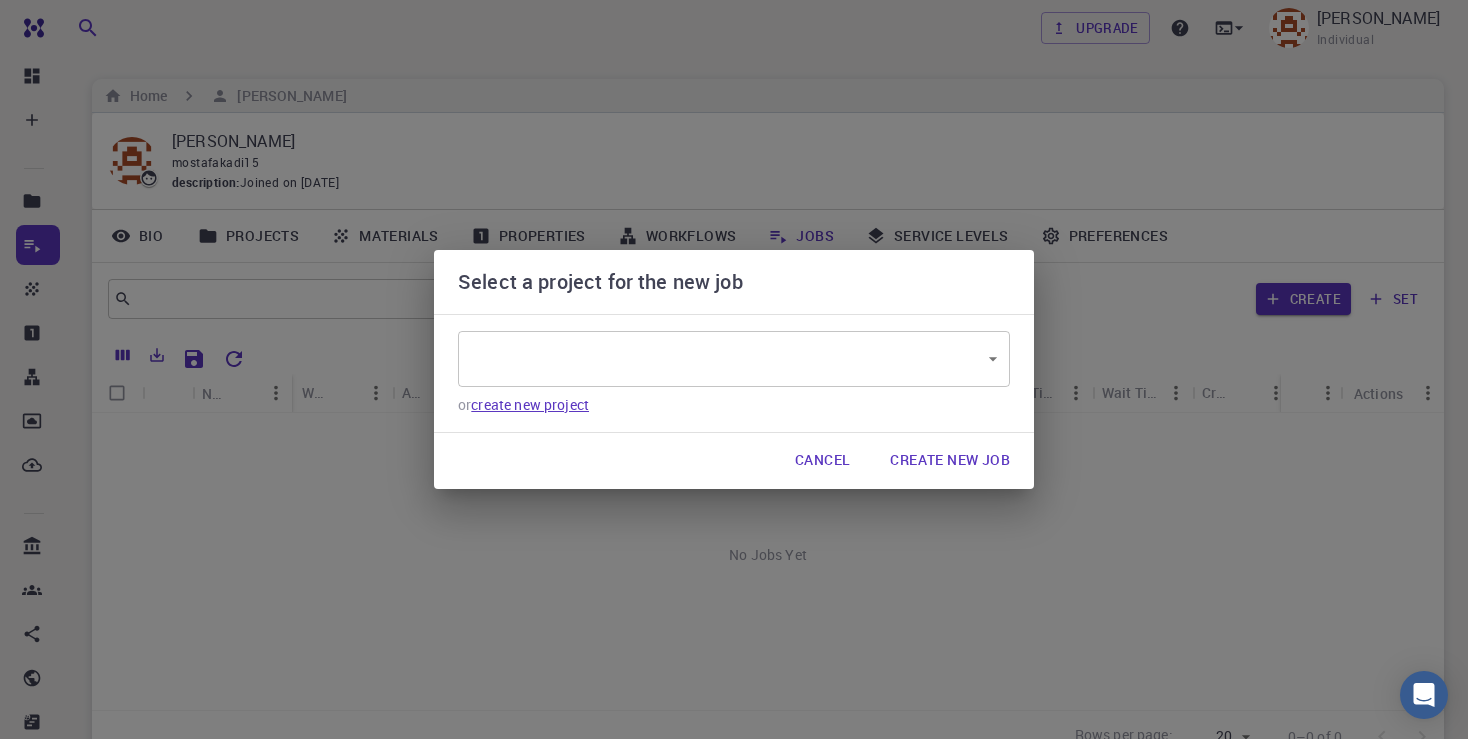 click on "create new project" at bounding box center (530, 404) 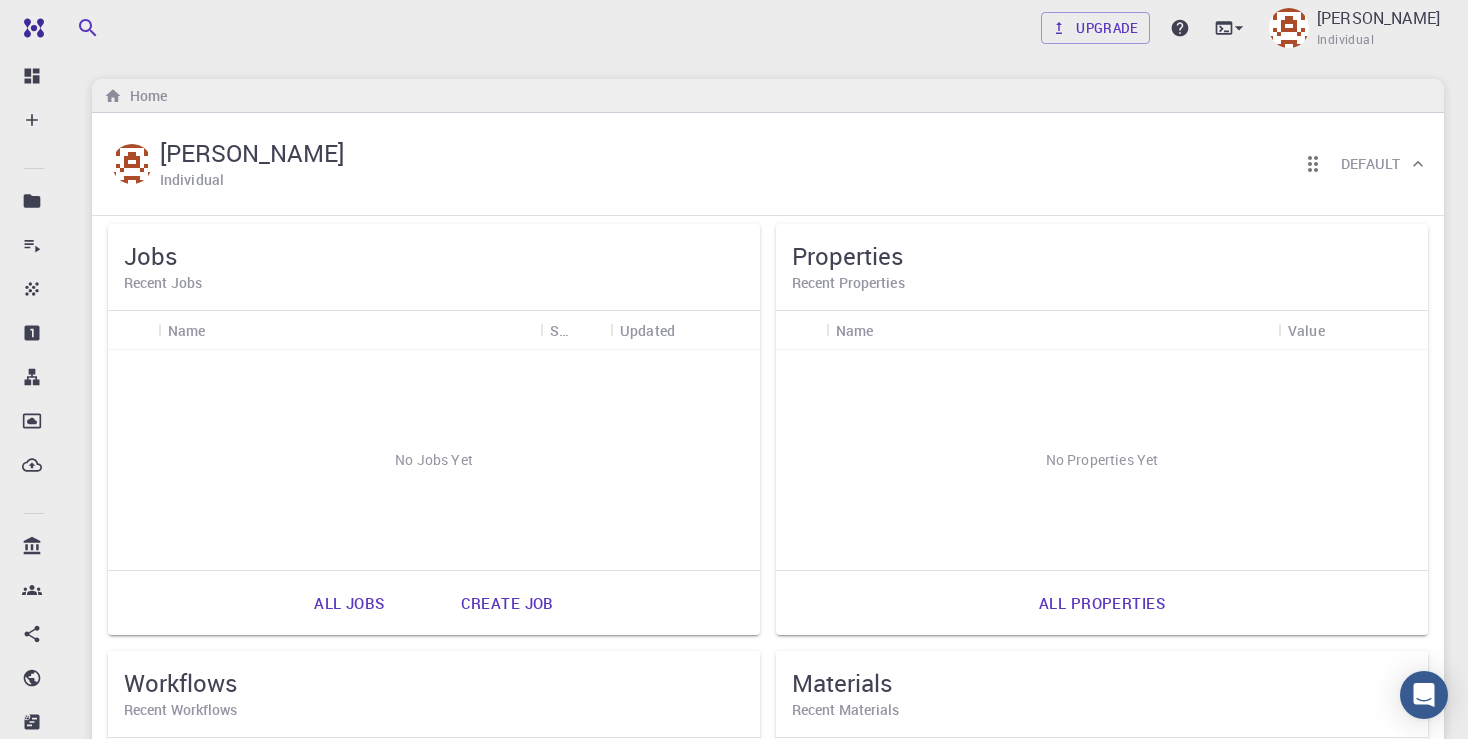 scroll, scrollTop: 647, scrollLeft: 0, axis: vertical 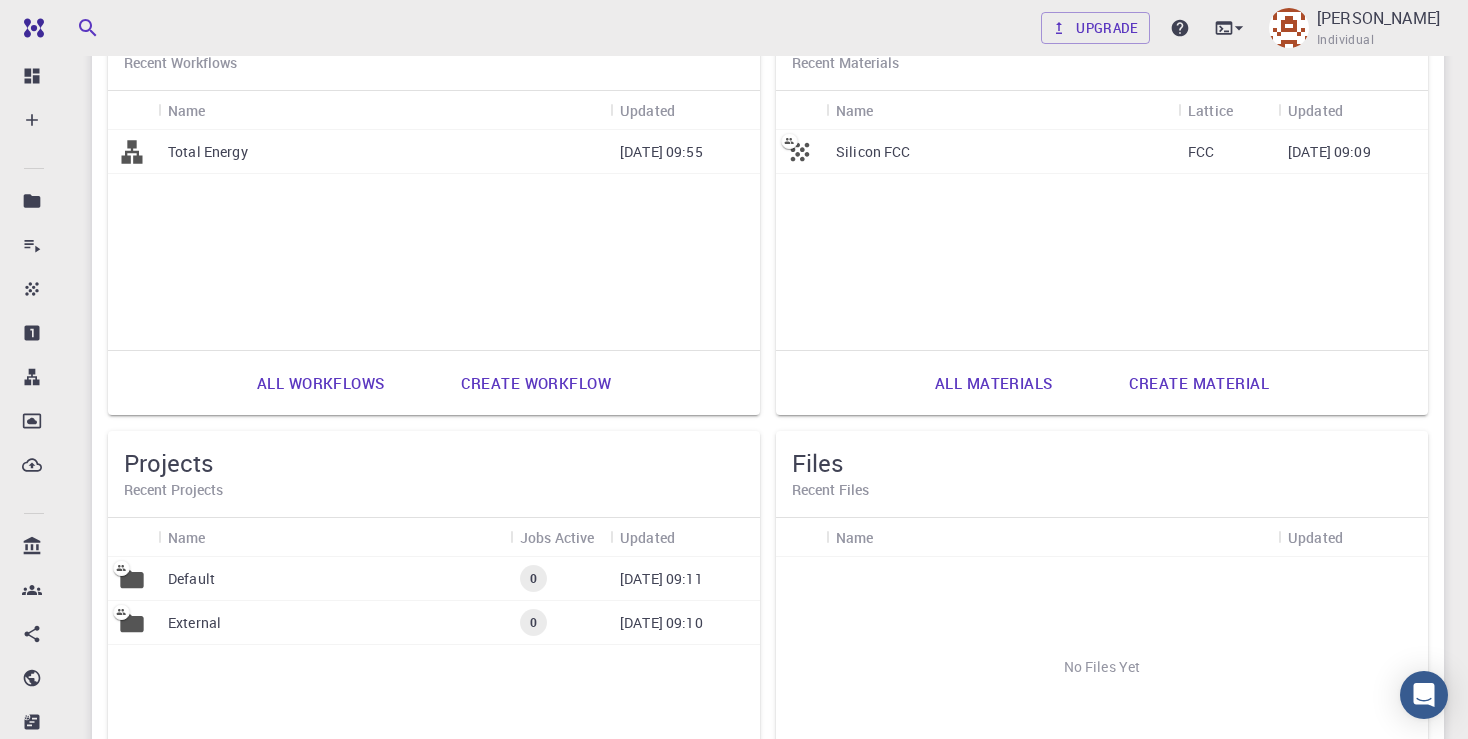 click on "All materials Create material" at bounding box center [1102, 383] 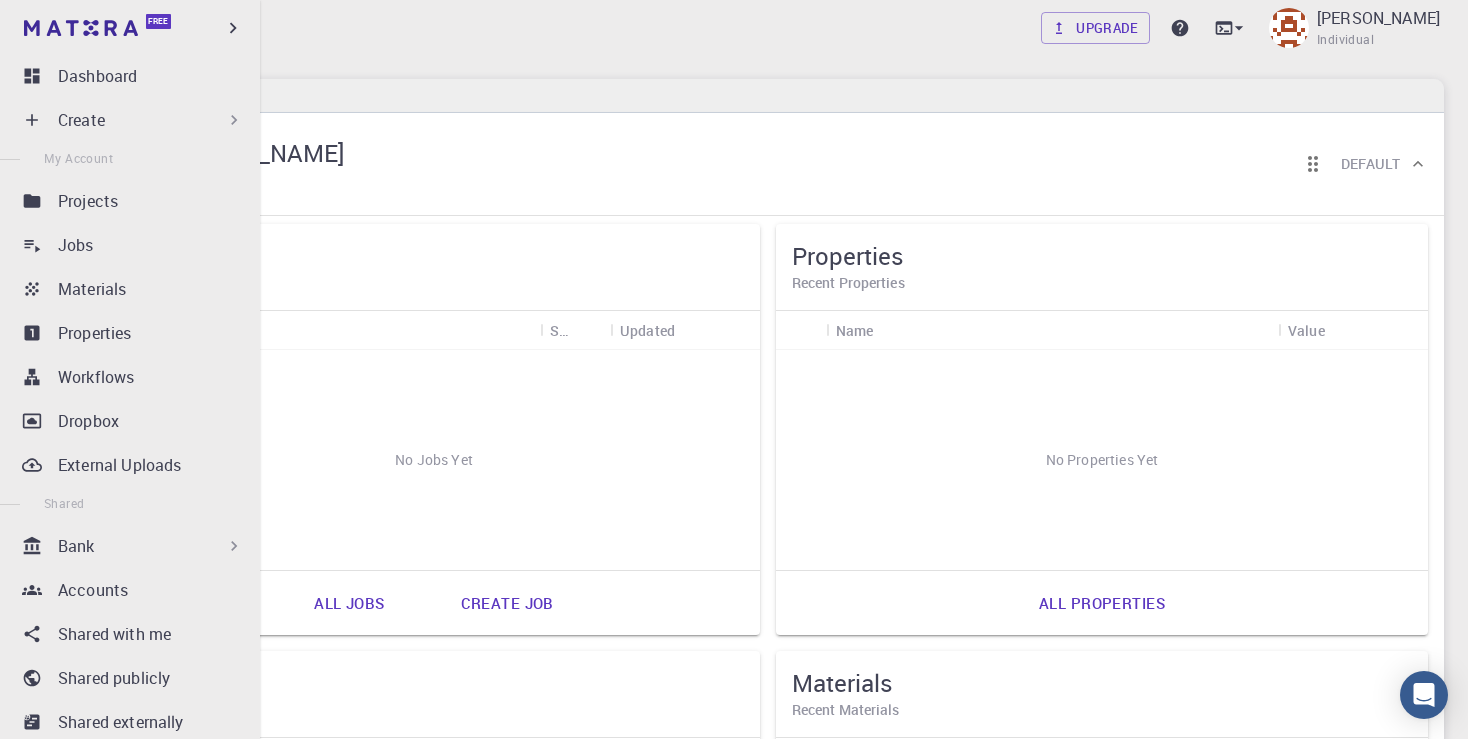 click on "Create" at bounding box center (151, 120) 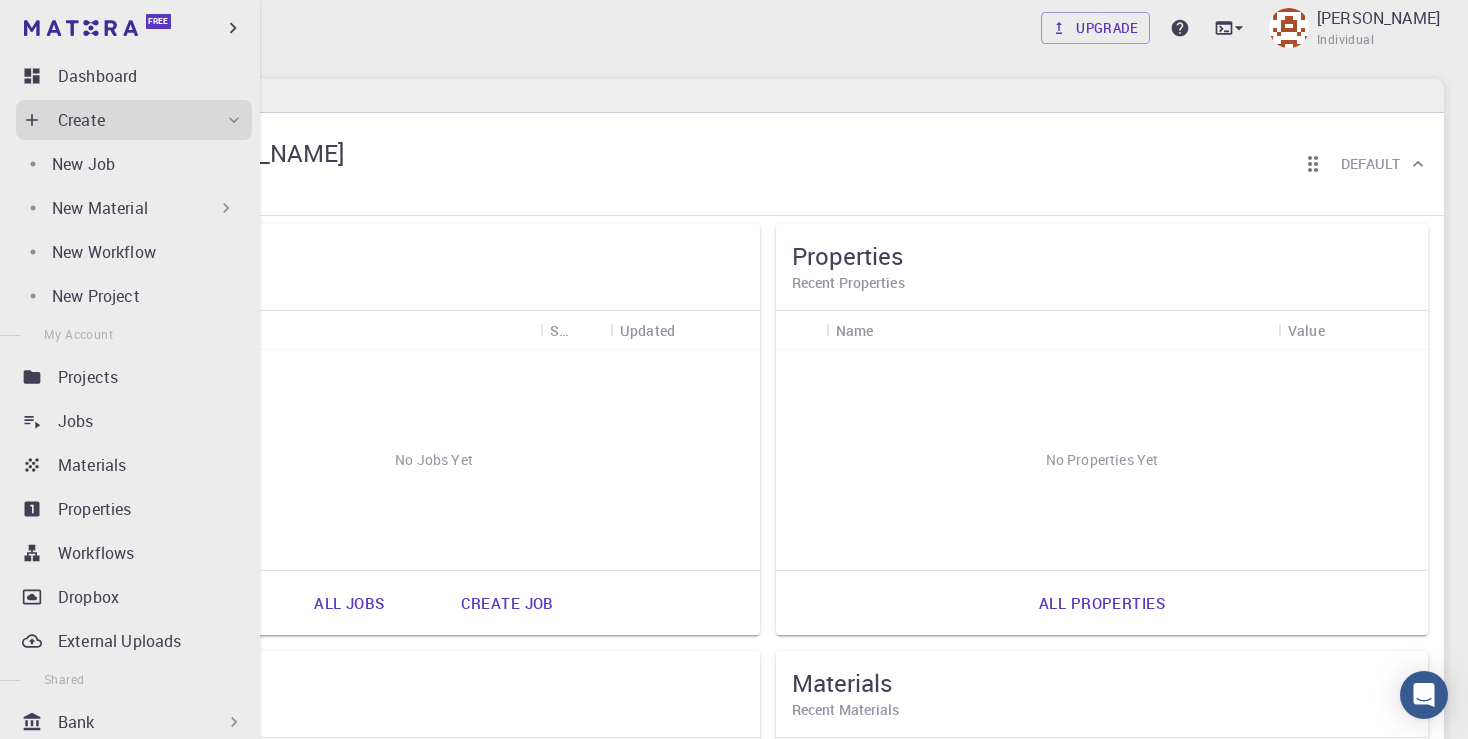 click 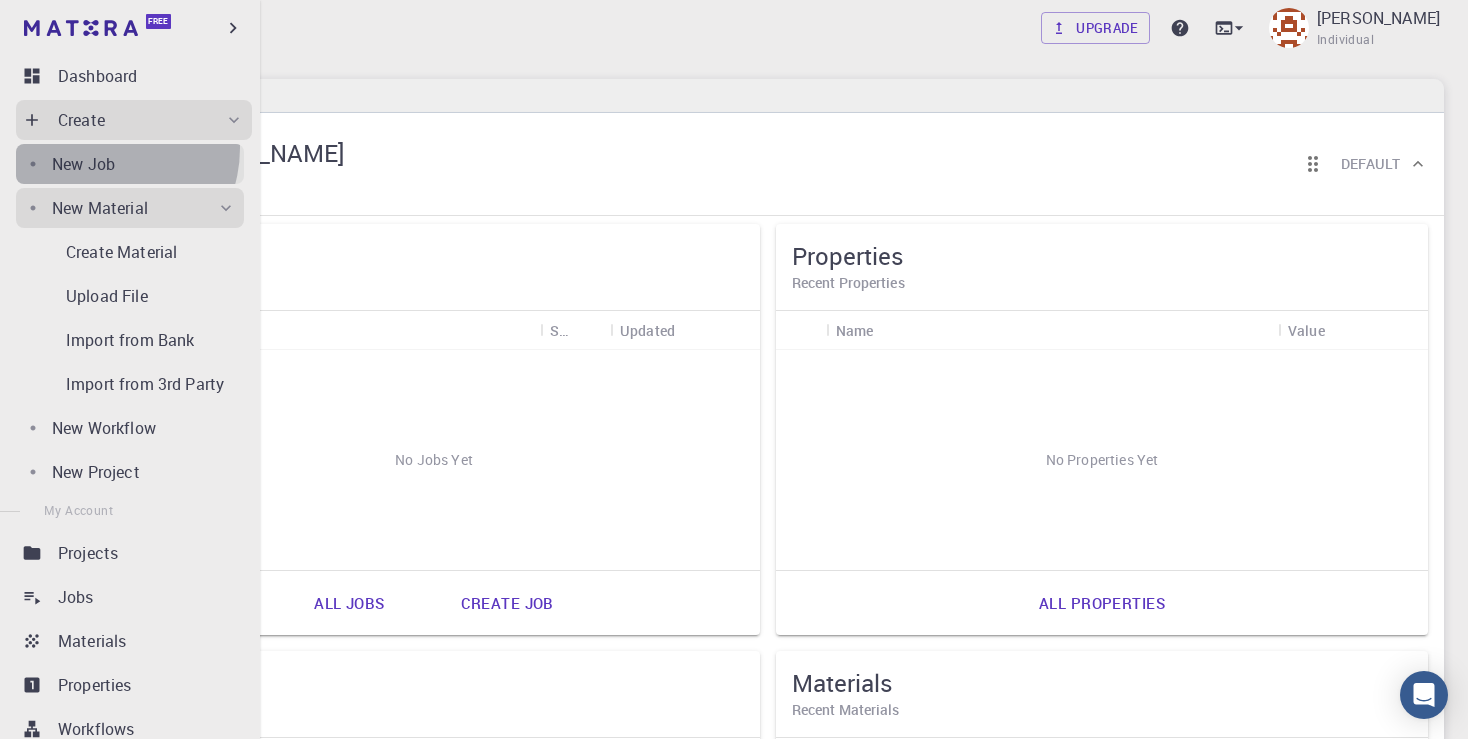 click on "New Job" at bounding box center (130, 164) 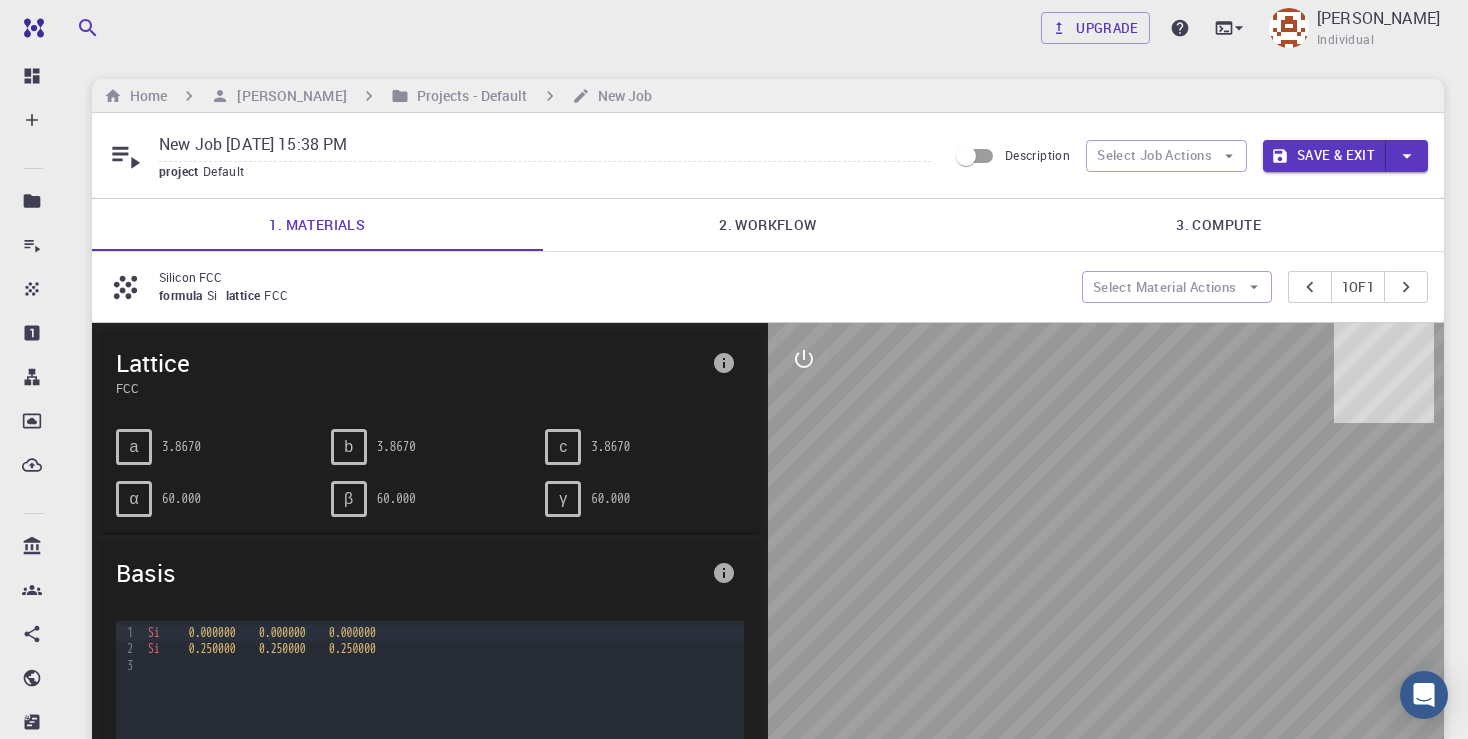 click on "Description" at bounding box center [966, 156] 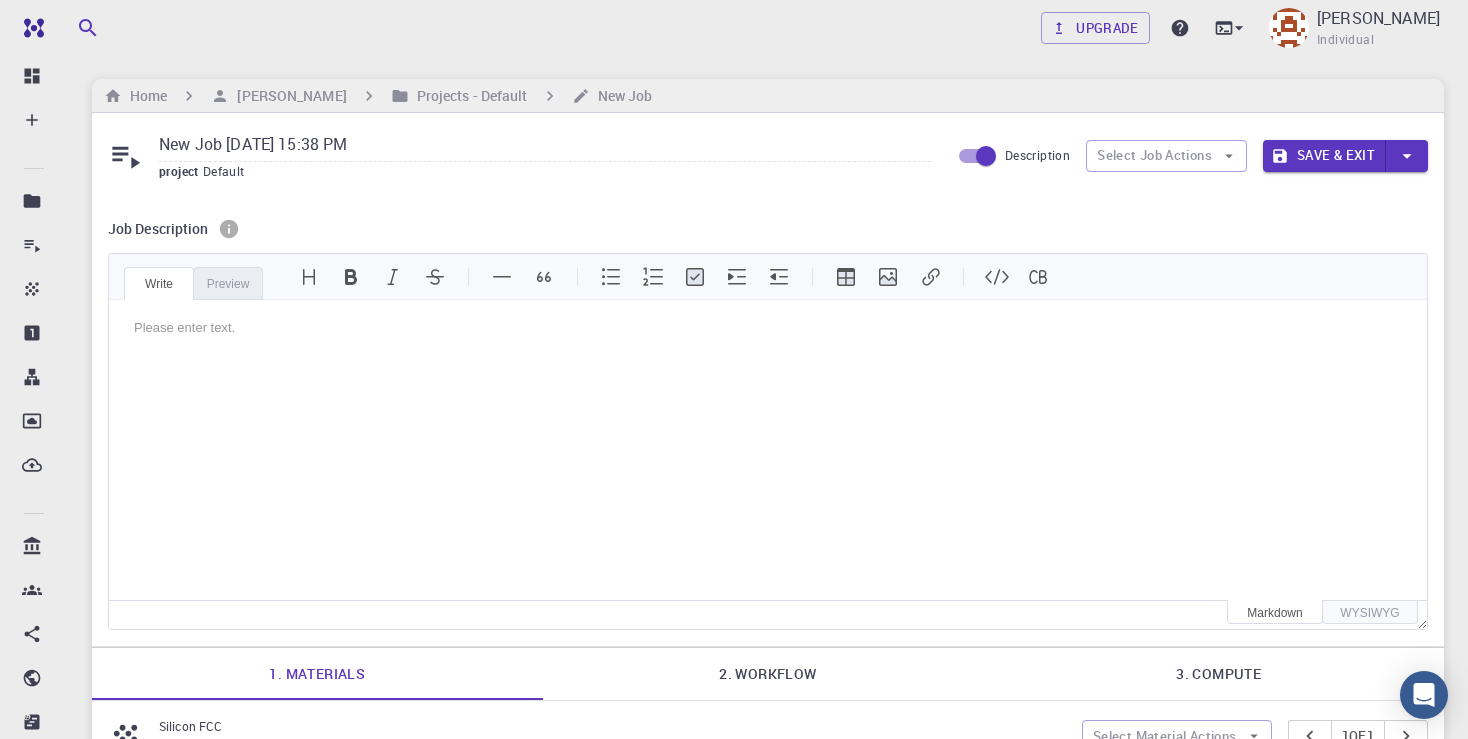 scroll, scrollTop: 0, scrollLeft: 0, axis: both 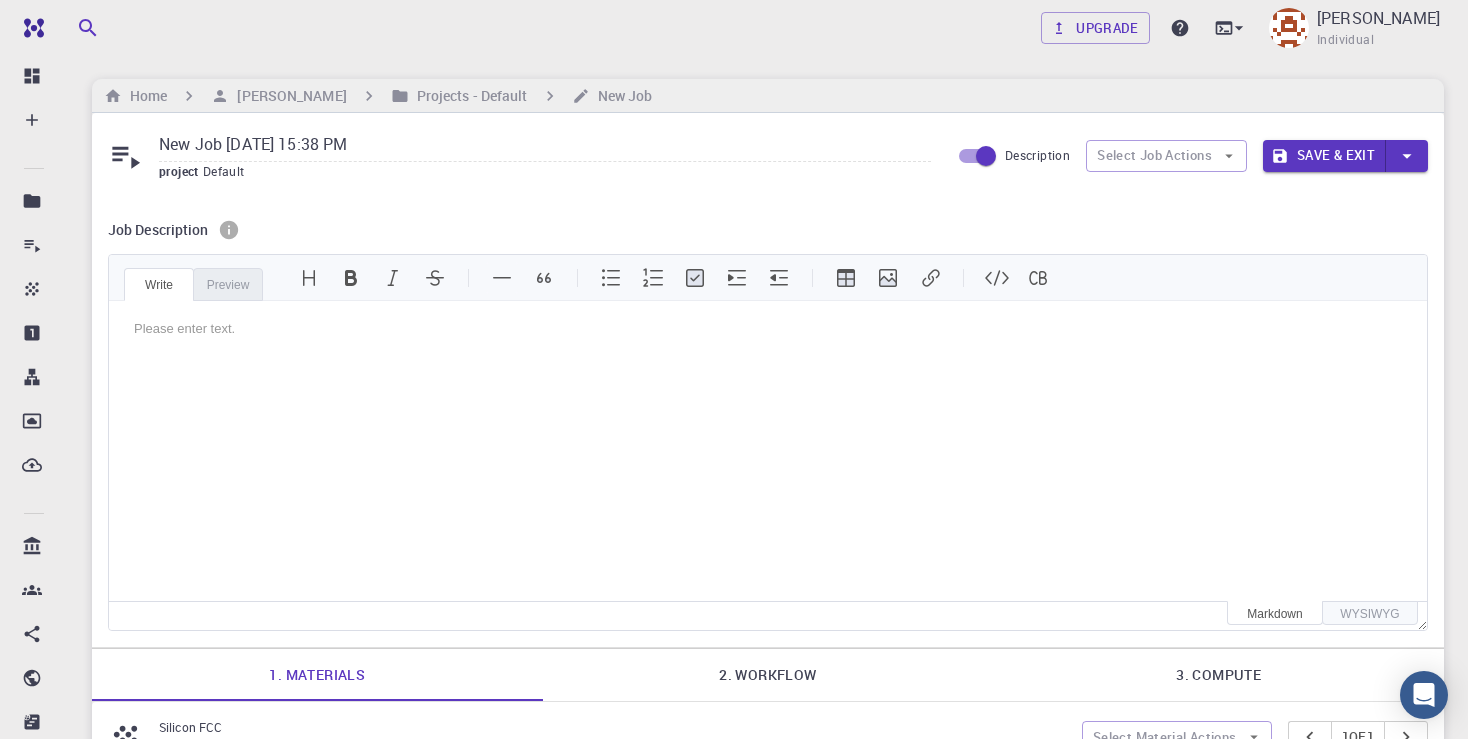 click on "Description" at bounding box center (986, 156) 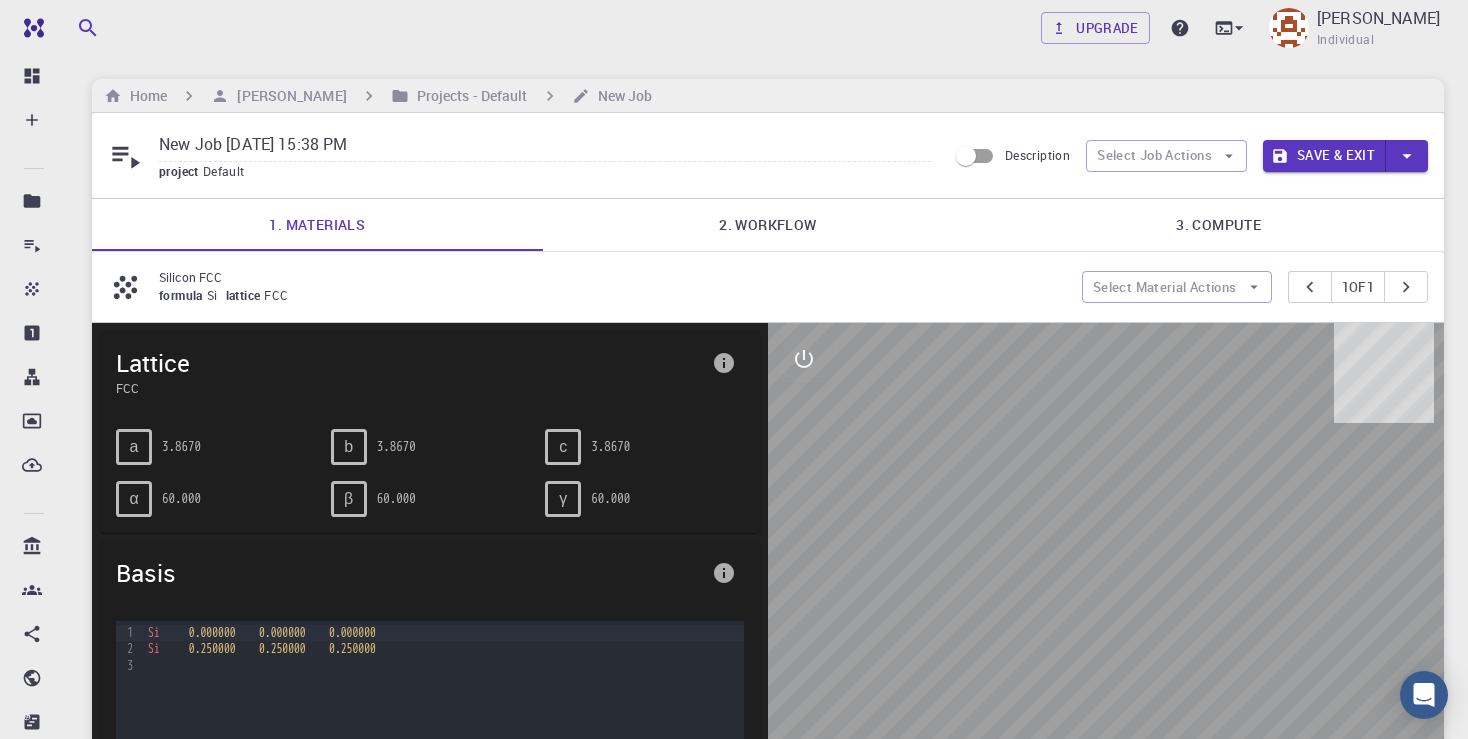 scroll, scrollTop: 0, scrollLeft: 0, axis: both 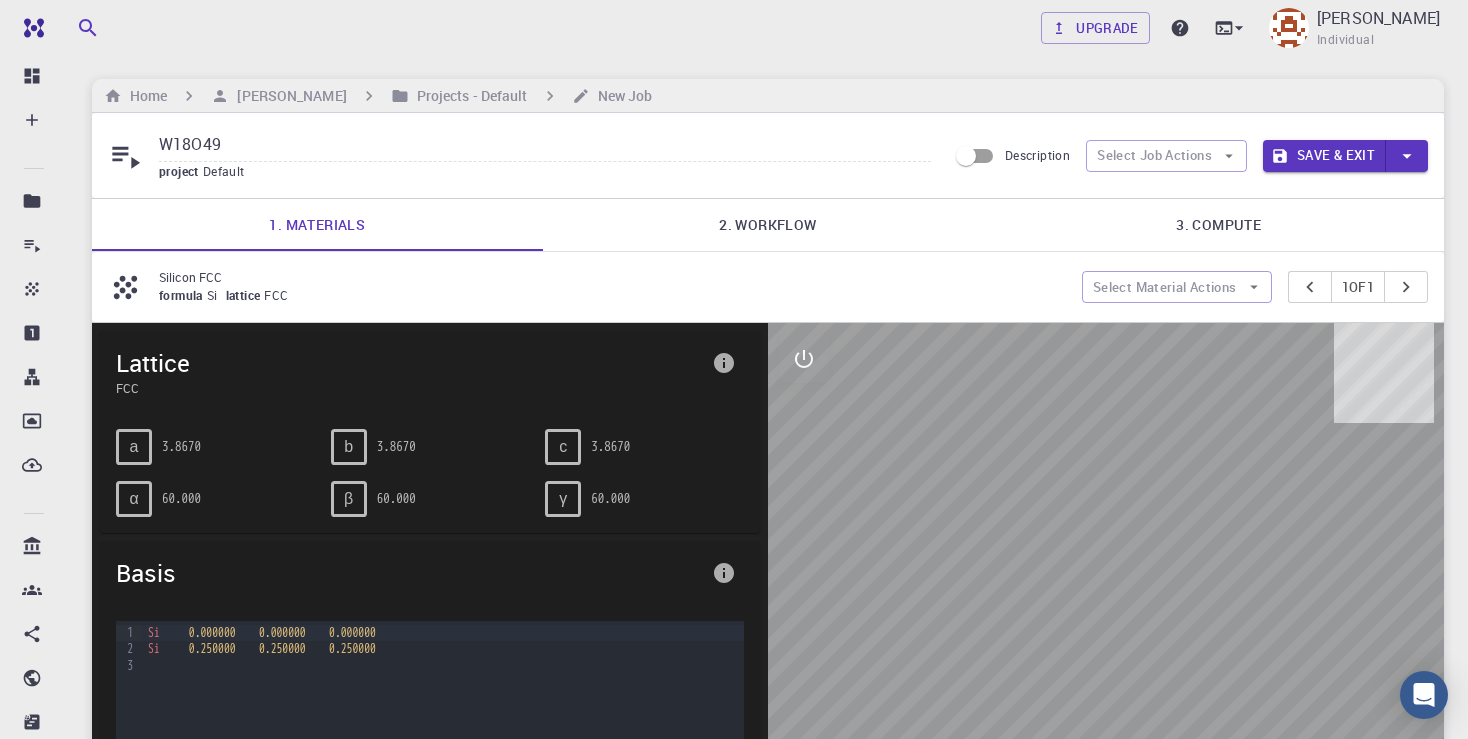 type on "W18O49" 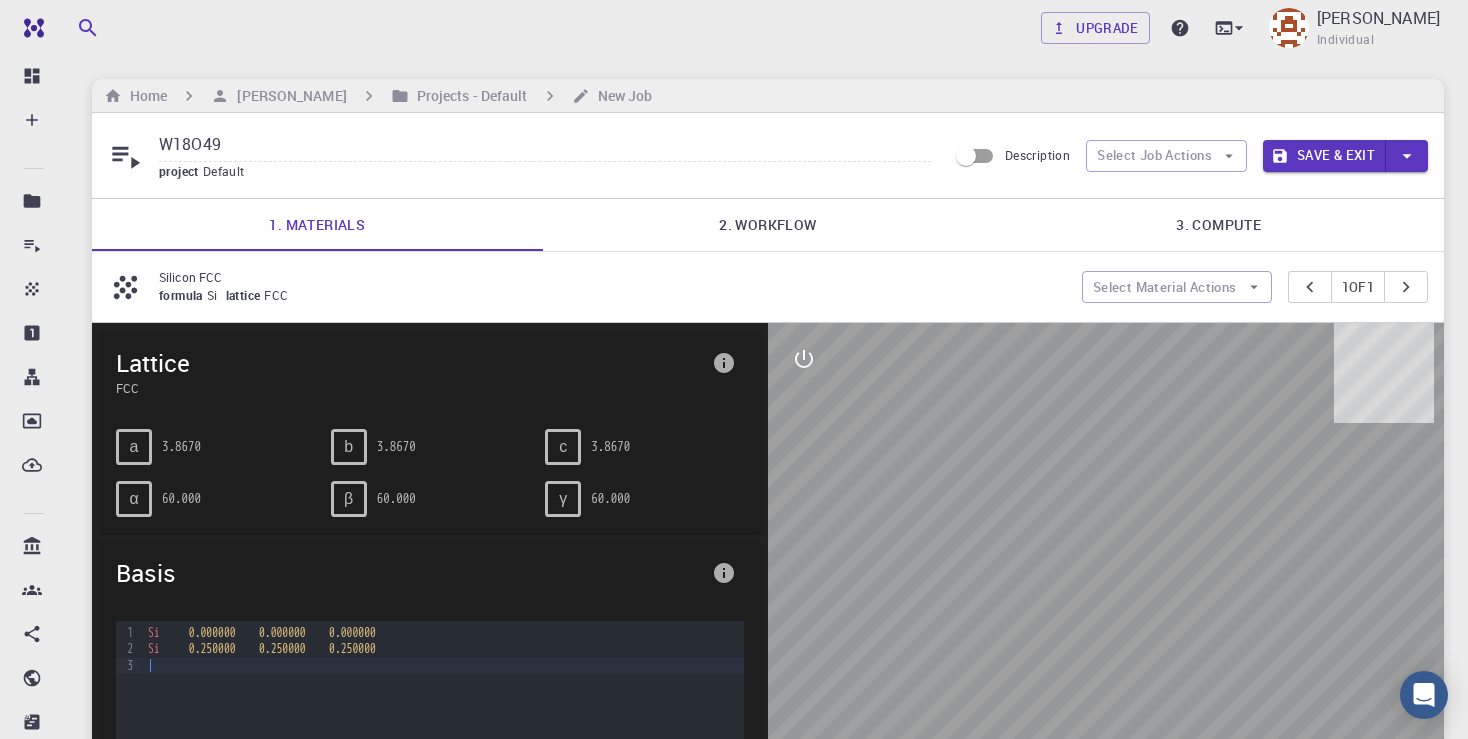 click at bounding box center [443, 666] 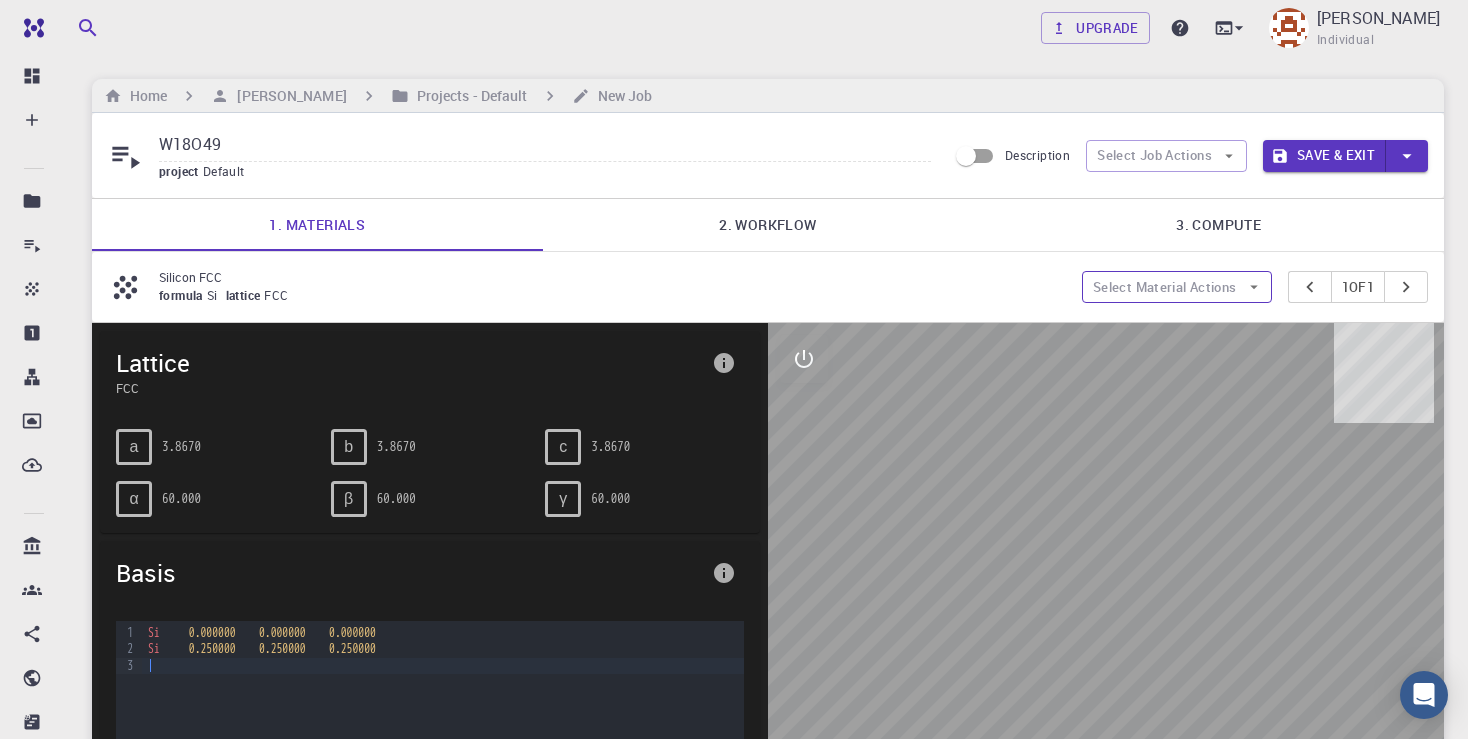 click on "Select Material Actions" at bounding box center (1177, 287) 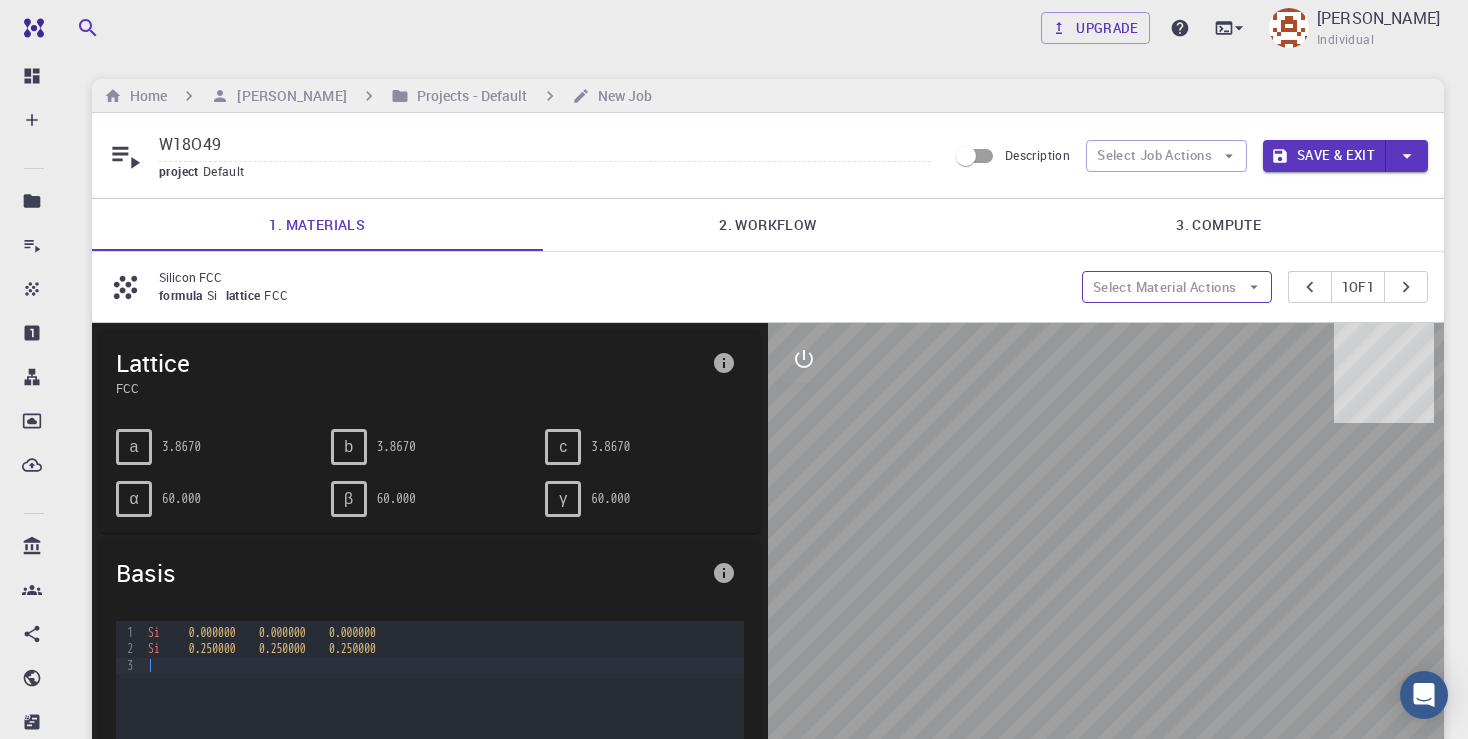 click on "Select Material Actions" at bounding box center (1177, 287) 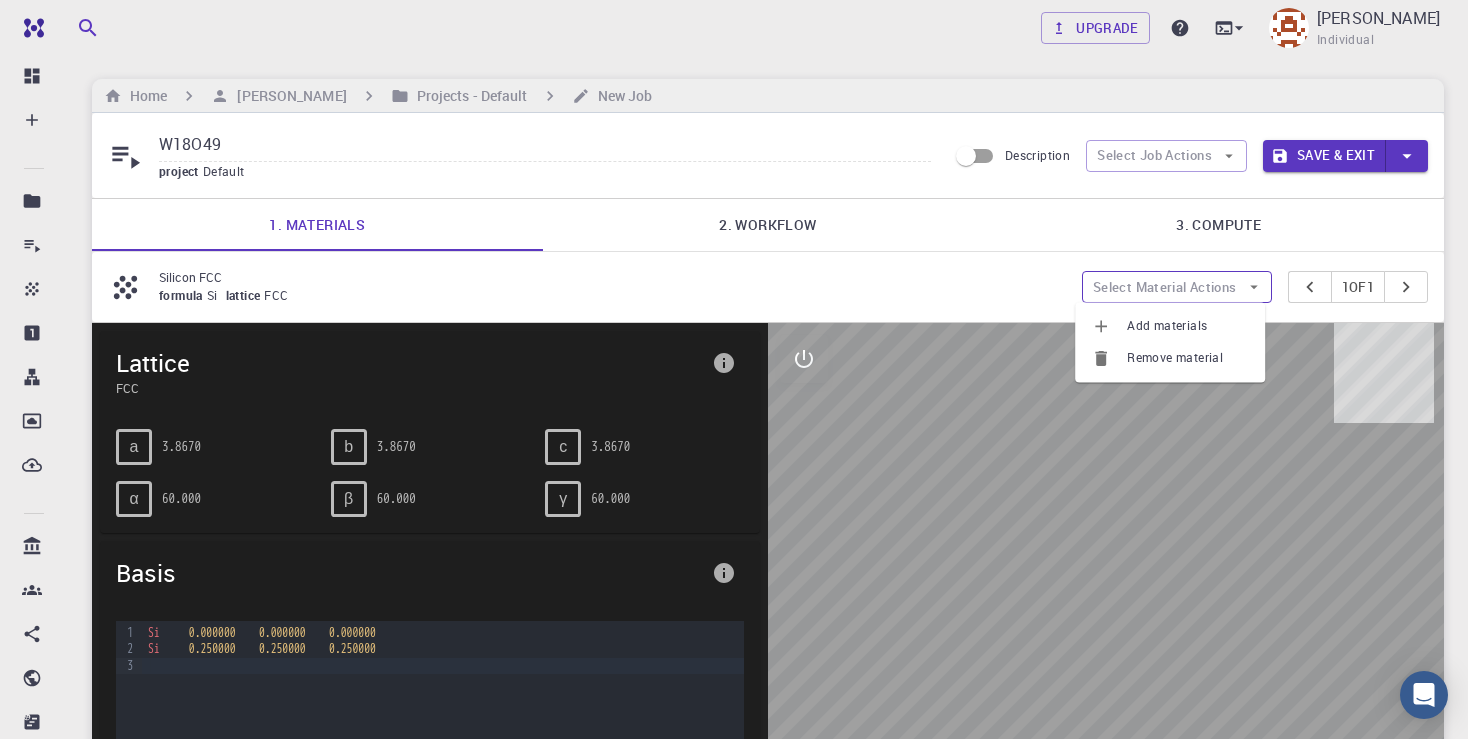 click on "Select Material Actions" at bounding box center [1177, 287] 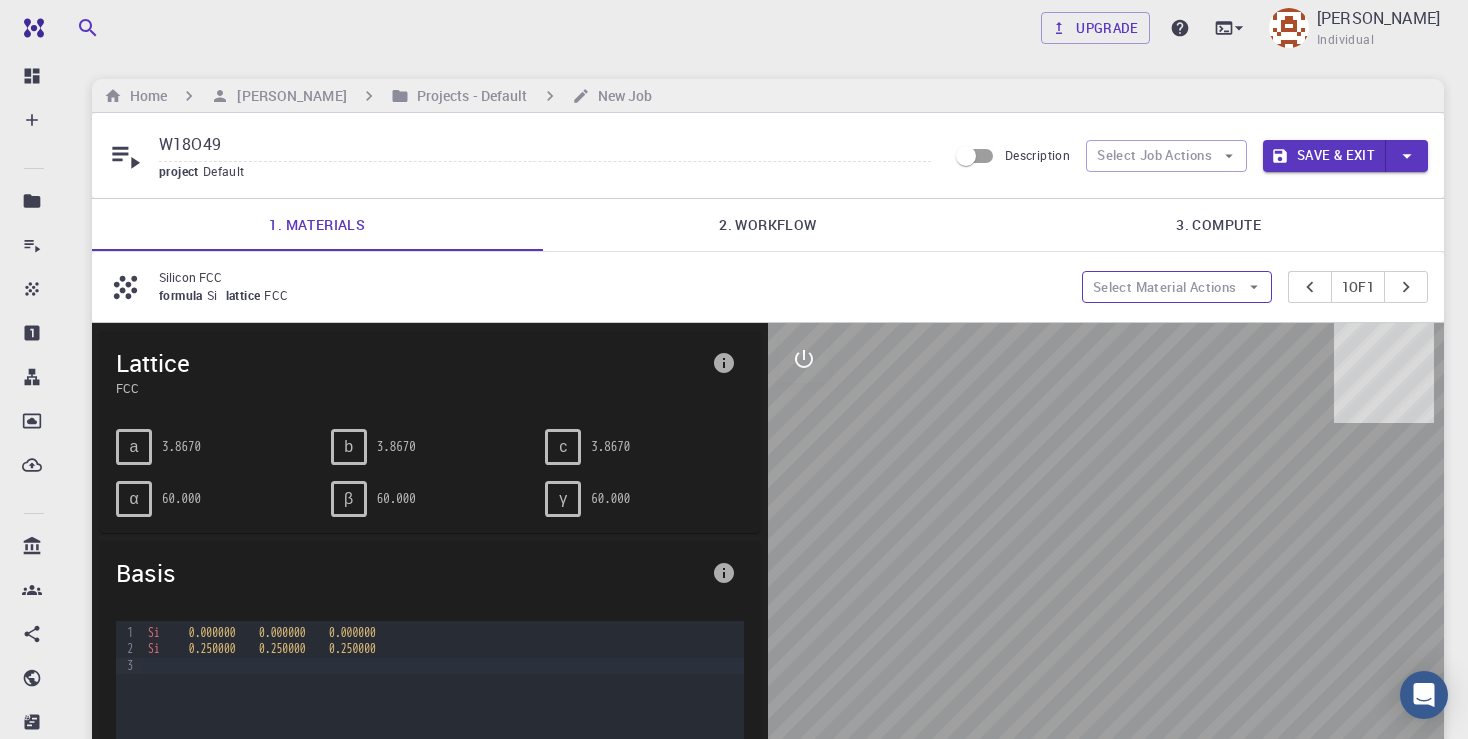 scroll, scrollTop: 538, scrollLeft: 0, axis: vertical 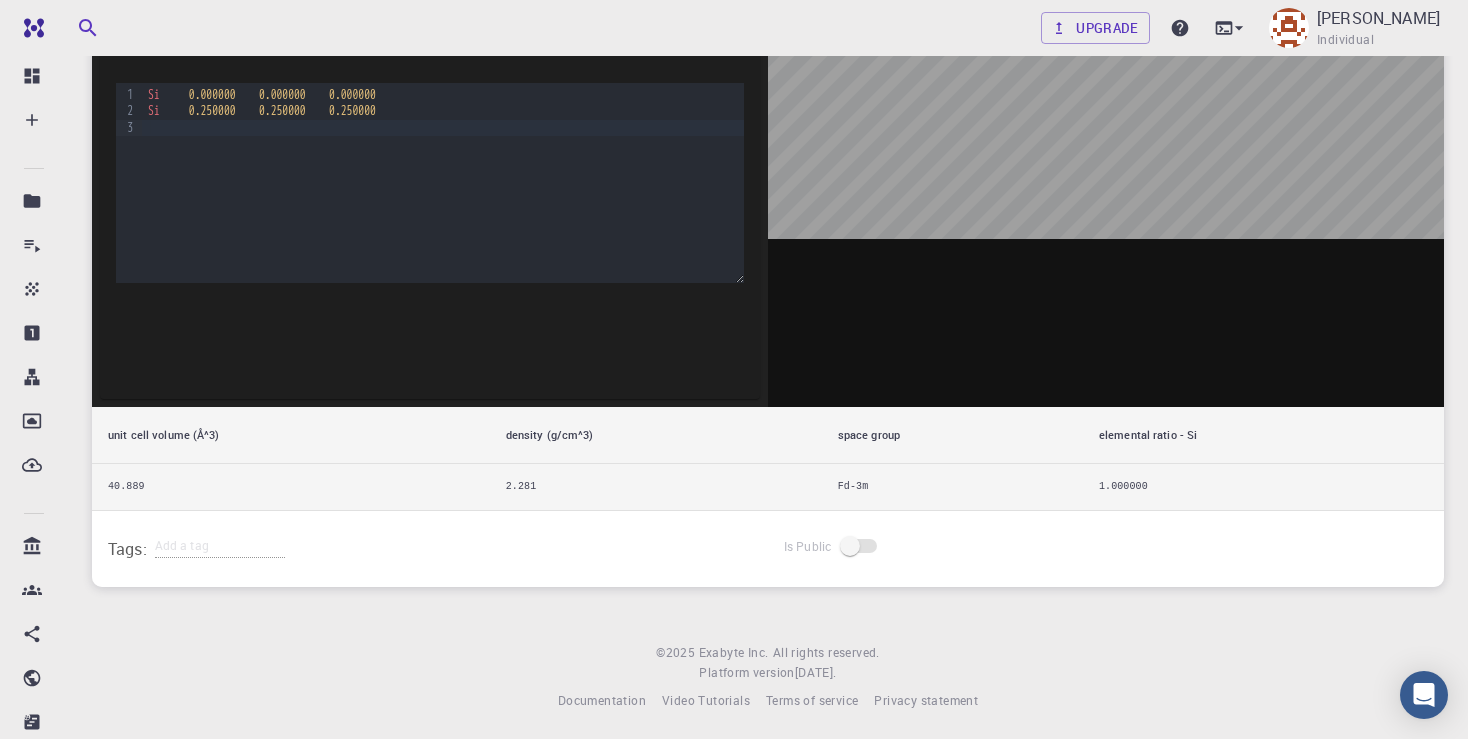 click at bounding box center [1106, 96] 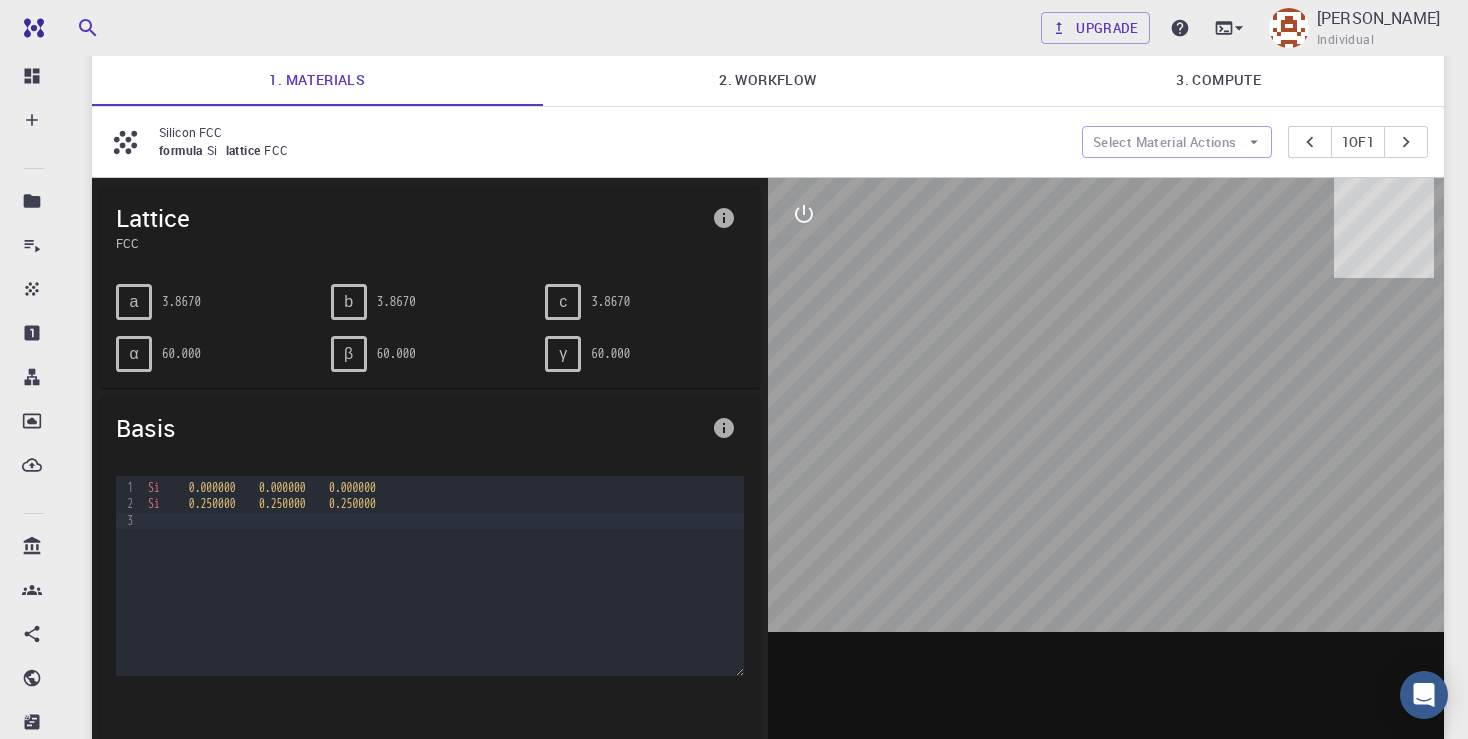 scroll, scrollTop: 83, scrollLeft: 0, axis: vertical 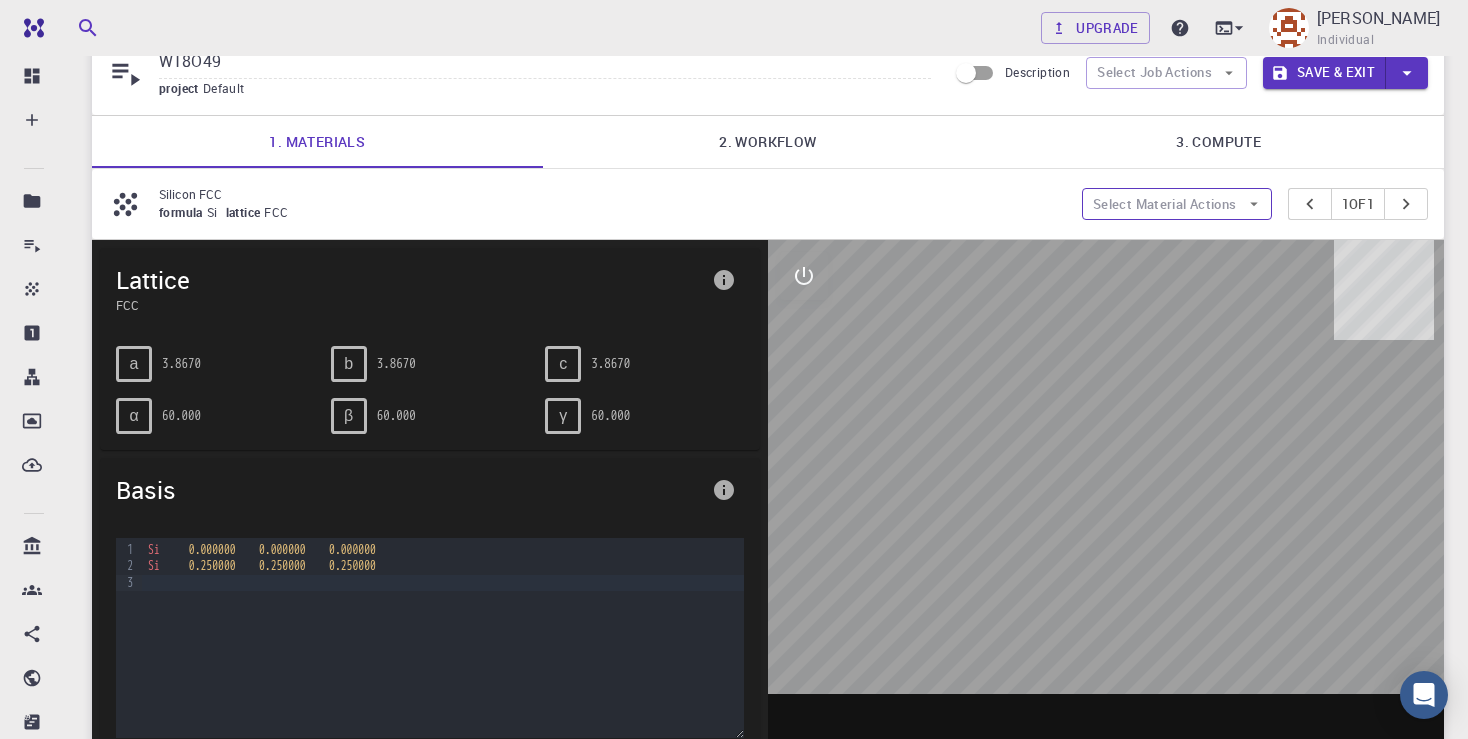 click on "Select Material Actions" at bounding box center (1177, 204) 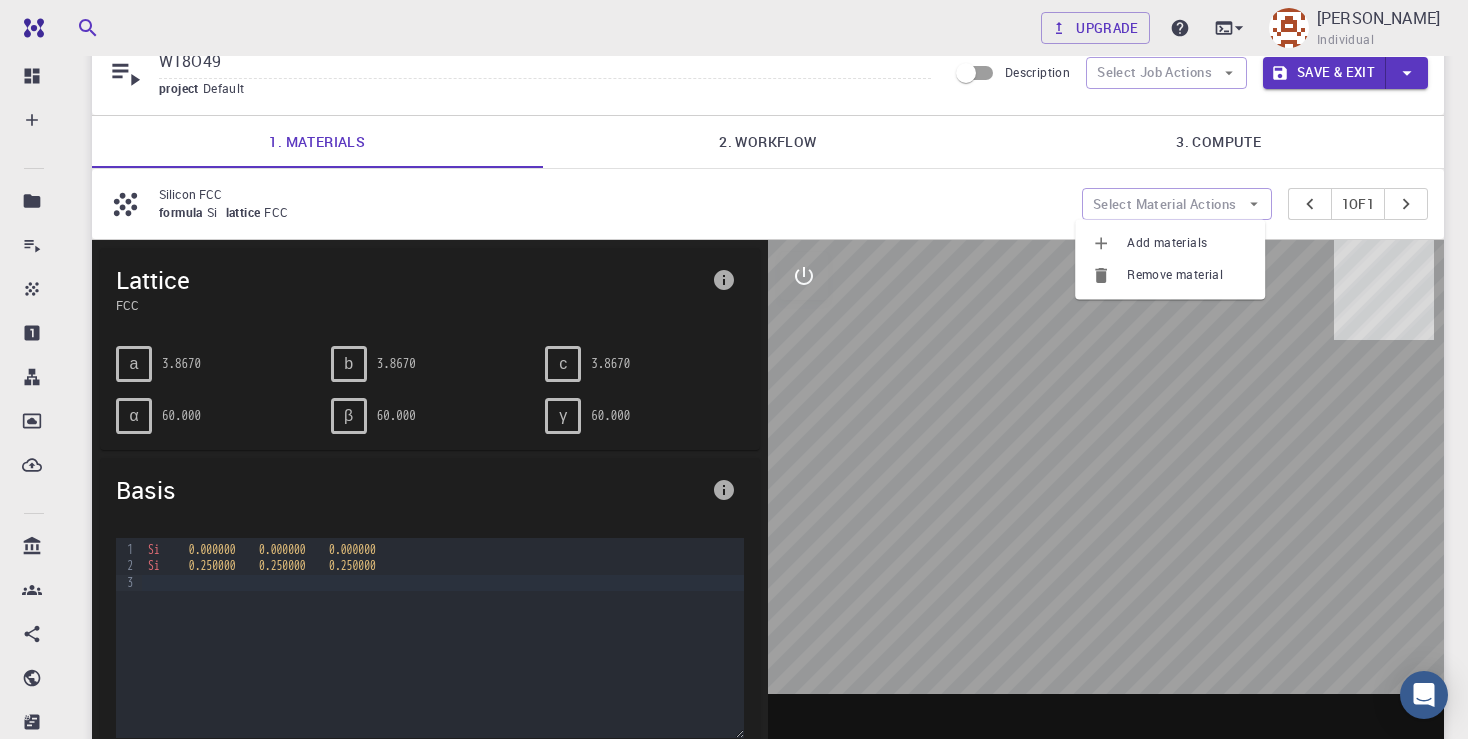click on "Add materials" at bounding box center [1188, 243] 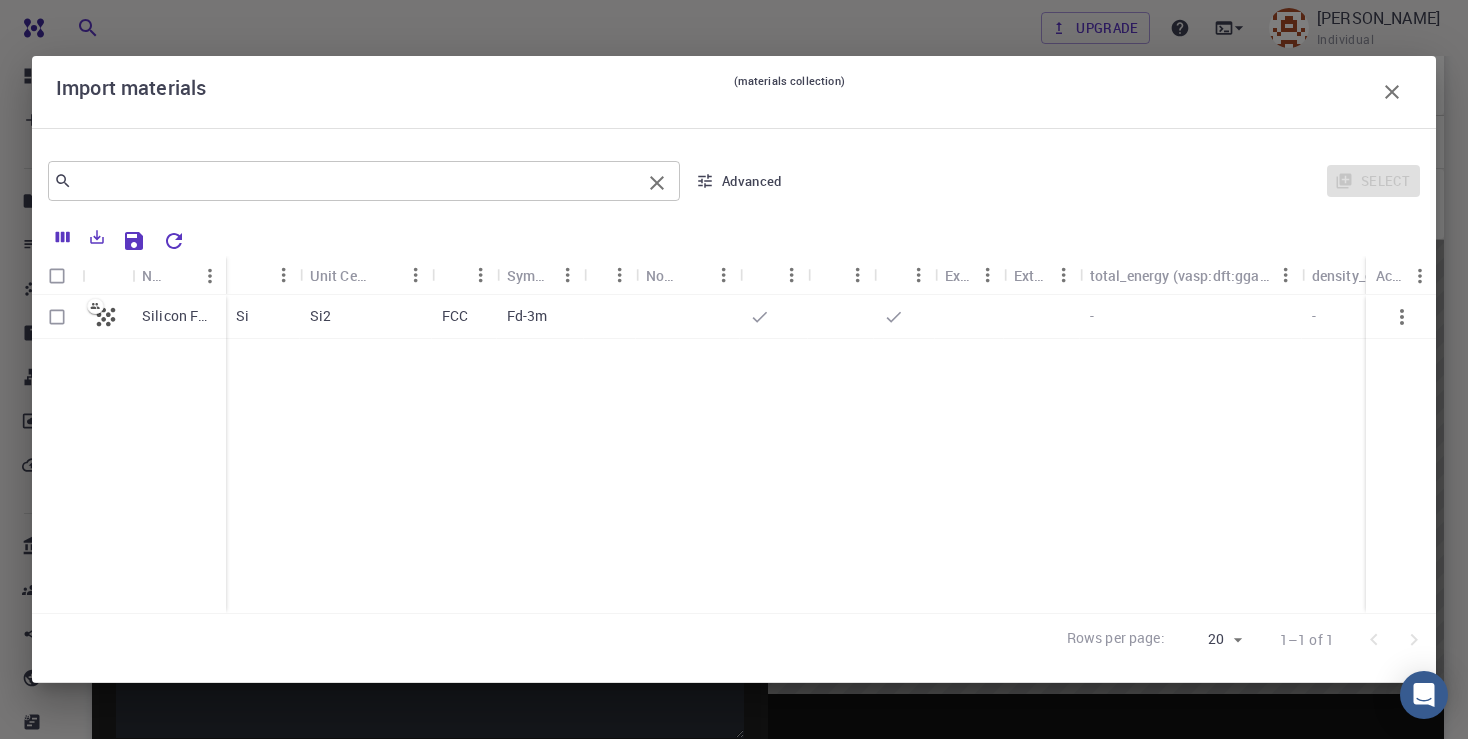 click at bounding box center [356, 181] 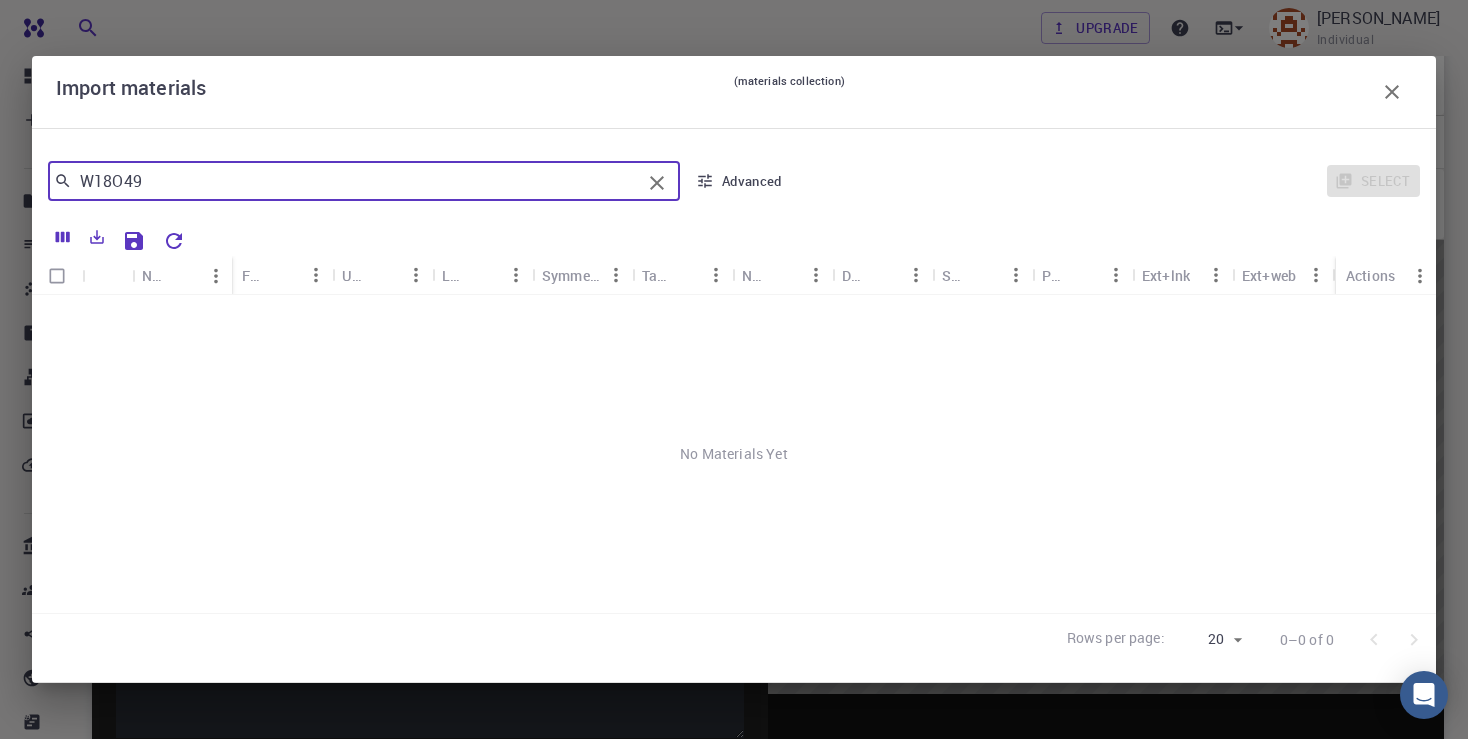 type on "W18O49" 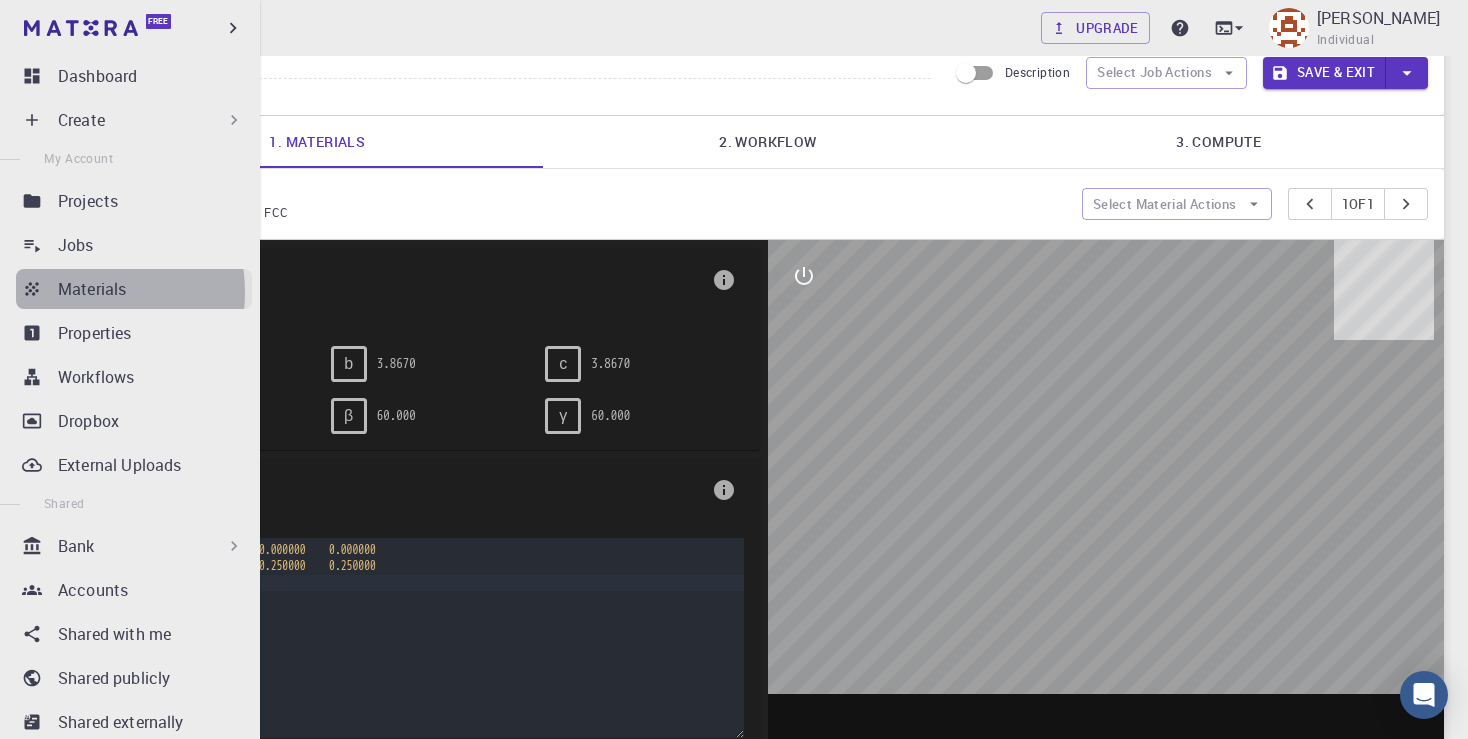 click on "Materials" at bounding box center (92, 289) 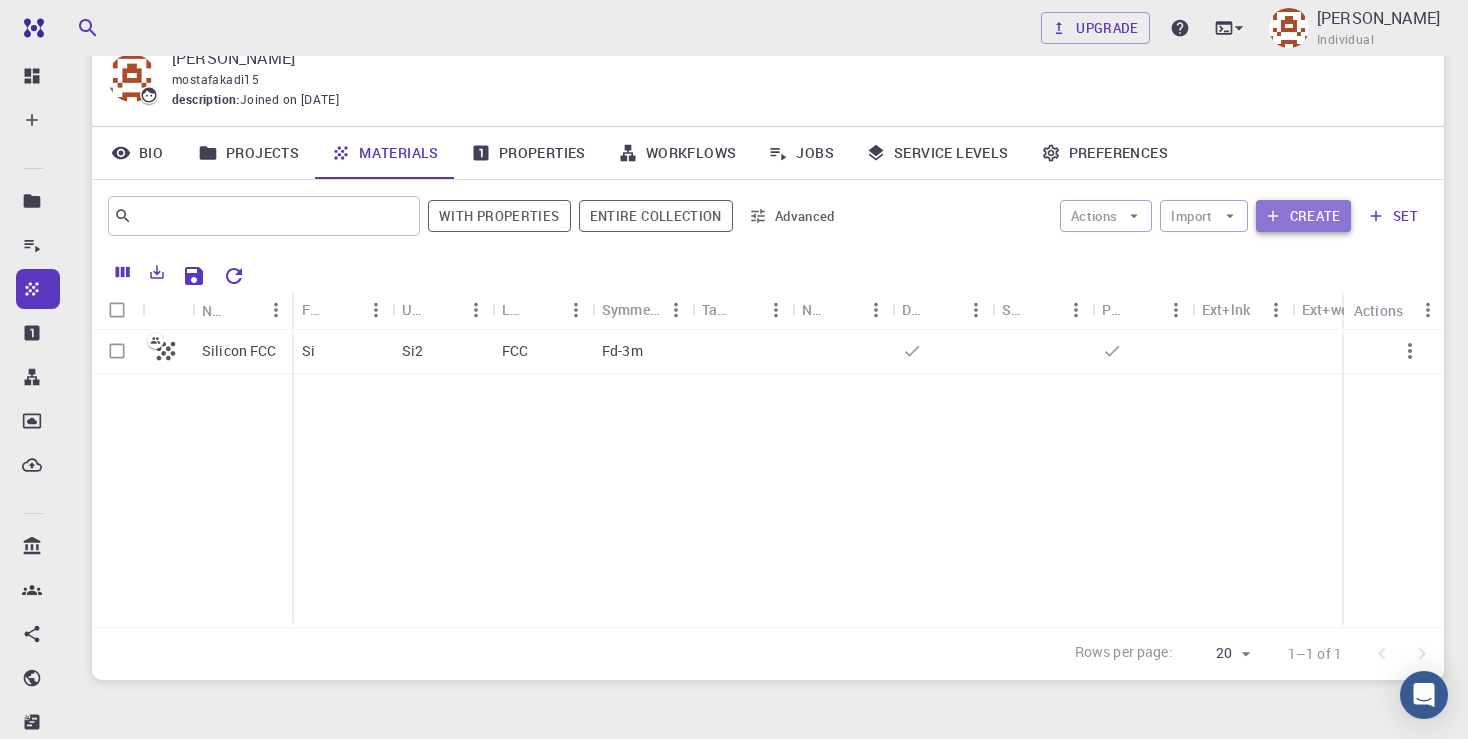 click on "Create" at bounding box center (1303, 216) 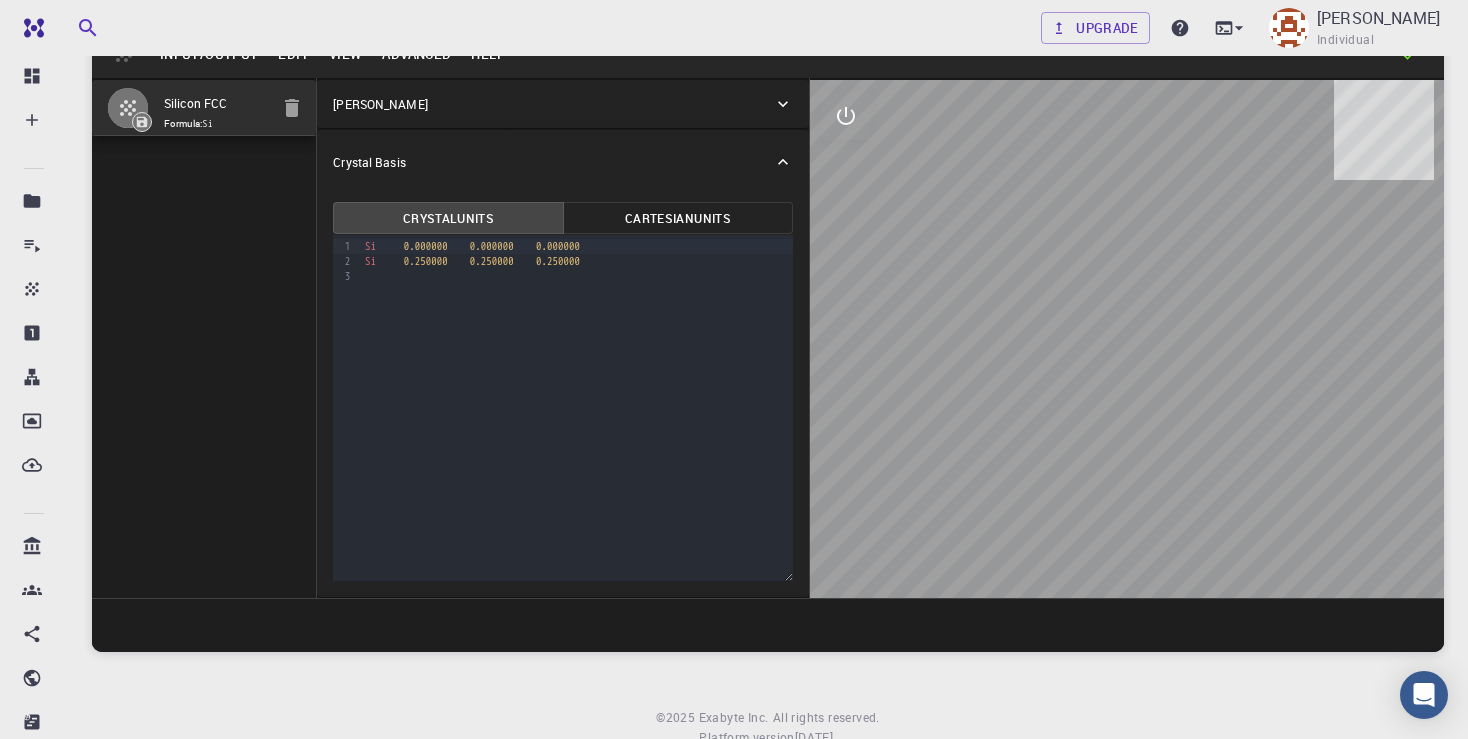 click 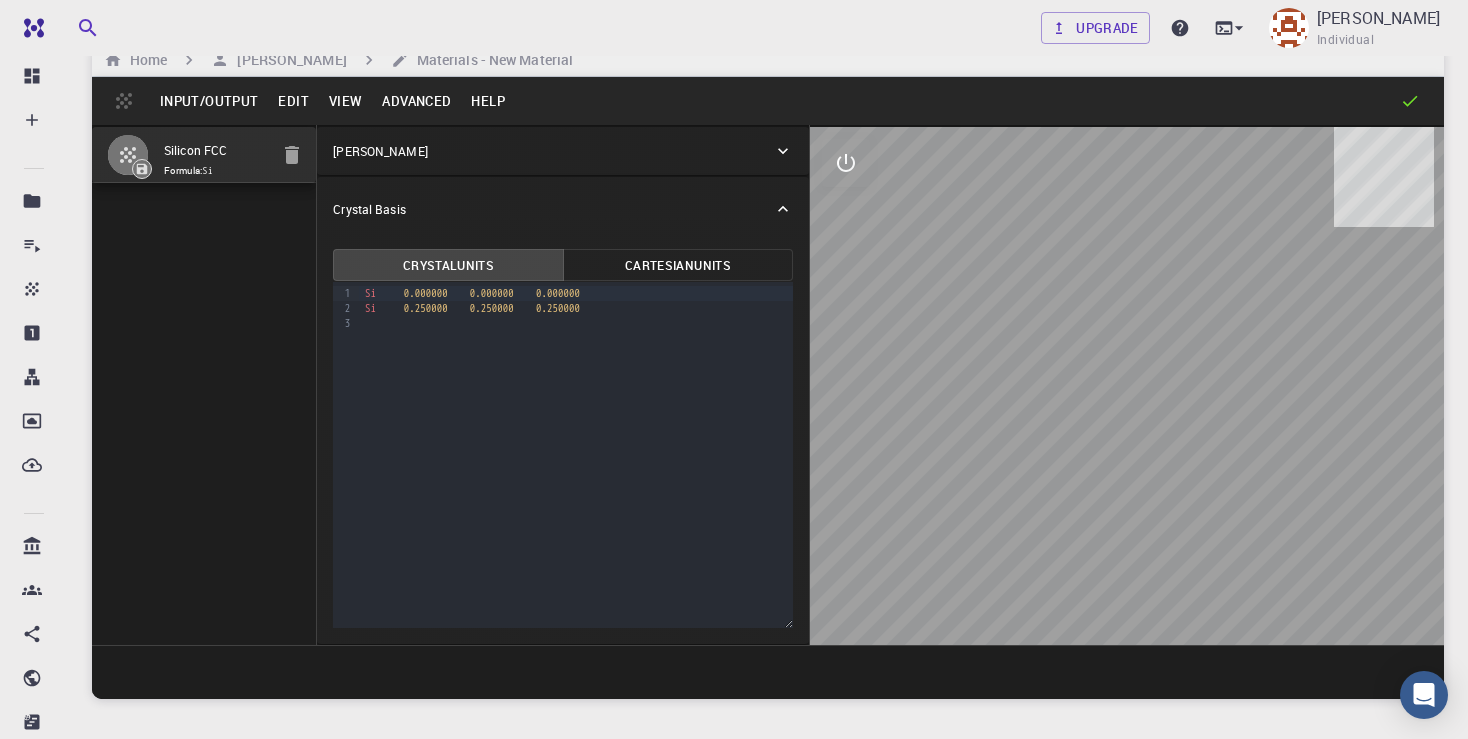 scroll, scrollTop: 0, scrollLeft: 0, axis: both 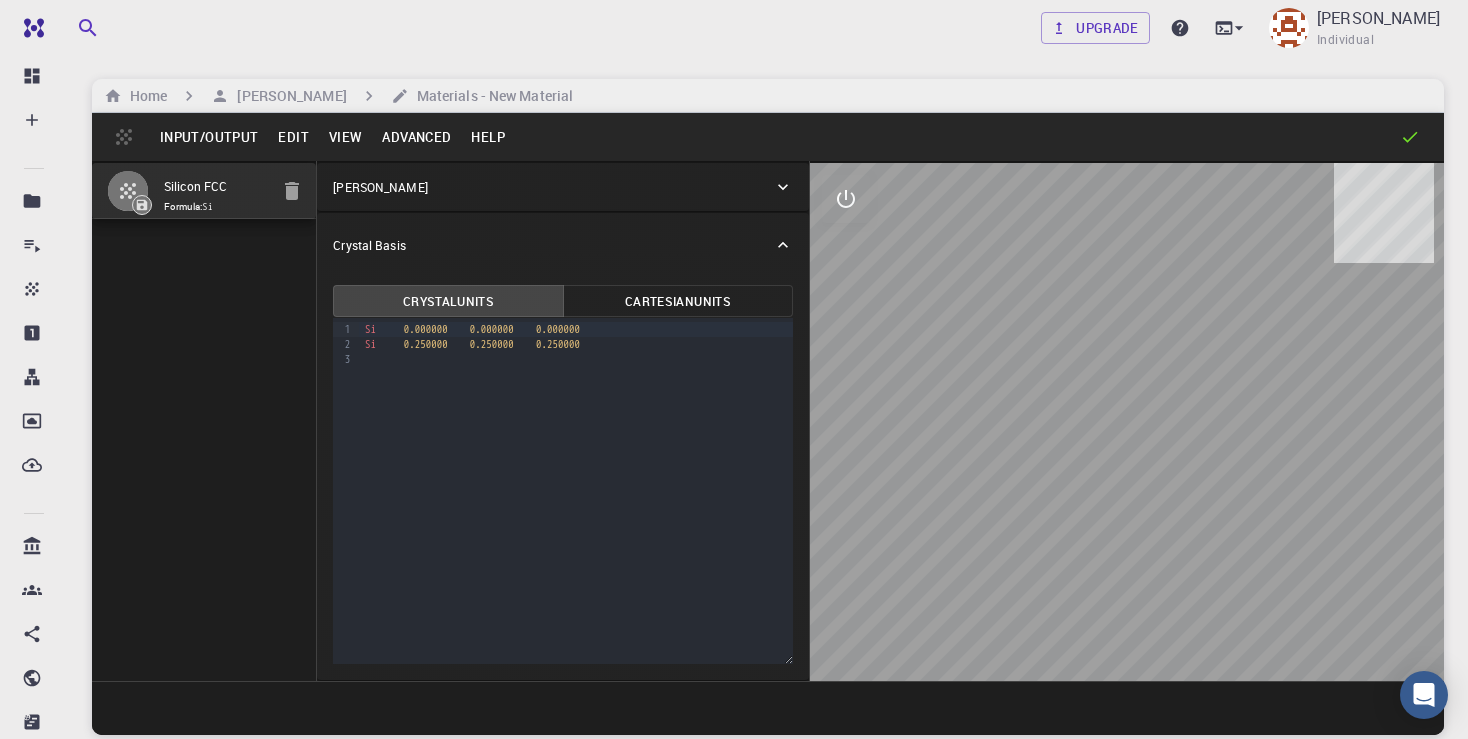 click on "Input/Output" at bounding box center [209, 137] 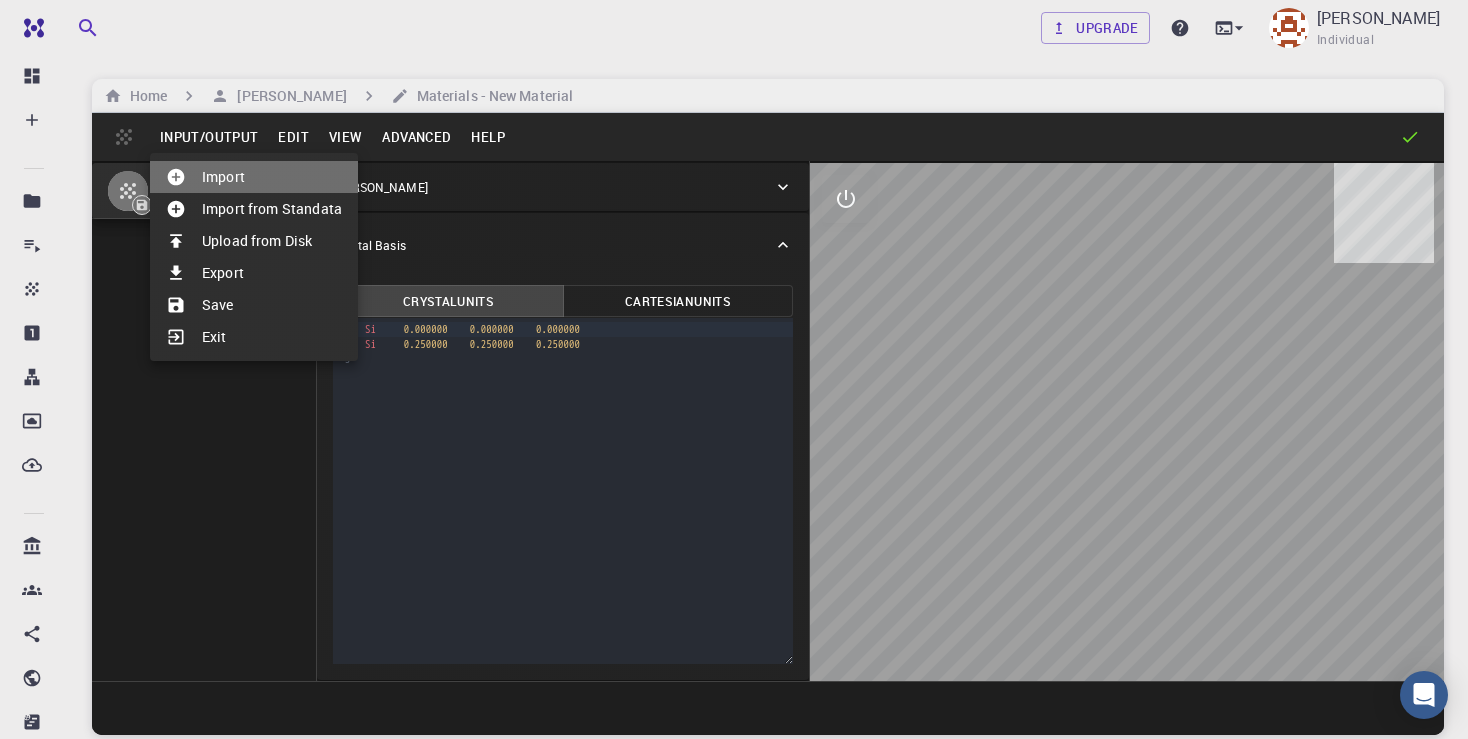 click on "Import" at bounding box center (254, 177) 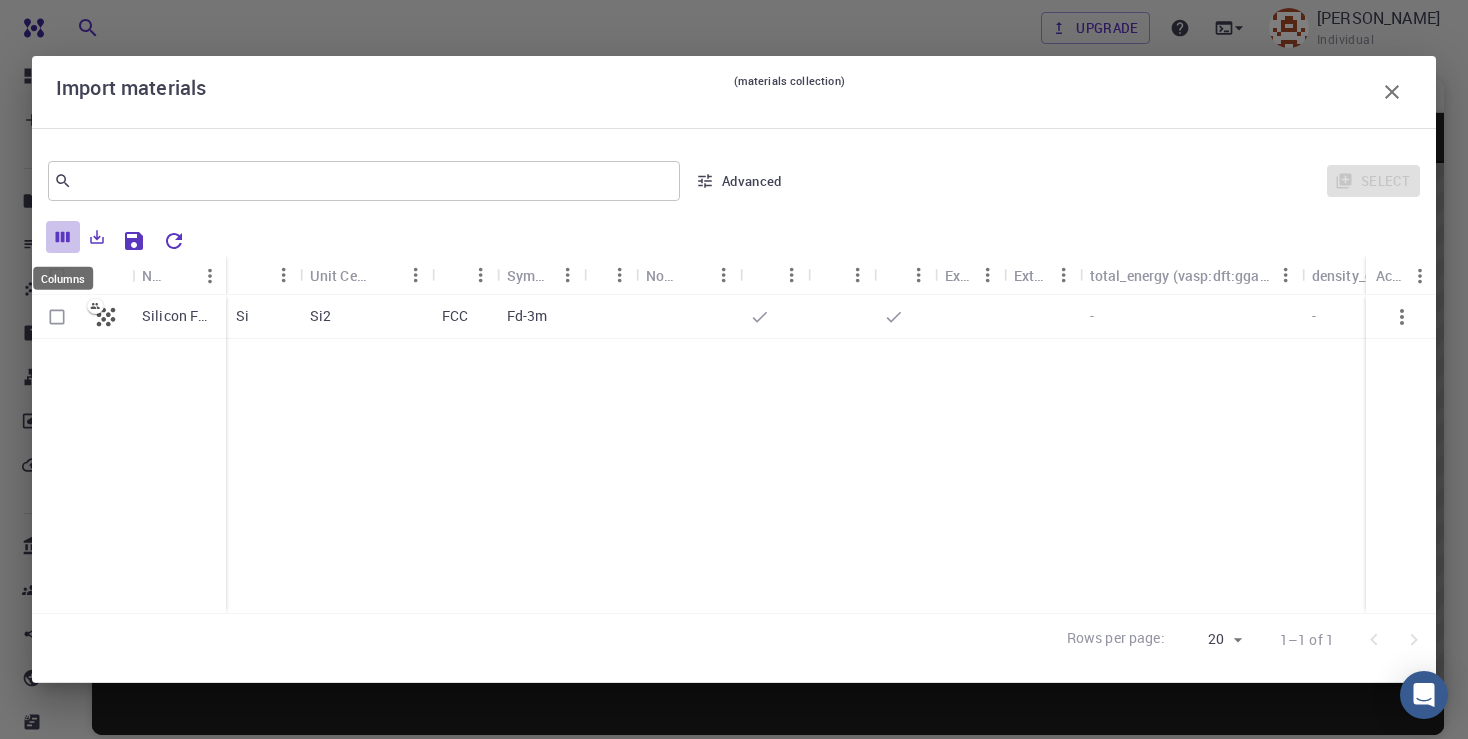 click 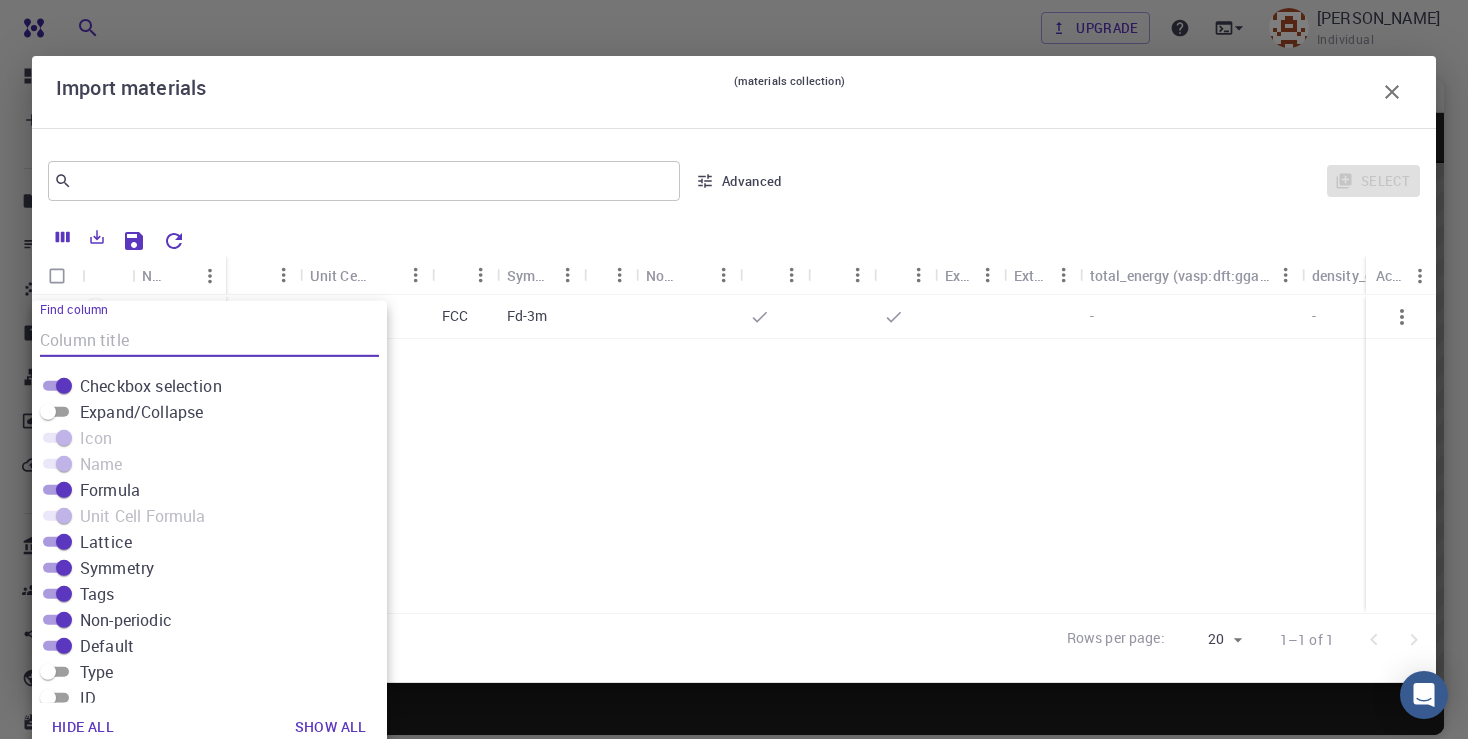 scroll, scrollTop: 5, scrollLeft: 0, axis: vertical 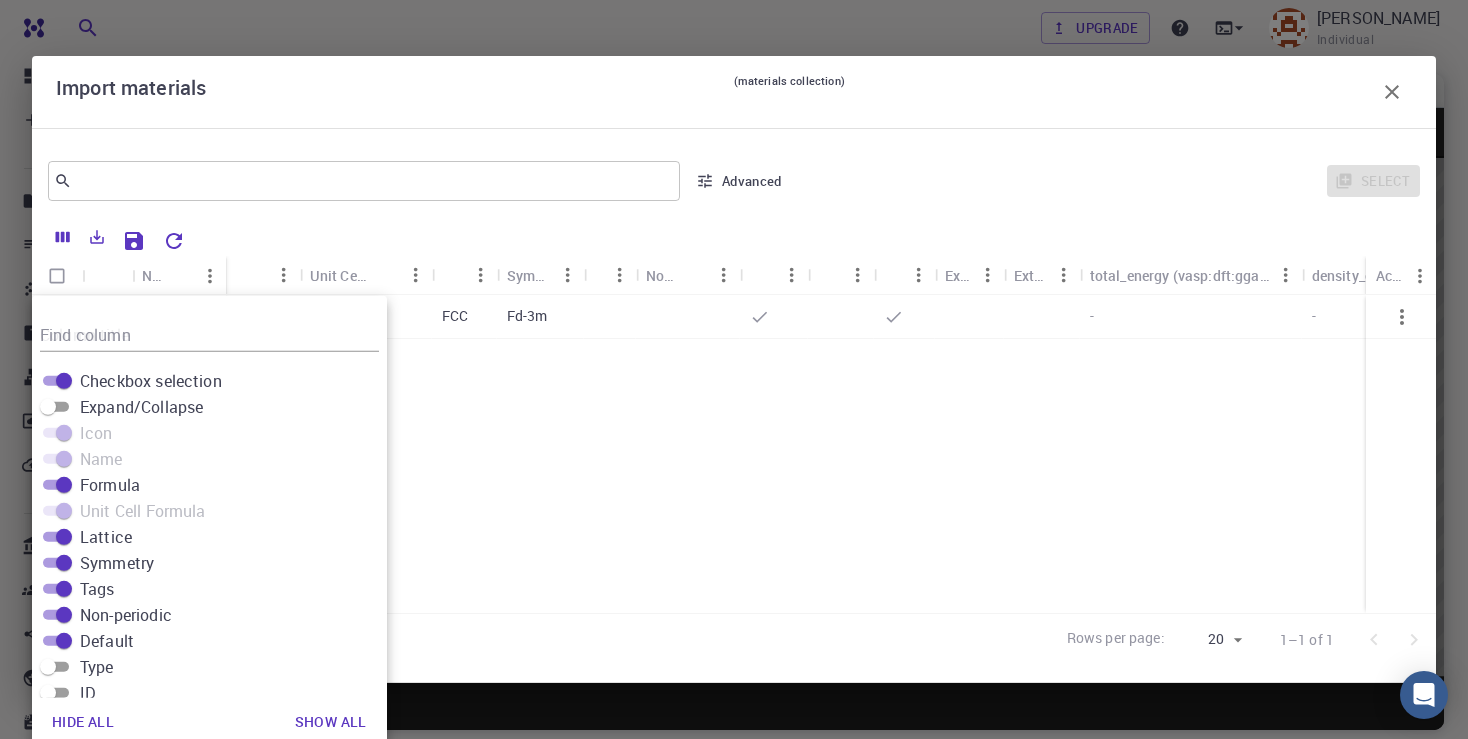 click on "Silicon FCC Si Si2 FCC Fd-3m - - - - -" at bounding box center (3311, 454) 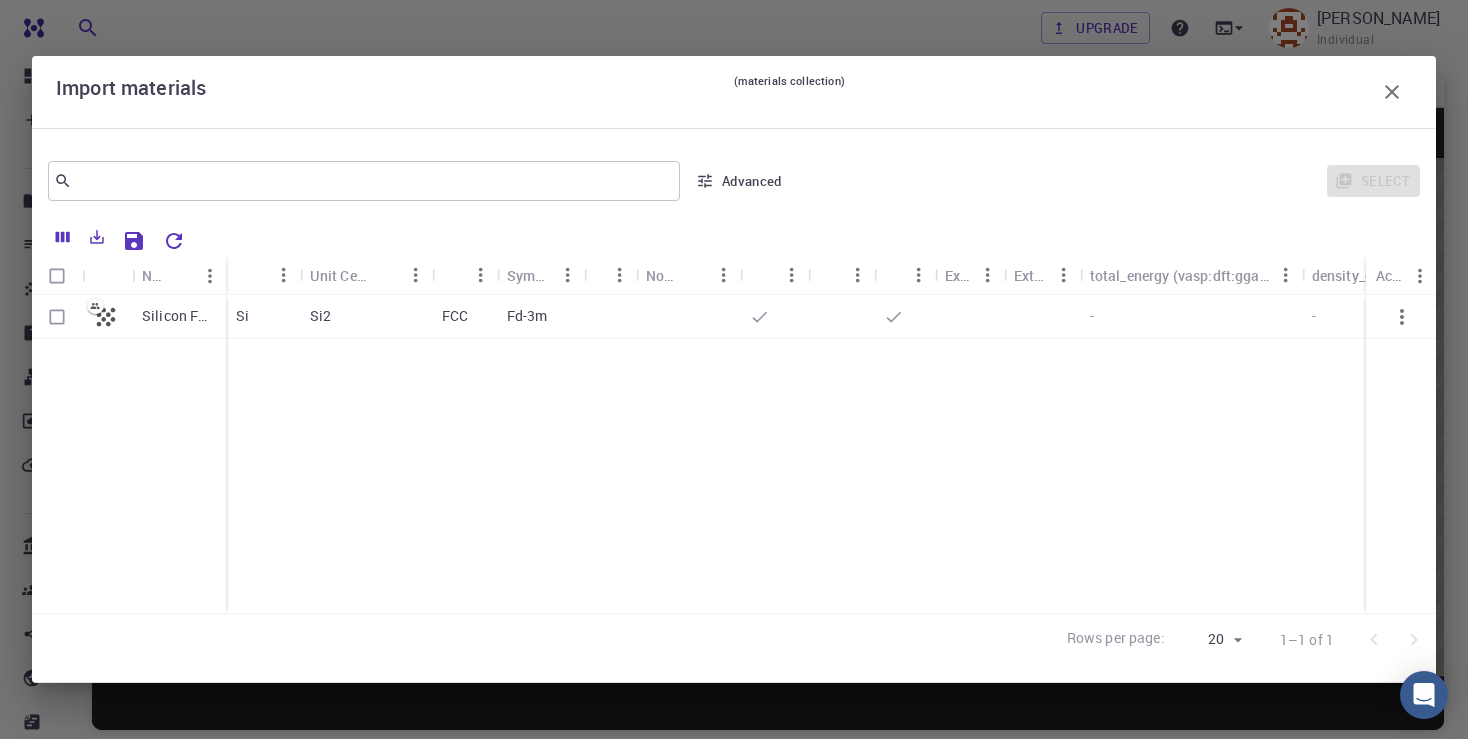 click 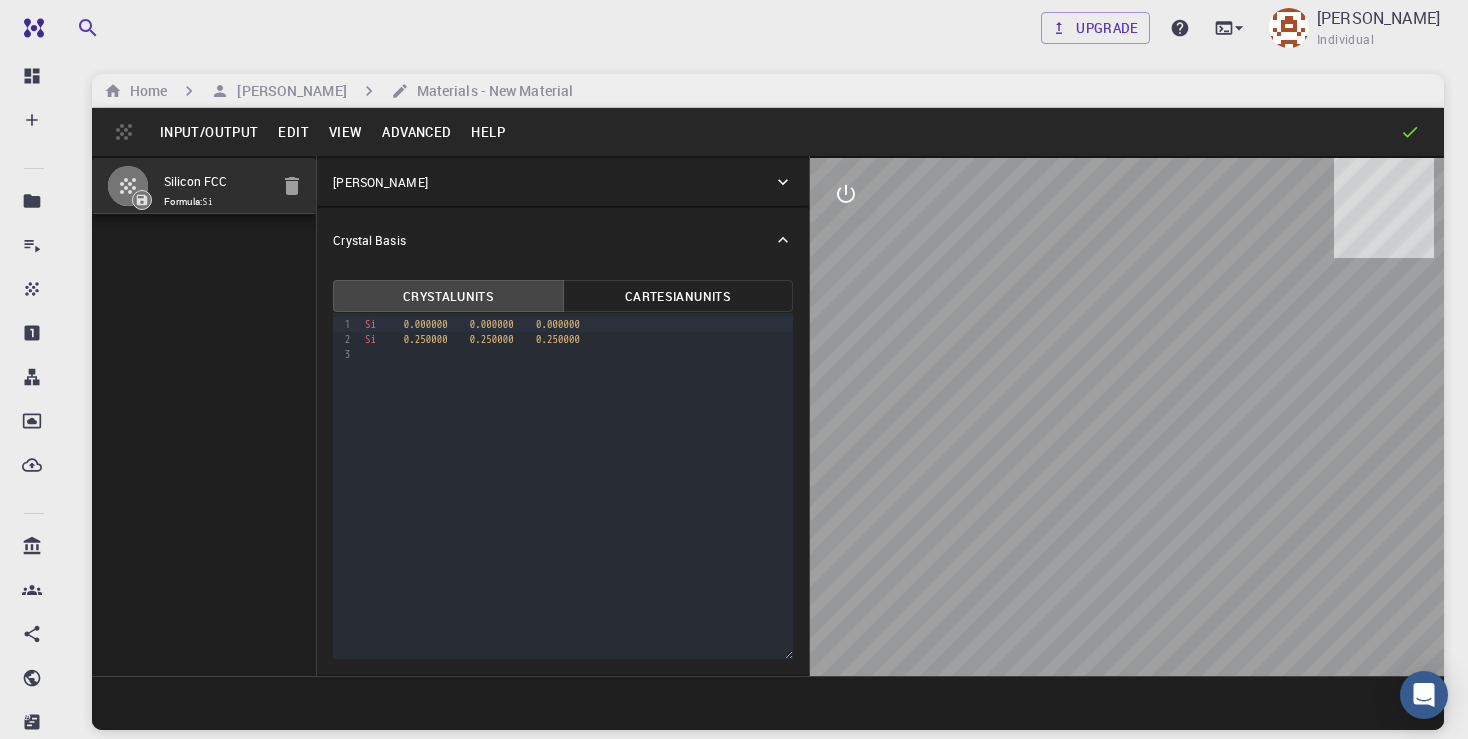 click on "Input/Output" at bounding box center [209, 132] 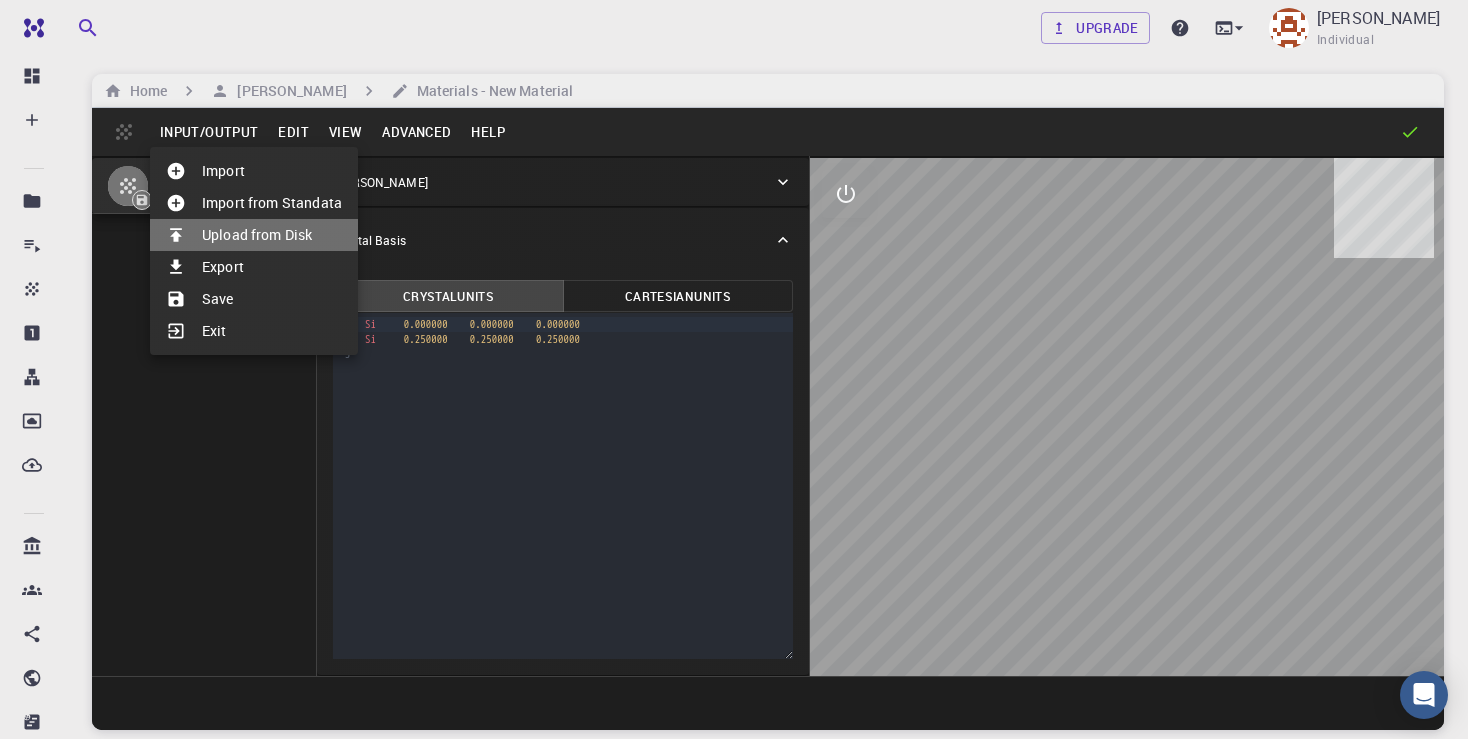 click on "Upload from Disk" at bounding box center (254, 235) 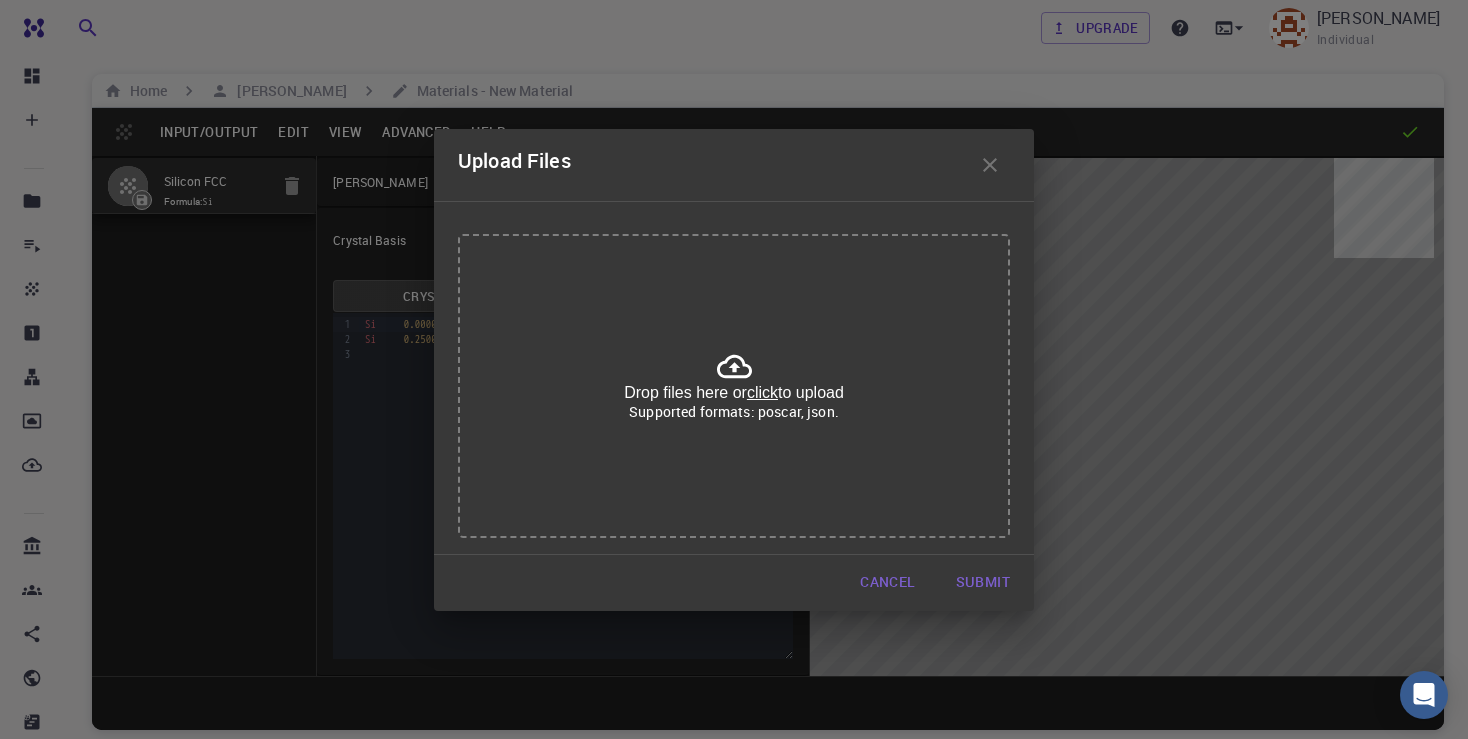 click on "Drop files here or  click  to upload Supported formats: poscar, json." at bounding box center (734, 386) 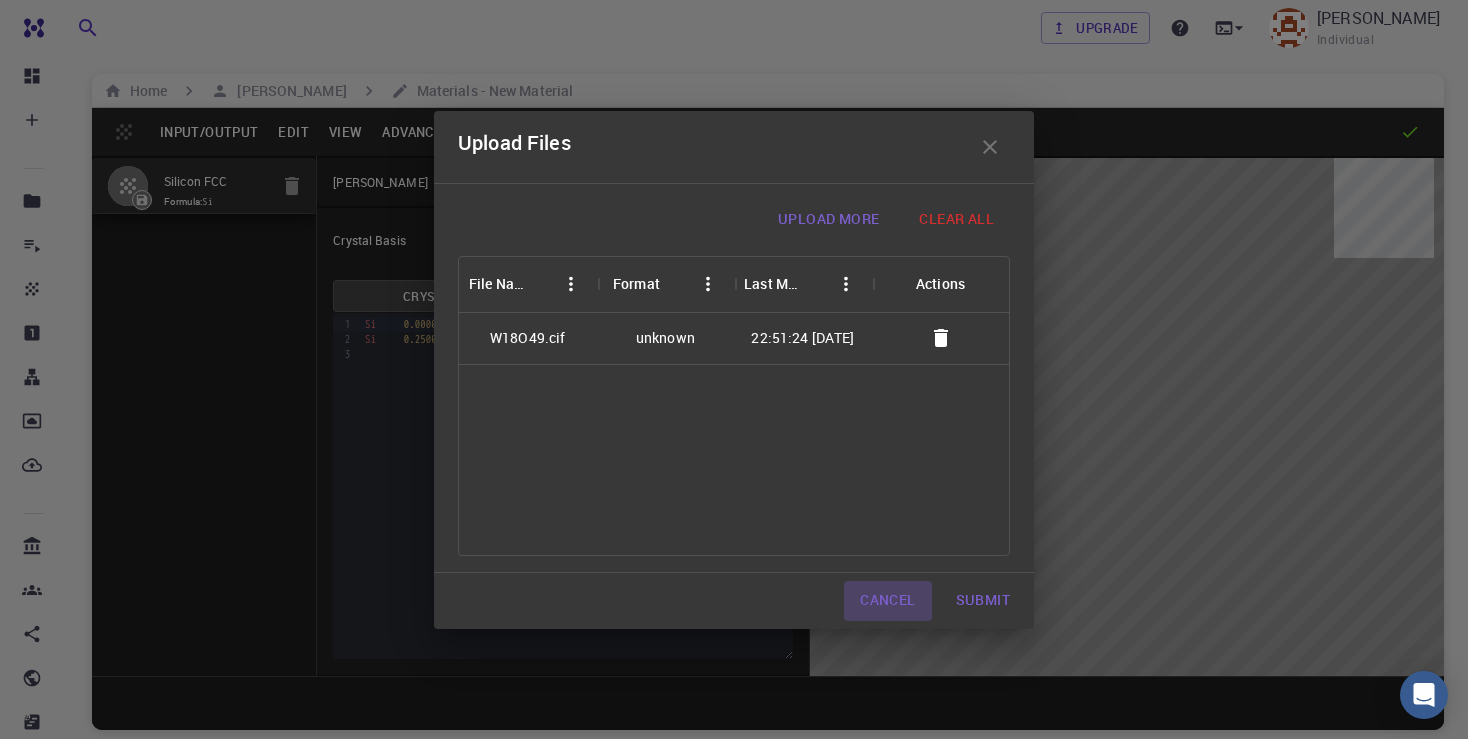 click on "Cancel" at bounding box center [887, 601] 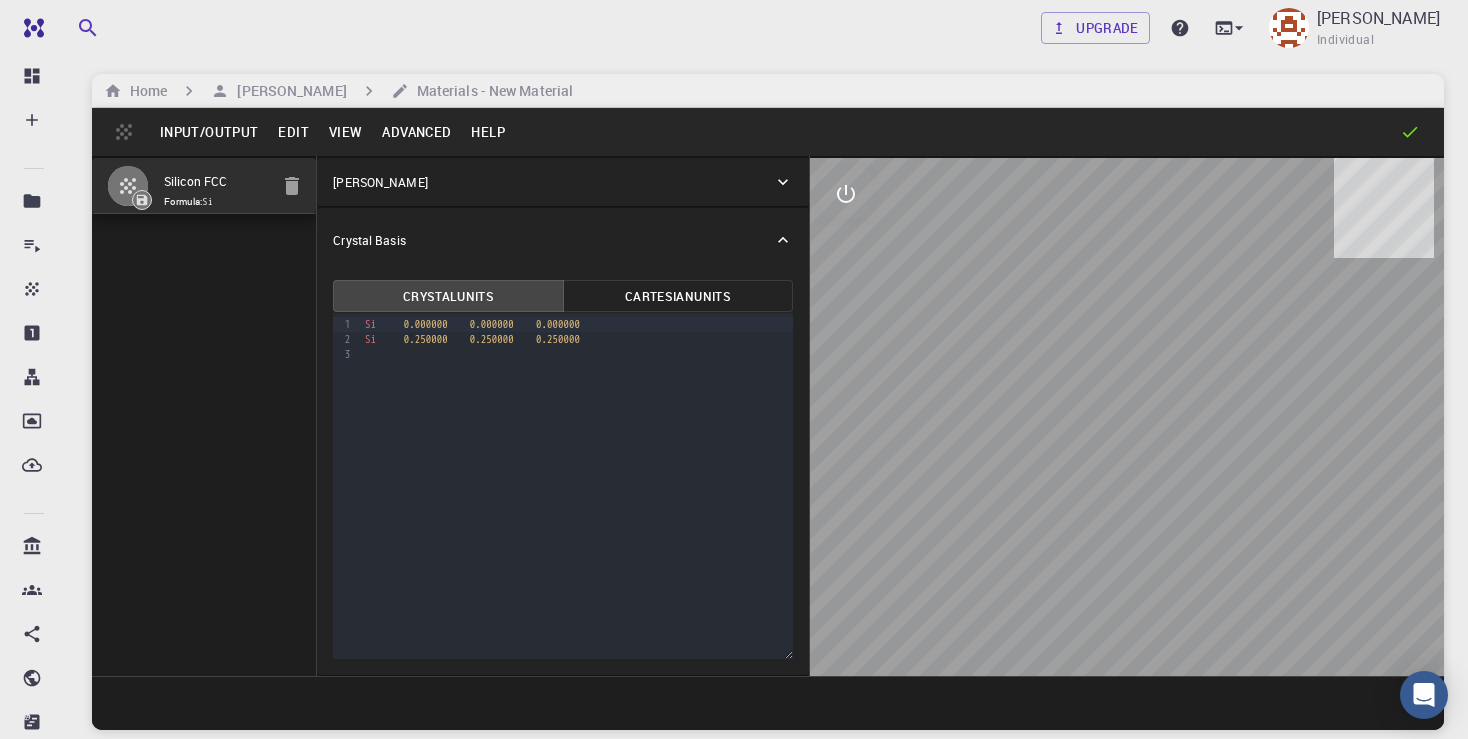 click on "Input/Output" at bounding box center (209, 132) 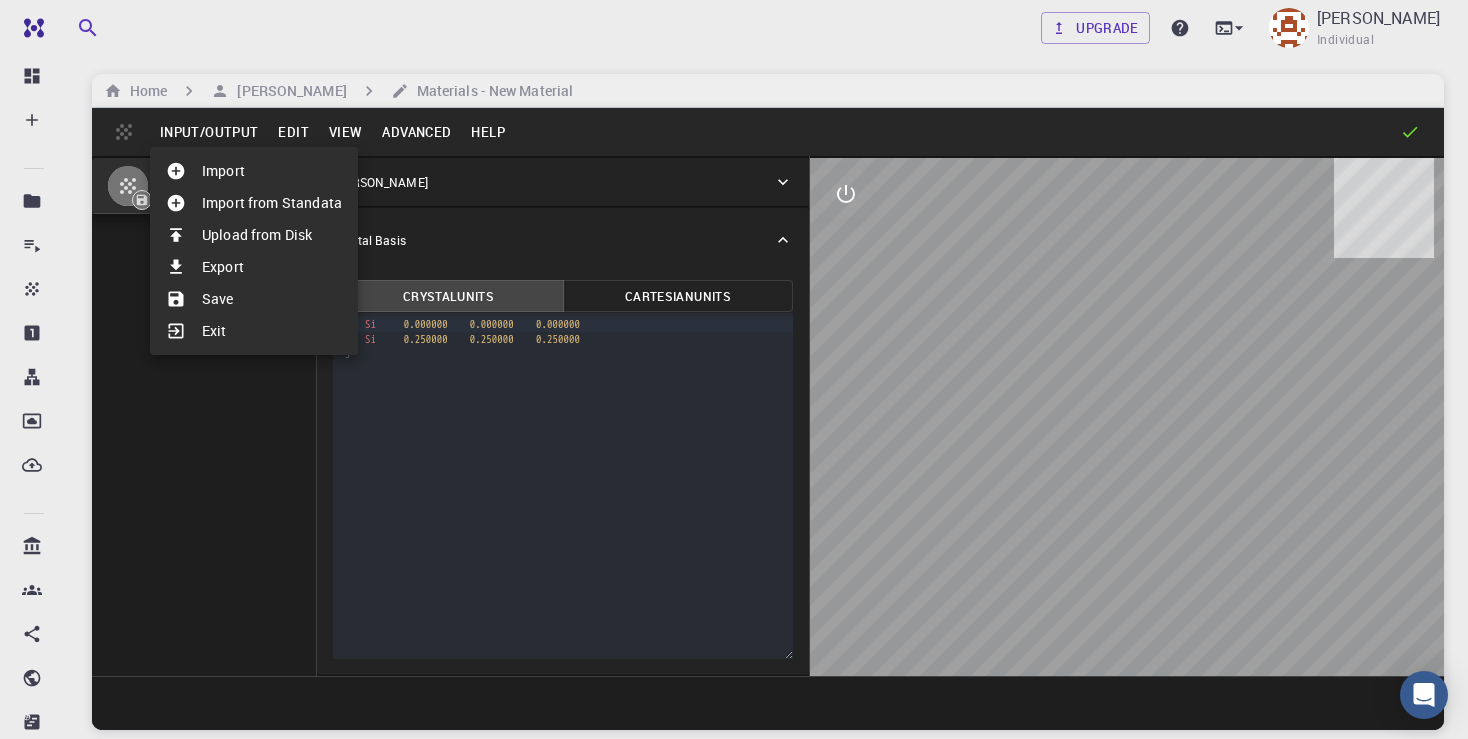 click at bounding box center [734, 369] 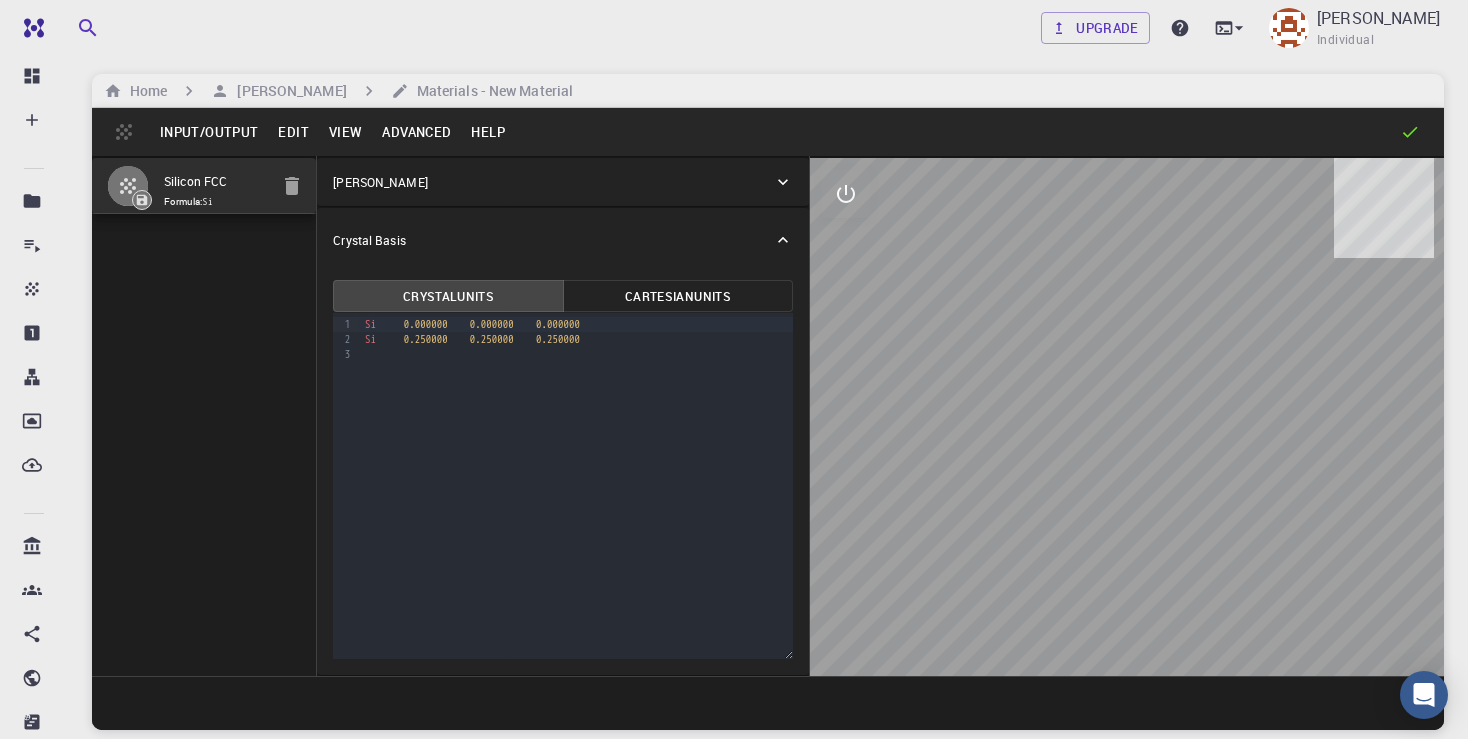 click on "Edit" at bounding box center (293, 132) 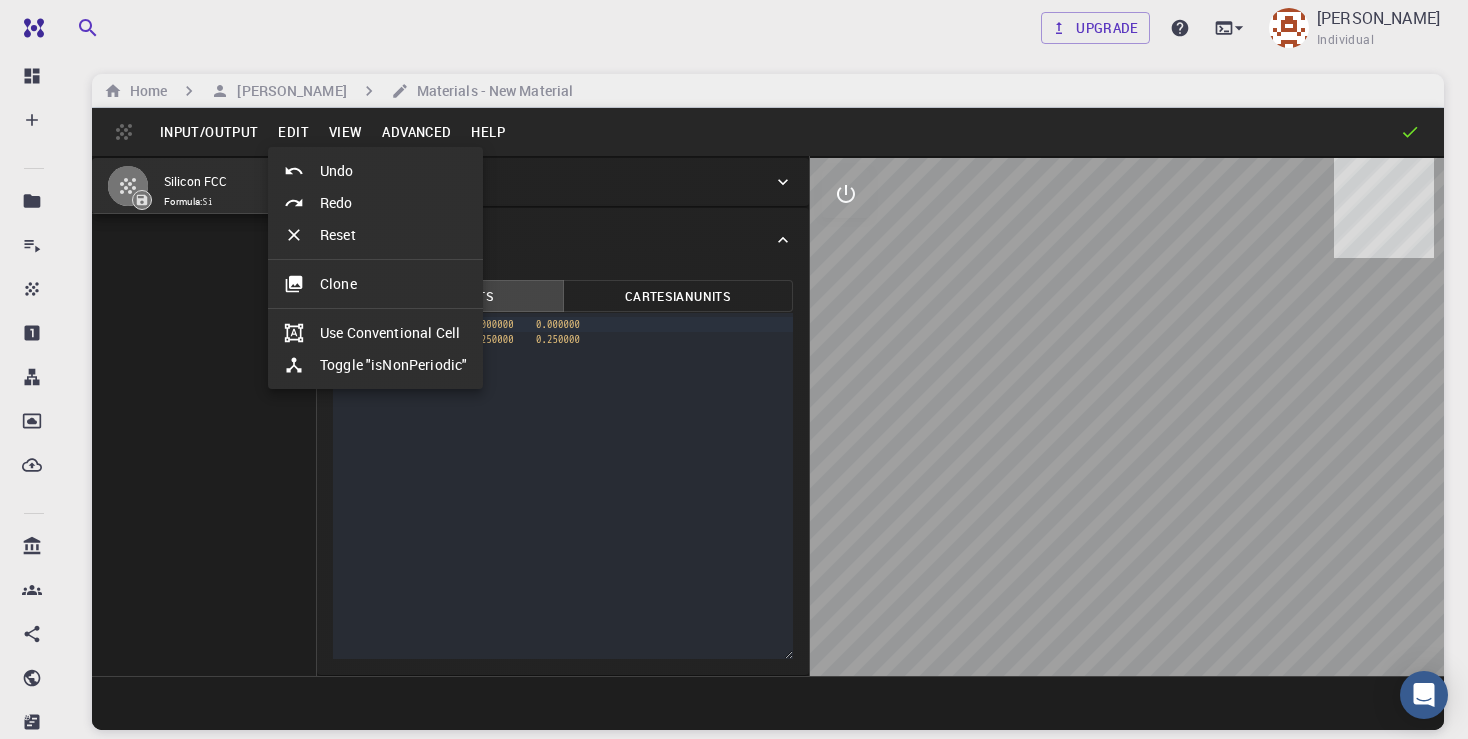 click at bounding box center (734, 369) 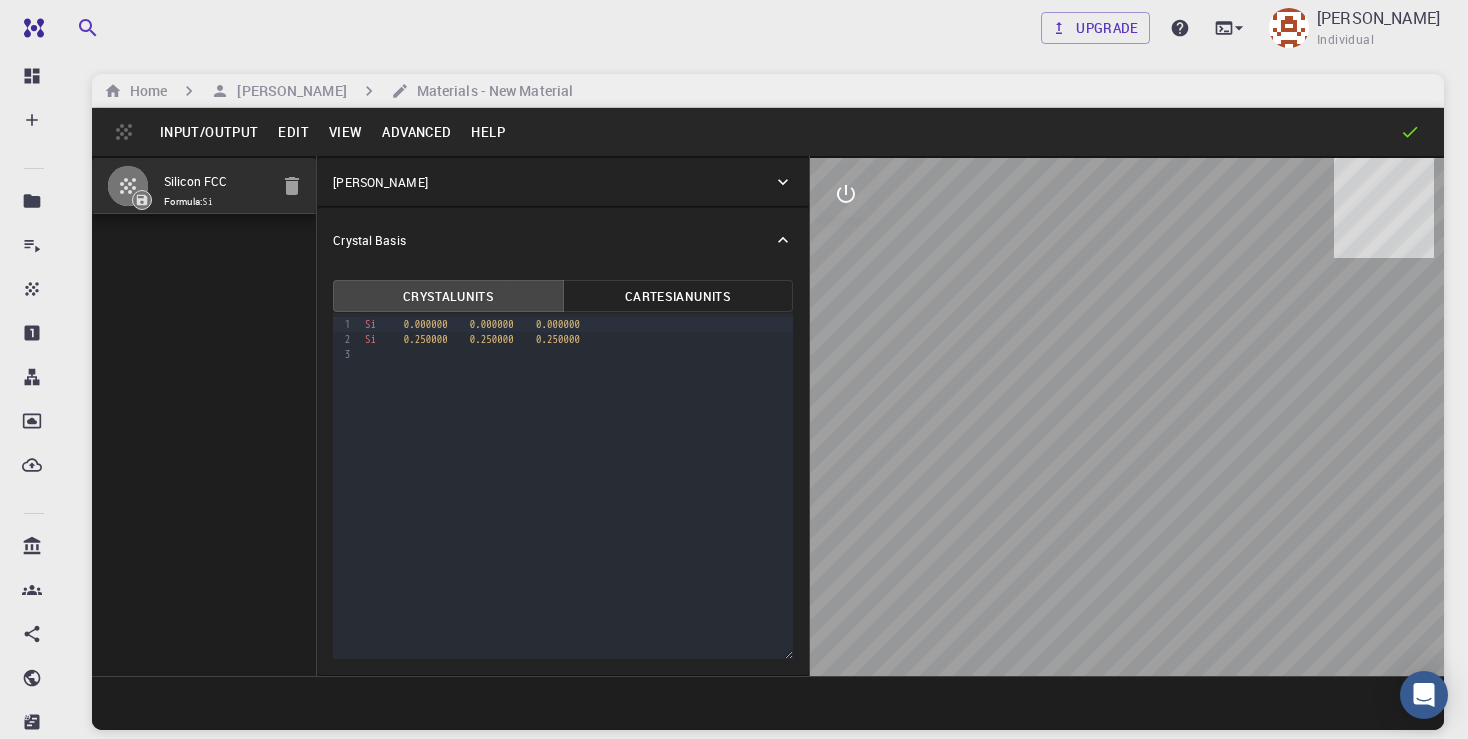 click on "Advanced" at bounding box center [416, 132] 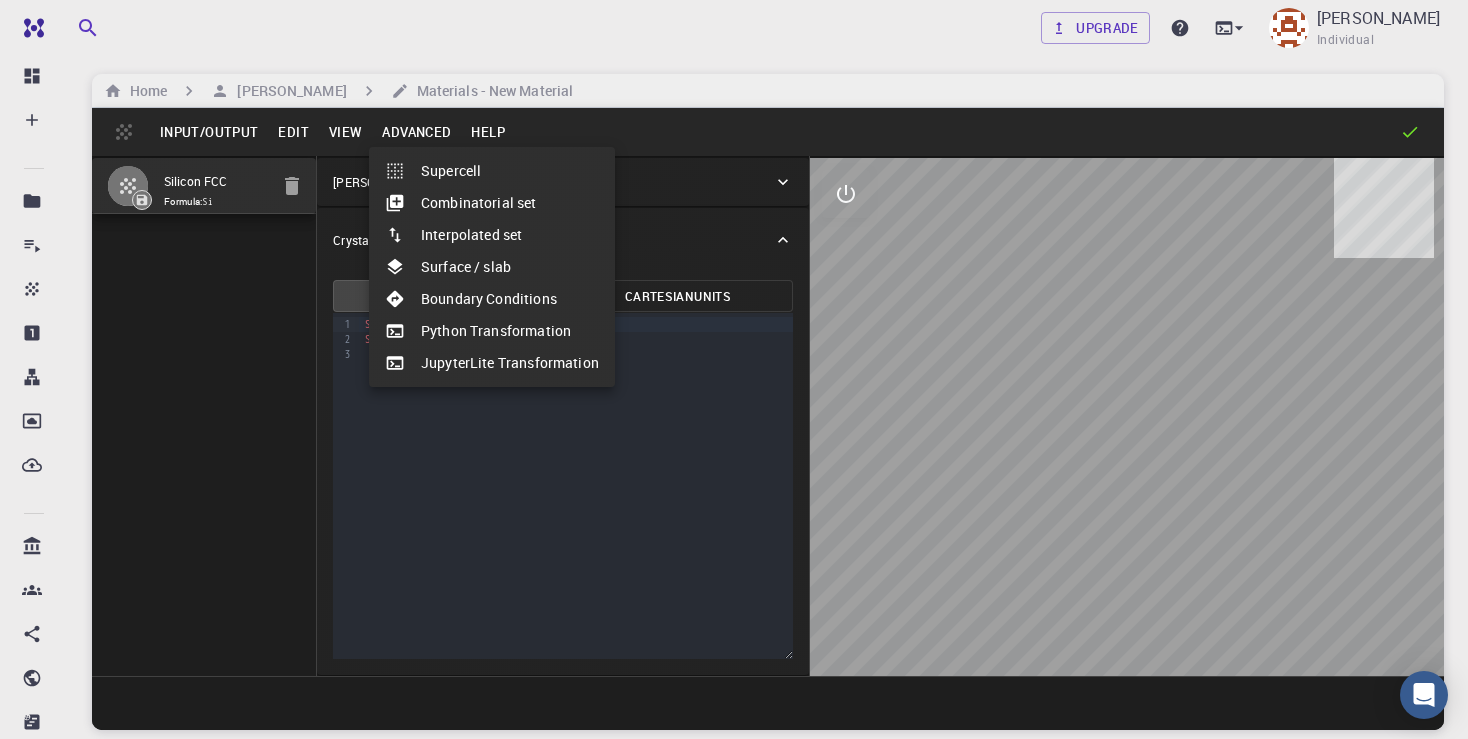 click at bounding box center (734, 369) 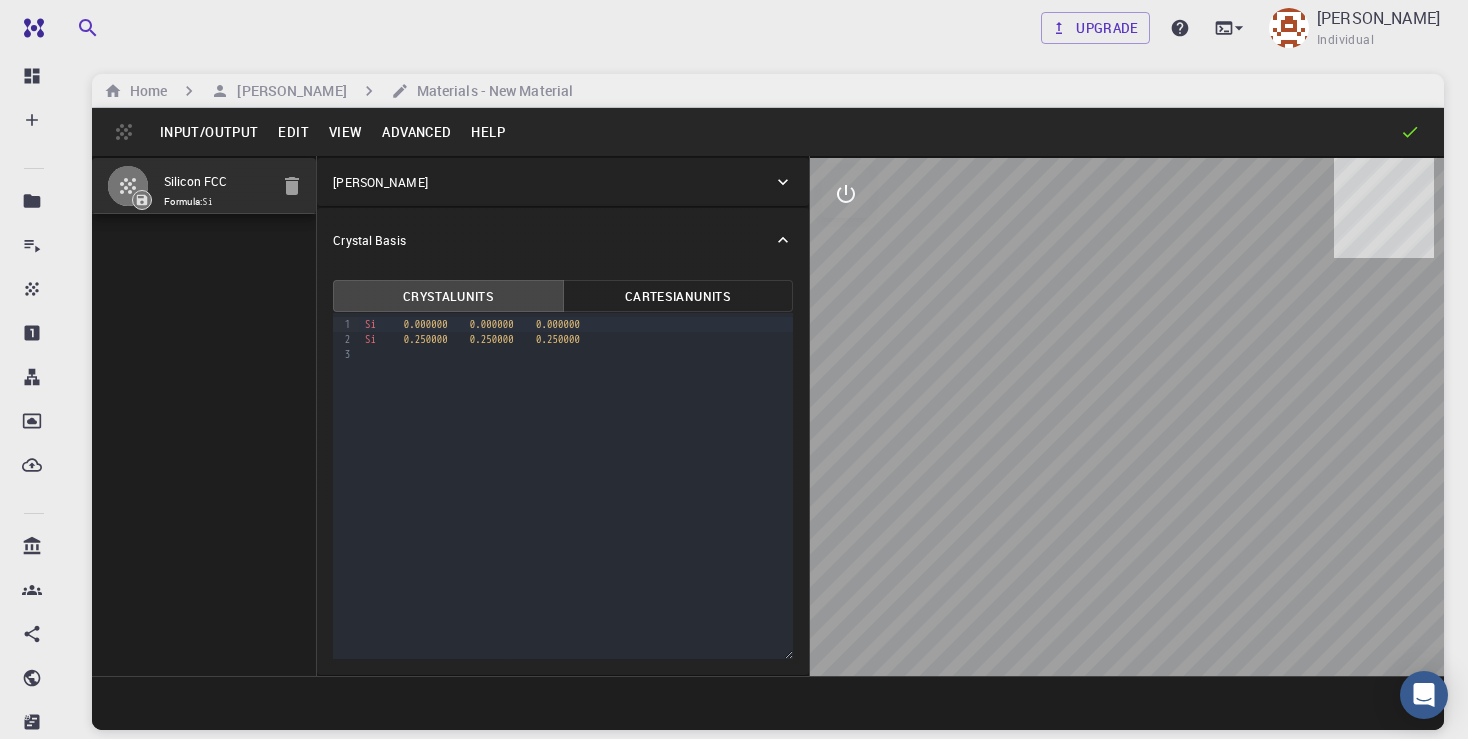 click on "View" at bounding box center (346, 132) 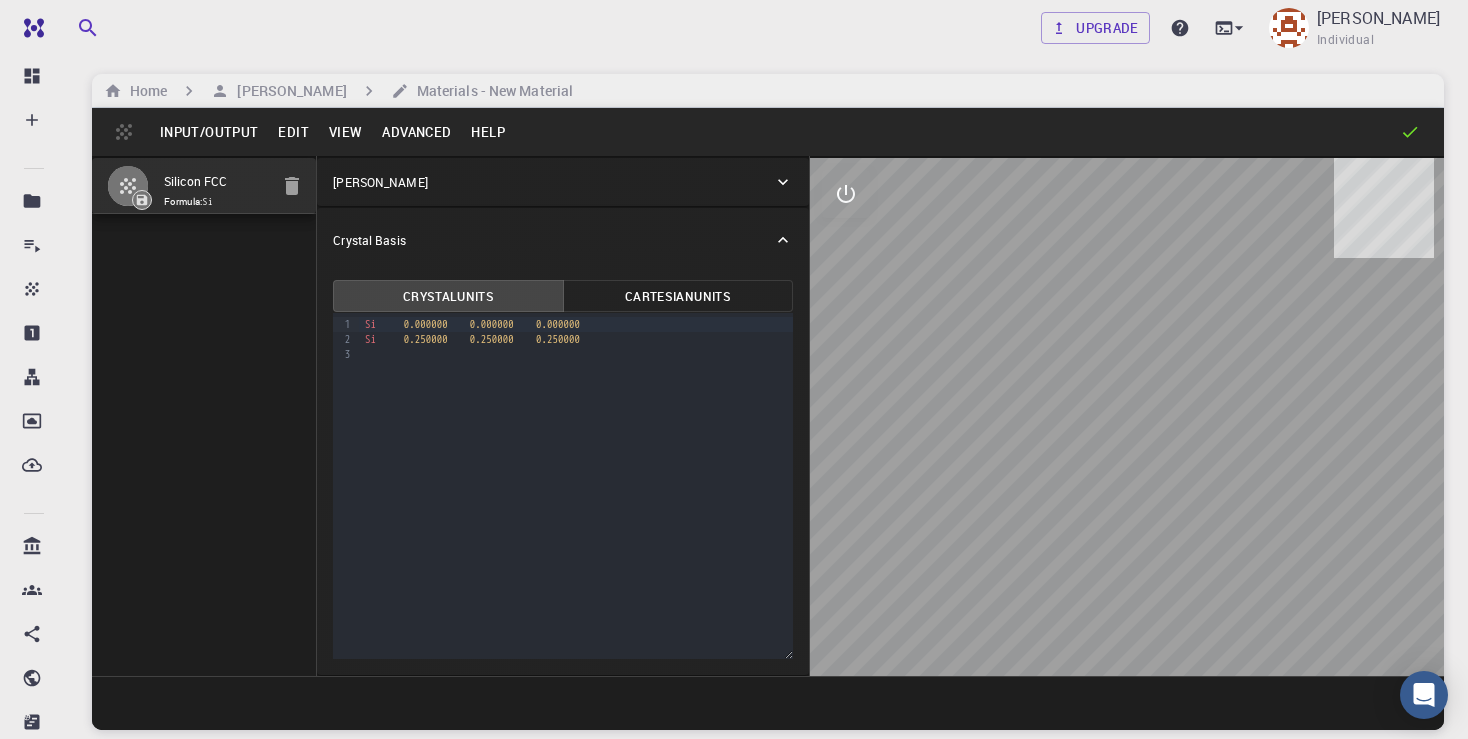 click on "View" at bounding box center (346, 132) 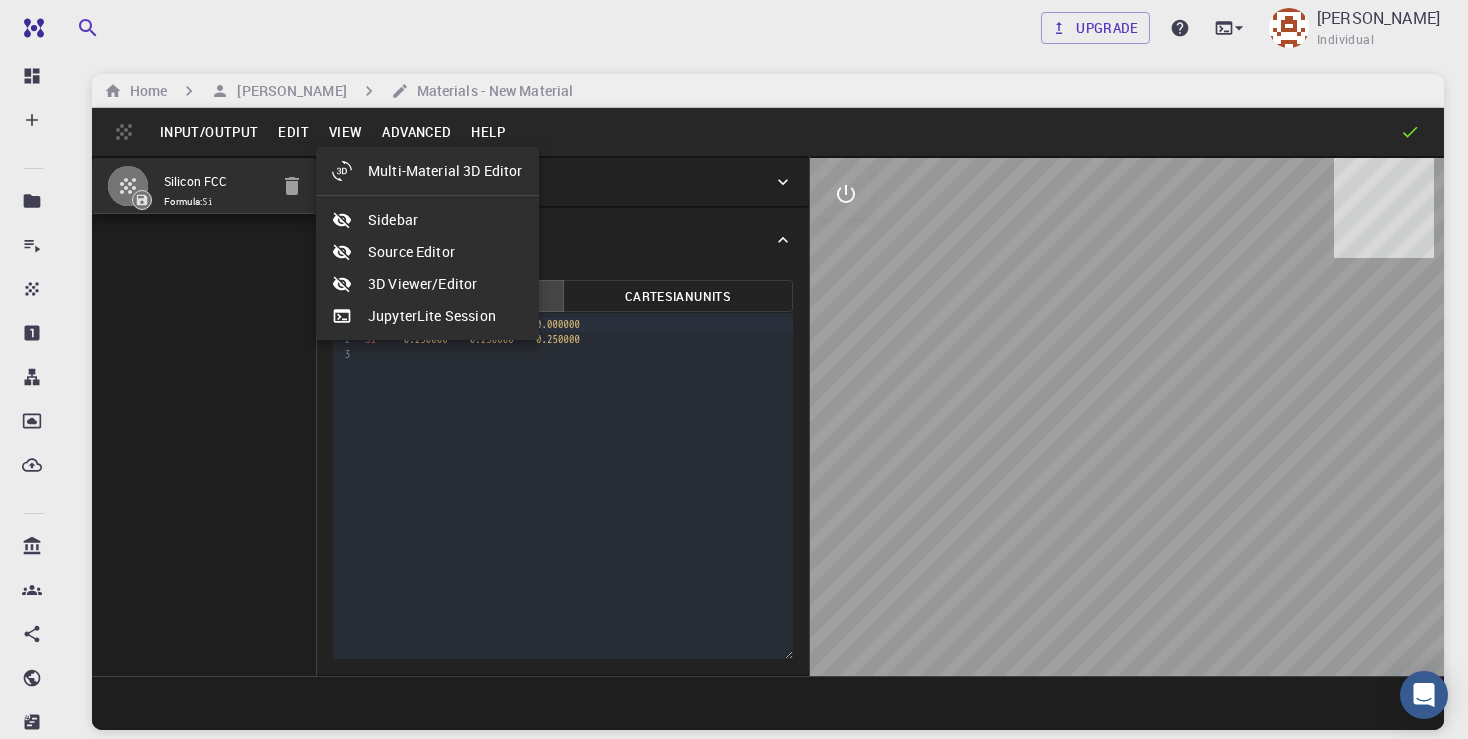 click at bounding box center [734, 369] 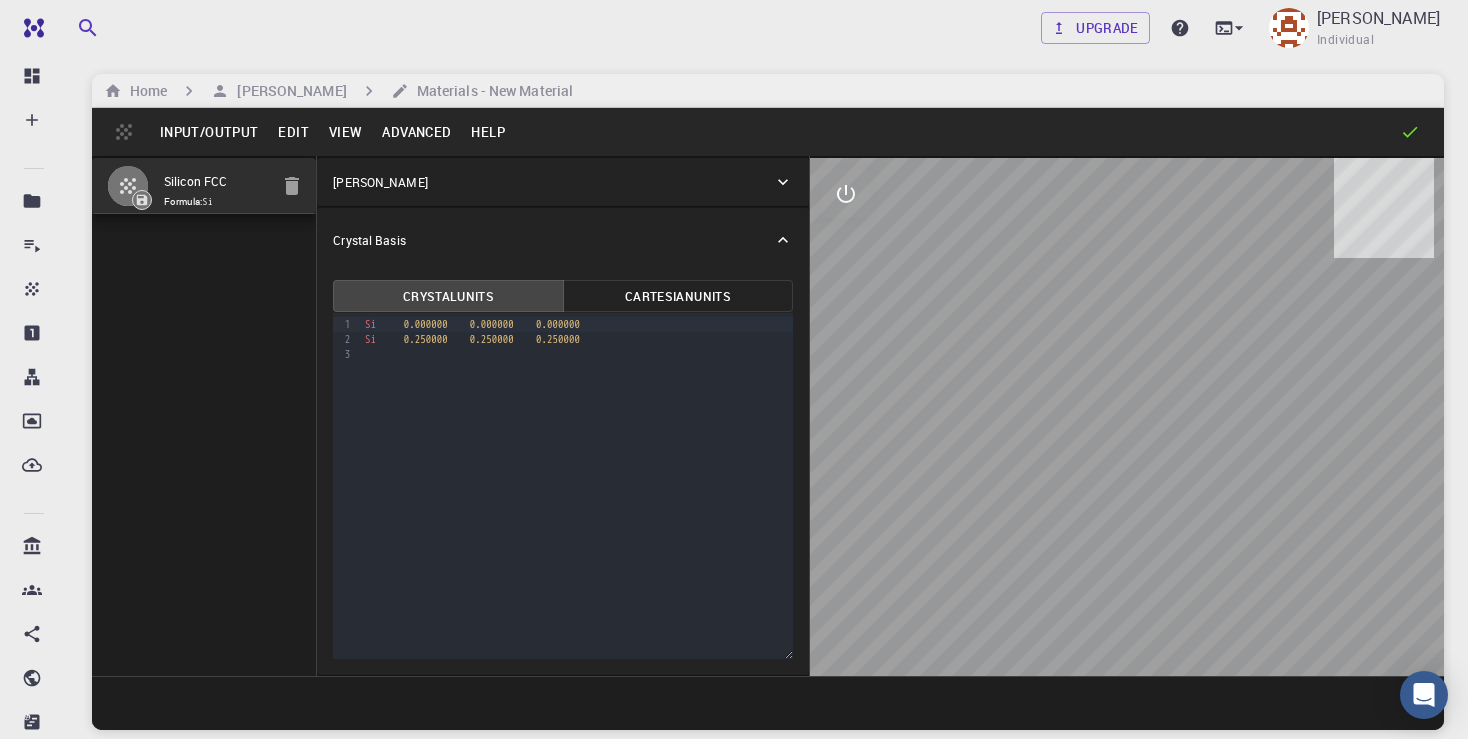 click on "Input/Output" at bounding box center (209, 132) 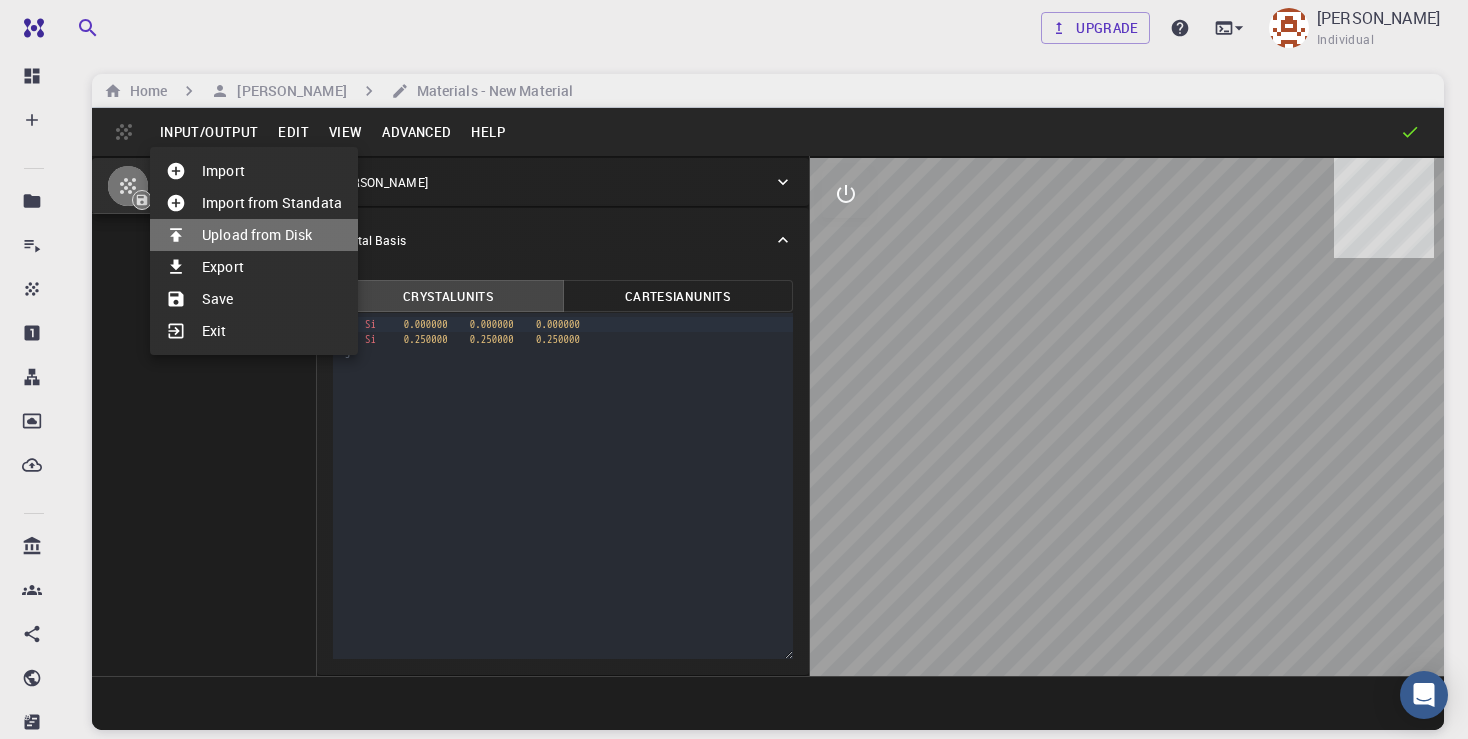 click on "Upload from Disk" at bounding box center (254, 235) 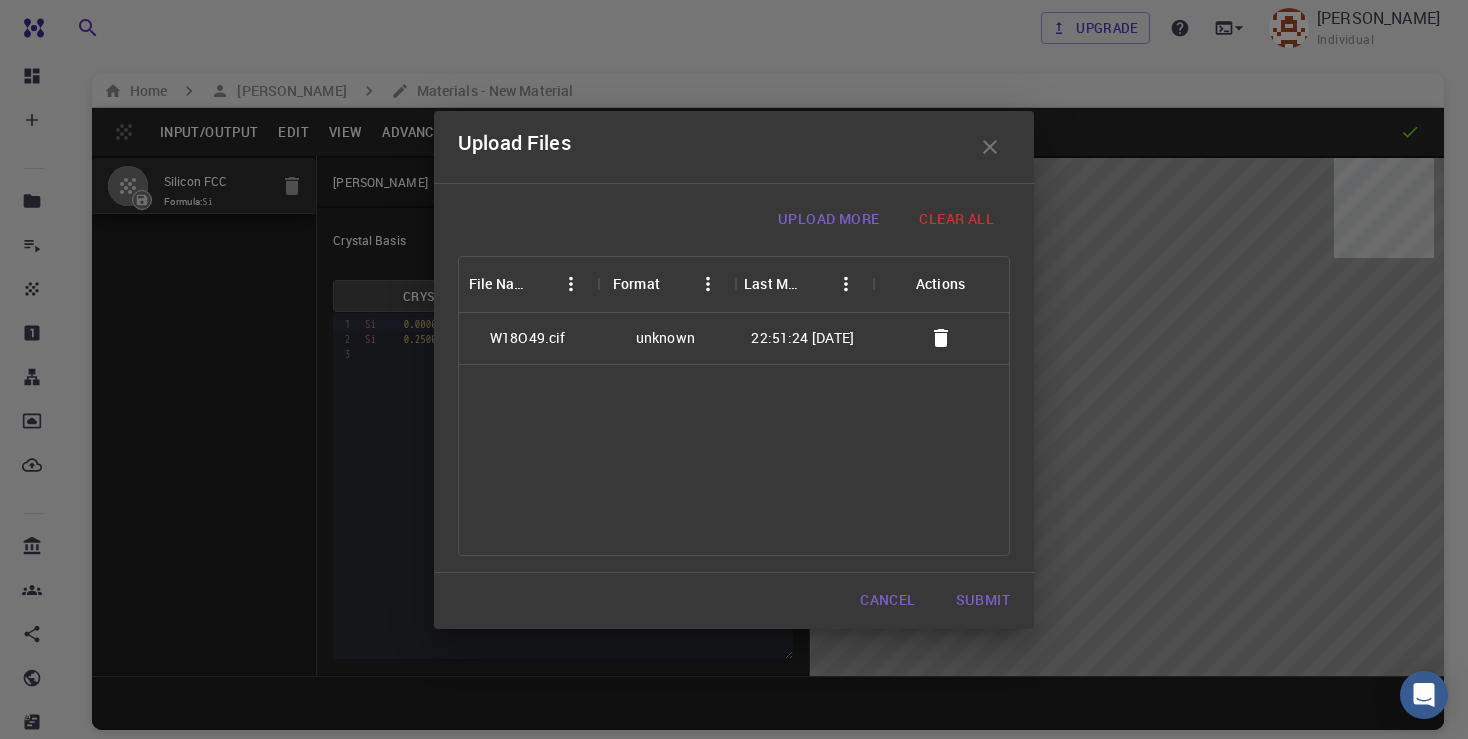 click on "unknown" at bounding box center (665, 338) 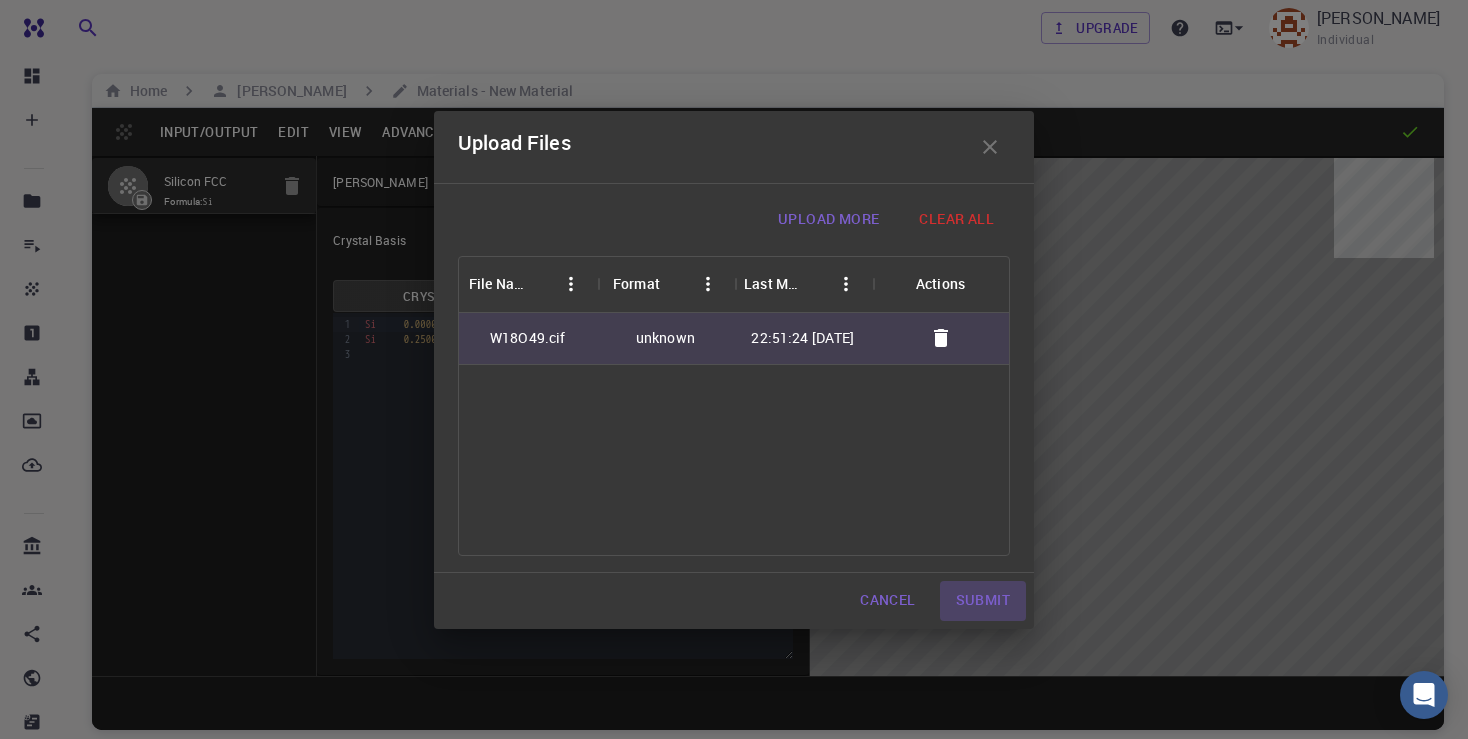 click on "Submit" at bounding box center [983, 601] 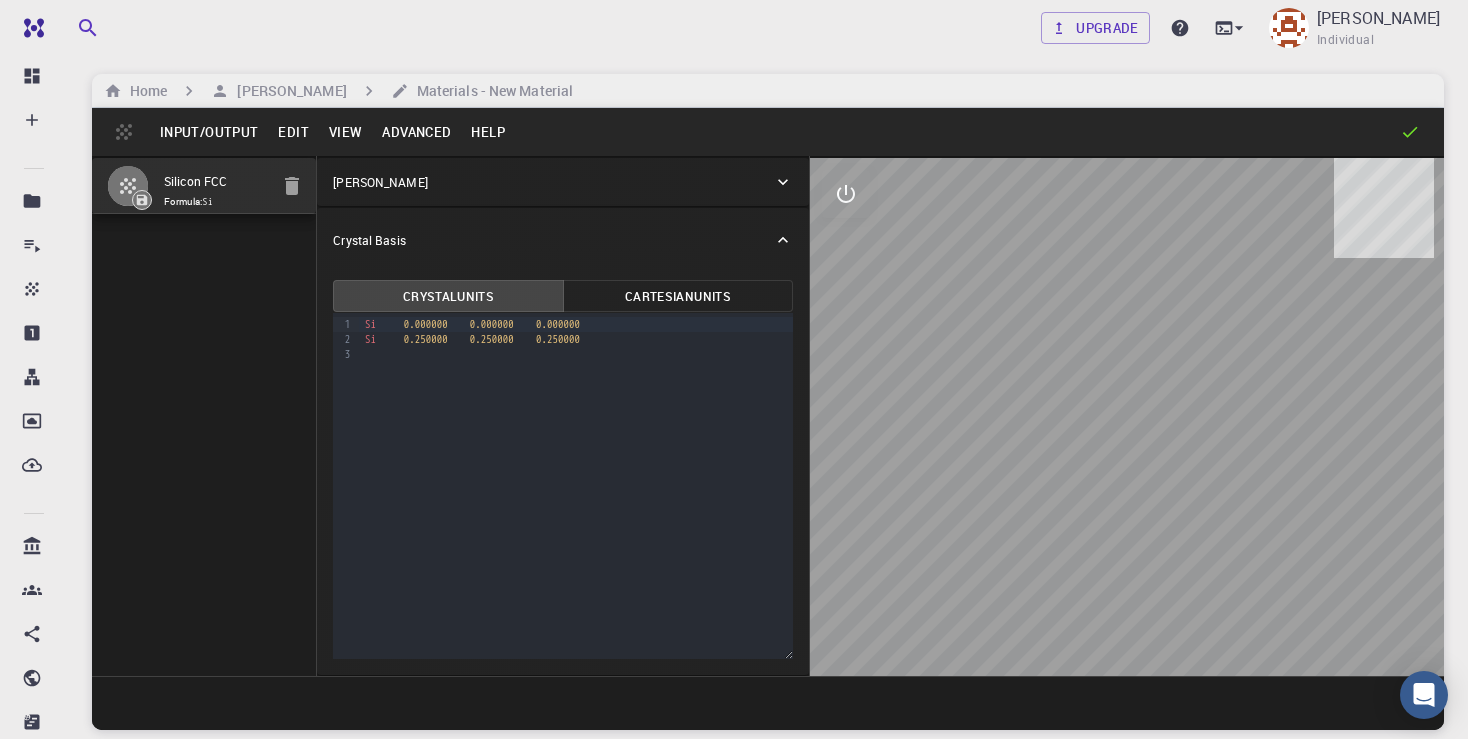 click on "Input/Output" at bounding box center (209, 132) 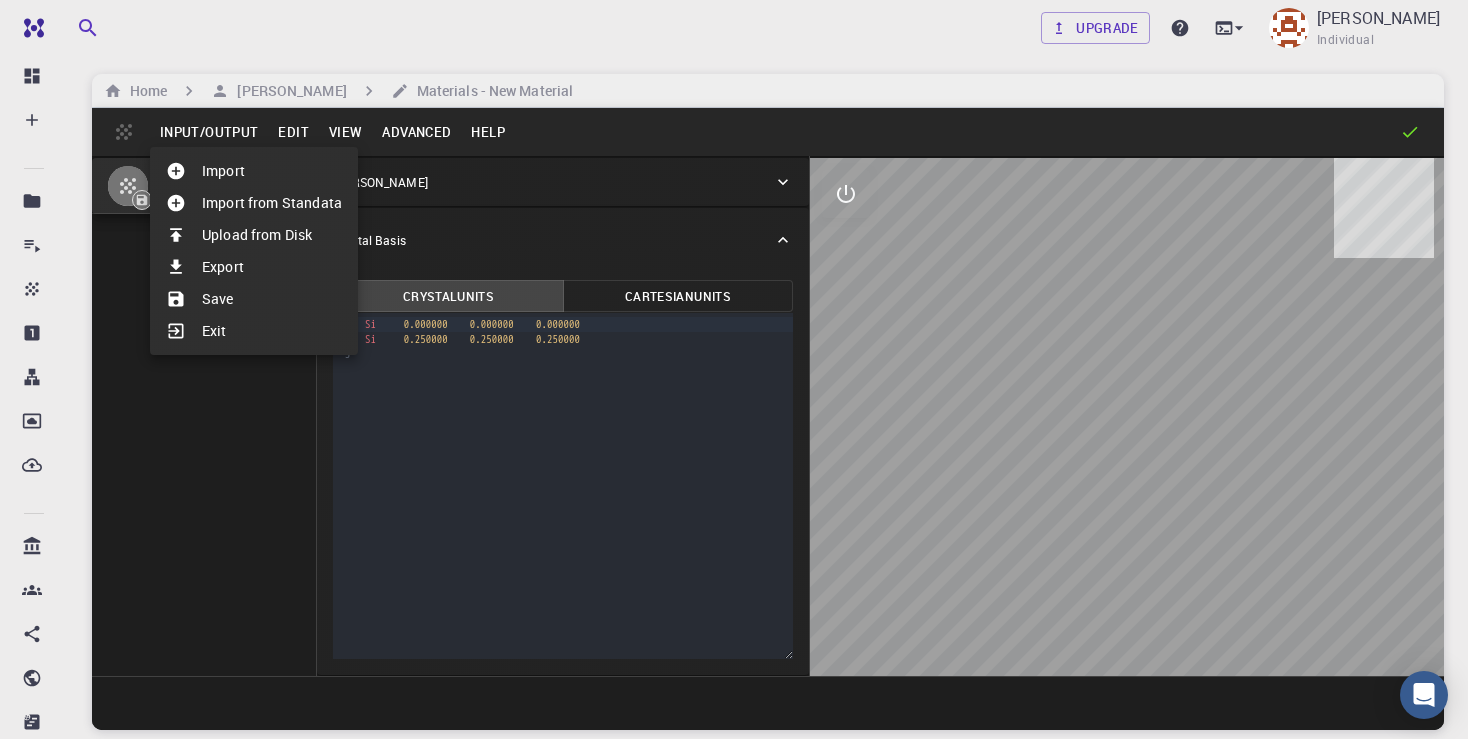 click at bounding box center (734, 369) 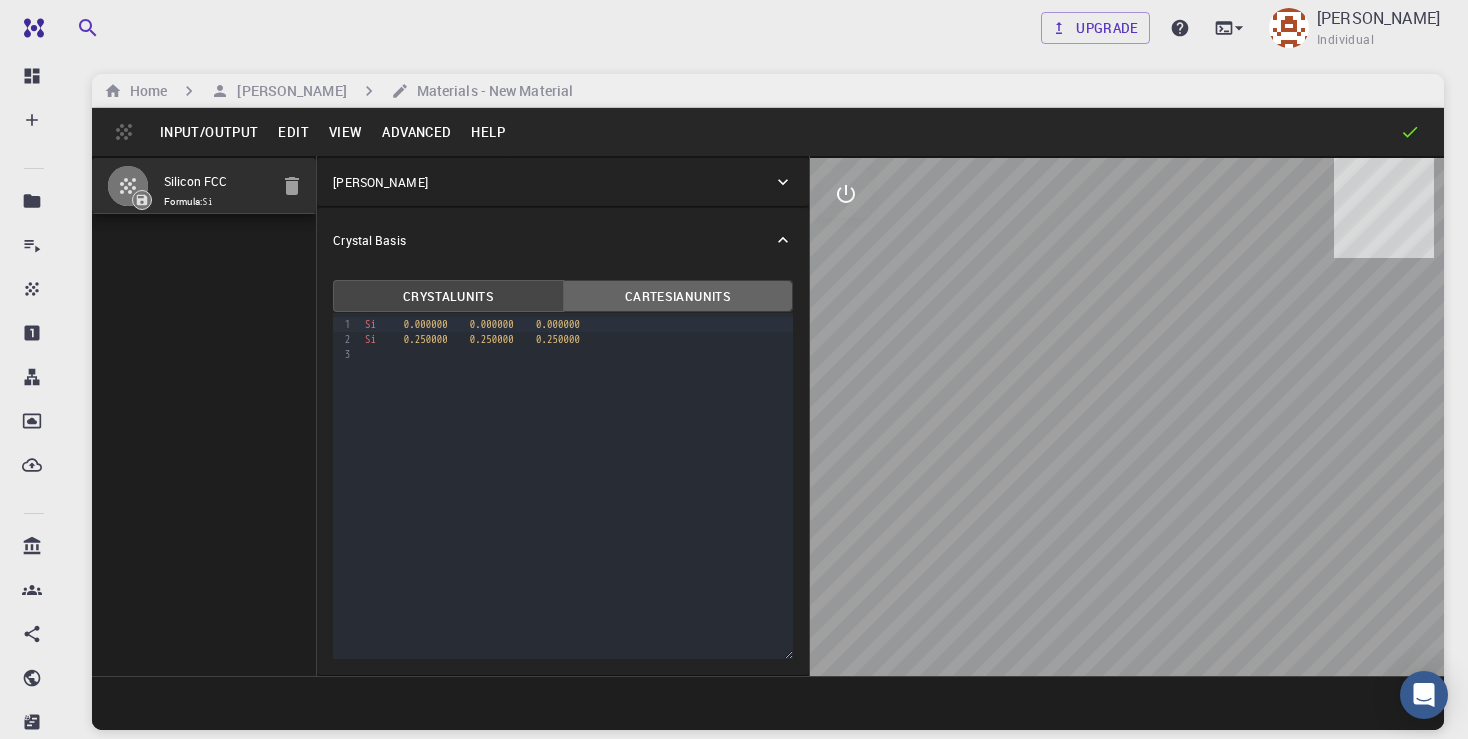 click on "Cartesian  Units" at bounding box center [678, 296] 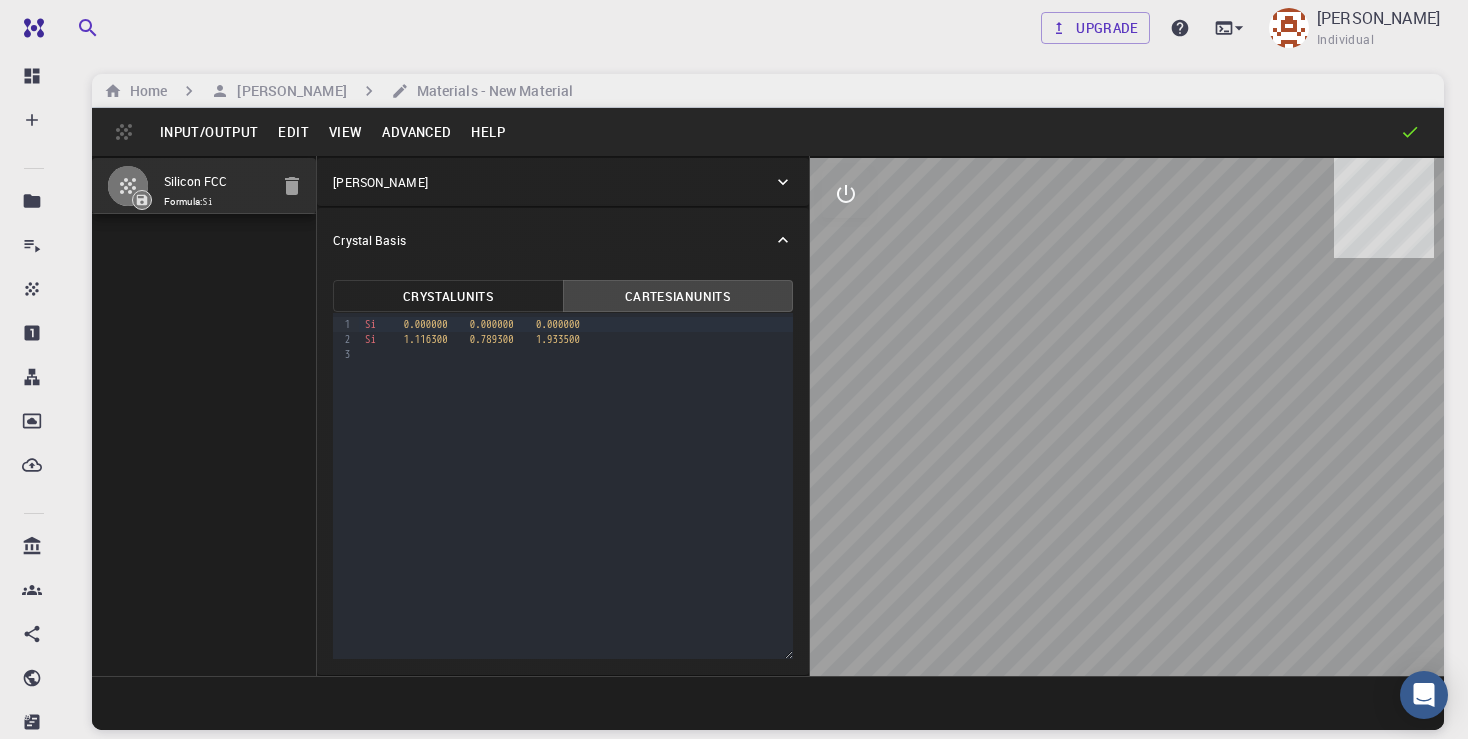 click on "Crystal  Units" at bounding box center (448, 296) 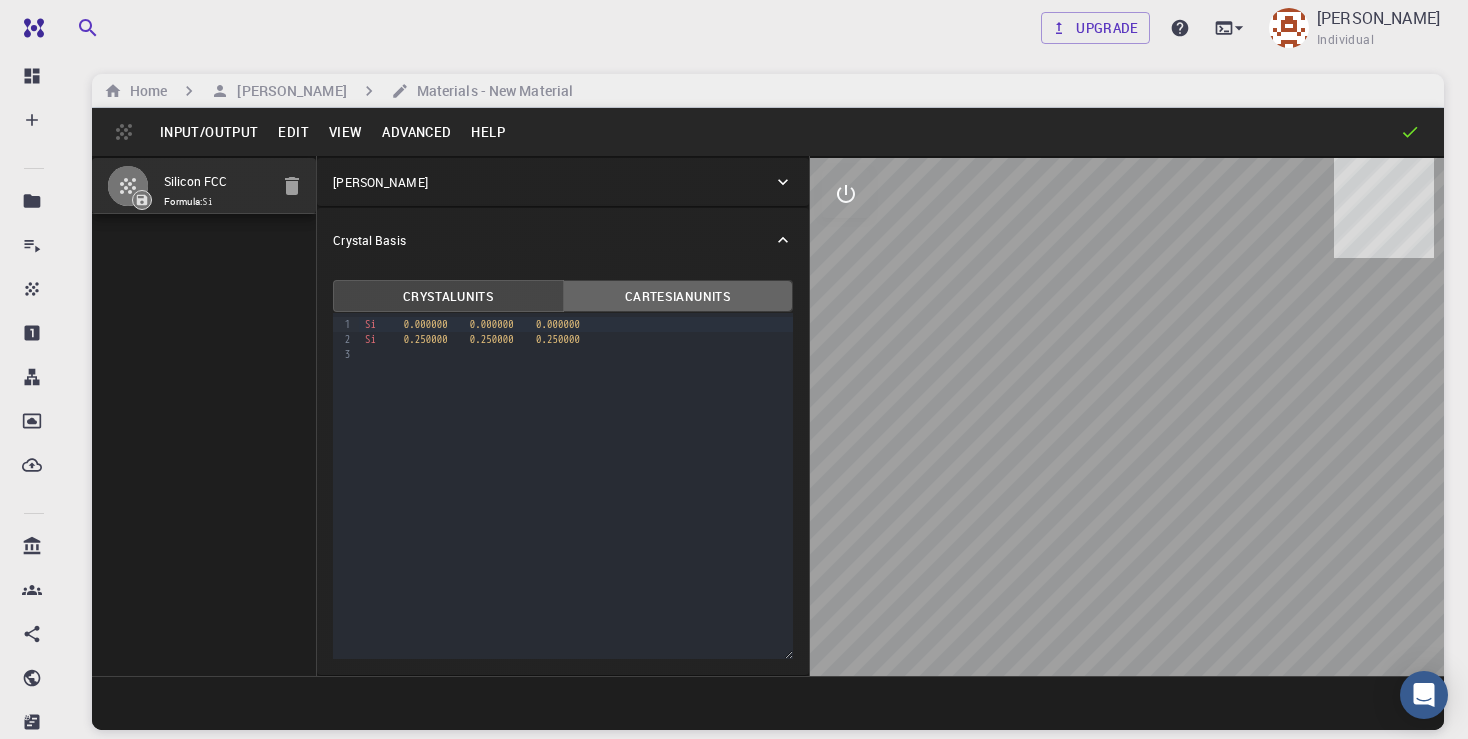 click on "Cartesian  Units" at bounding box center (678, 296) 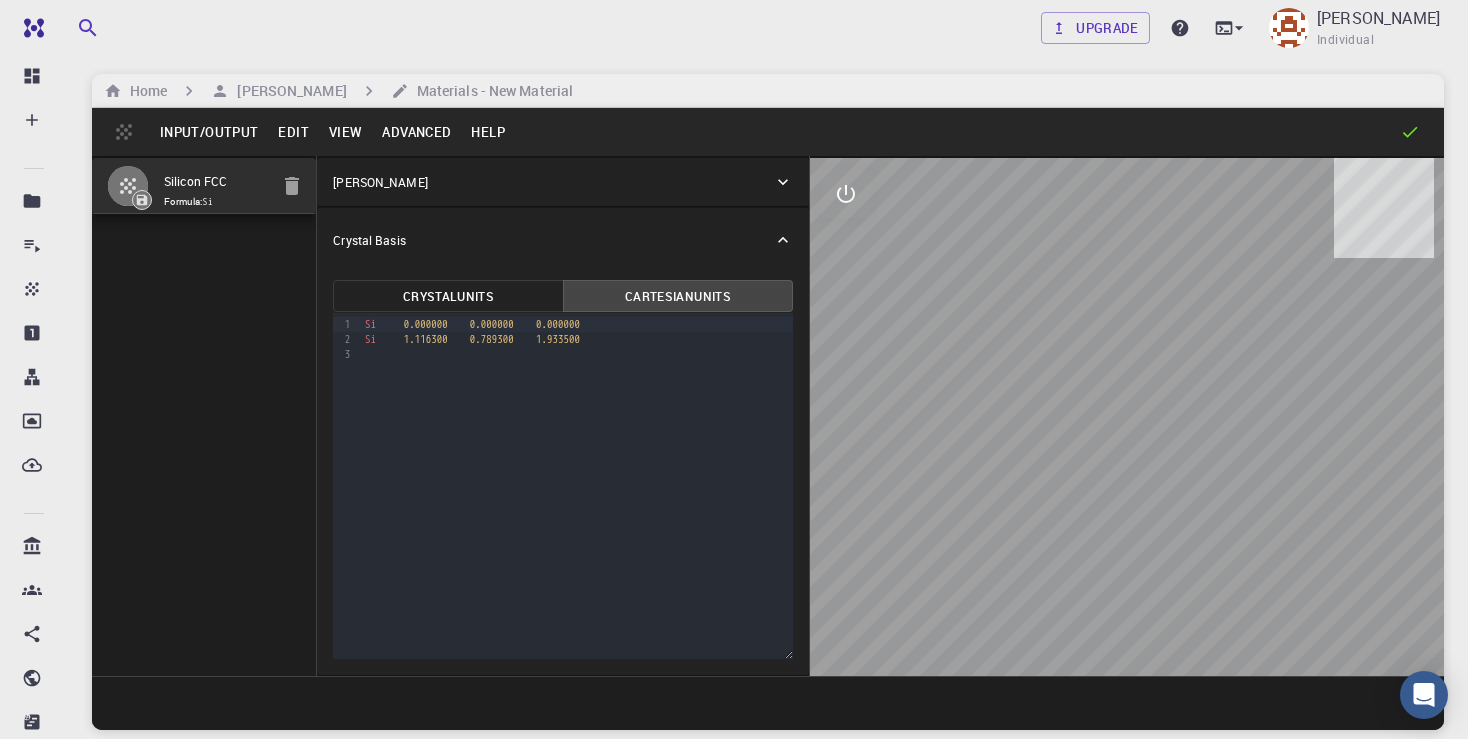 click on "Silicon FCC" at bounding box center (216, 182) 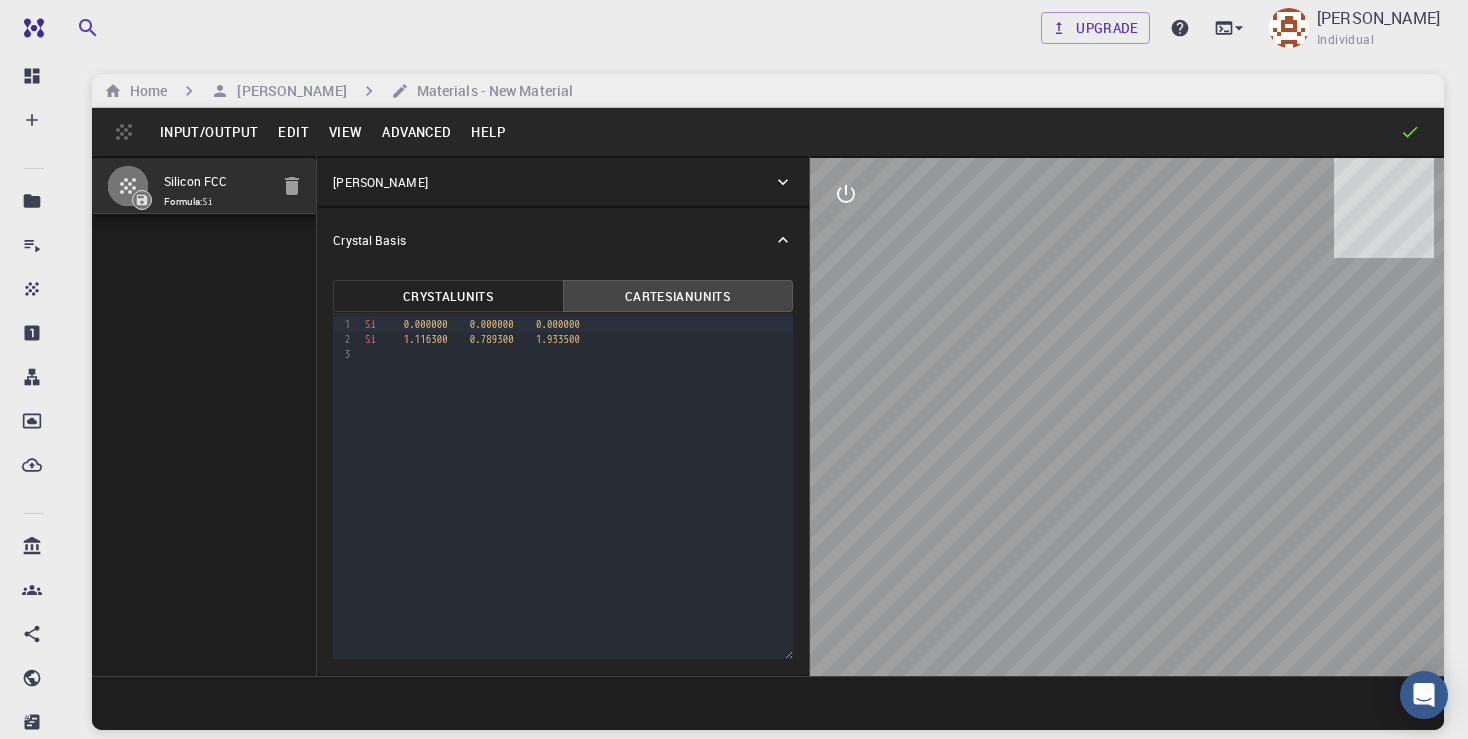 click on "Input/Output" at bounding box center [209, 132] 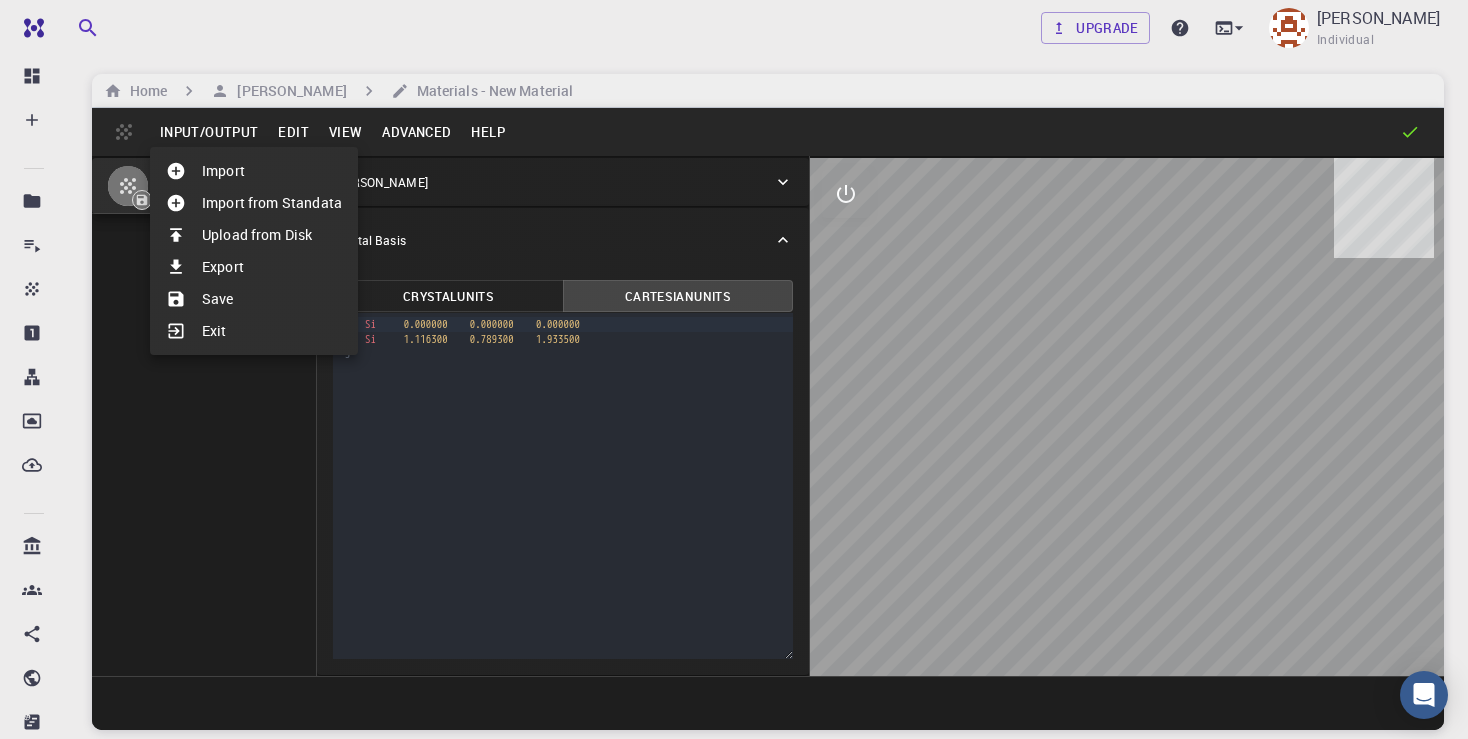 click on "Upload from Disk" at bounding box center [254, 235] 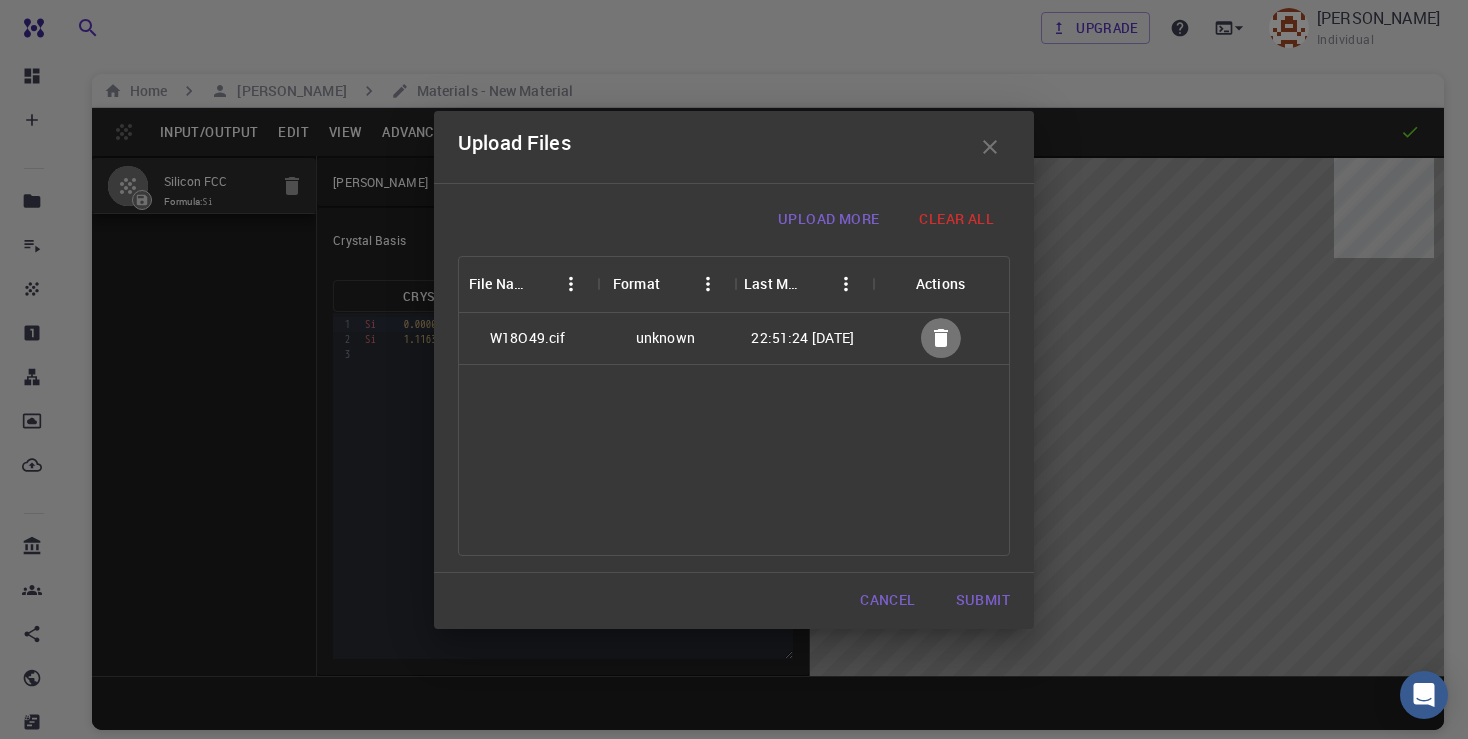 click 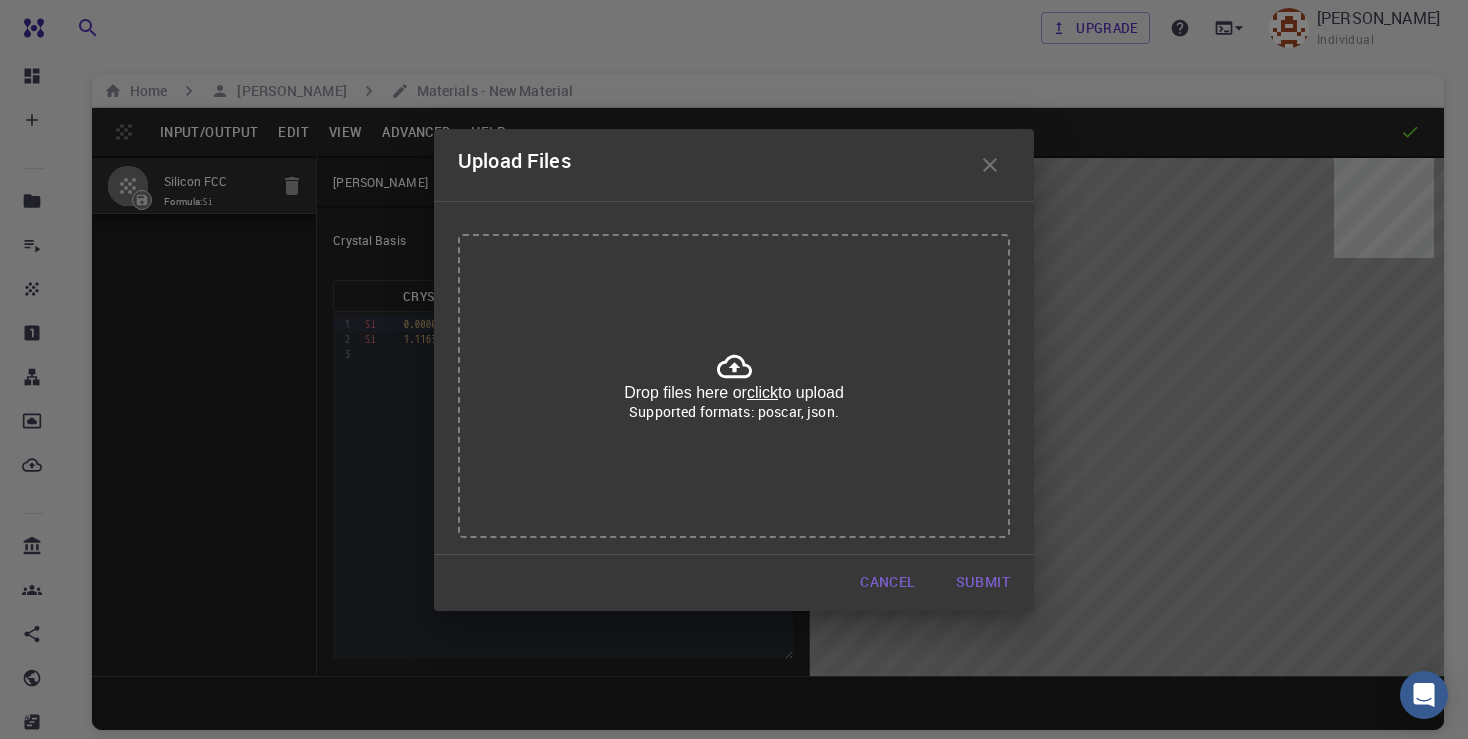 click at bounding box center [990, 165] 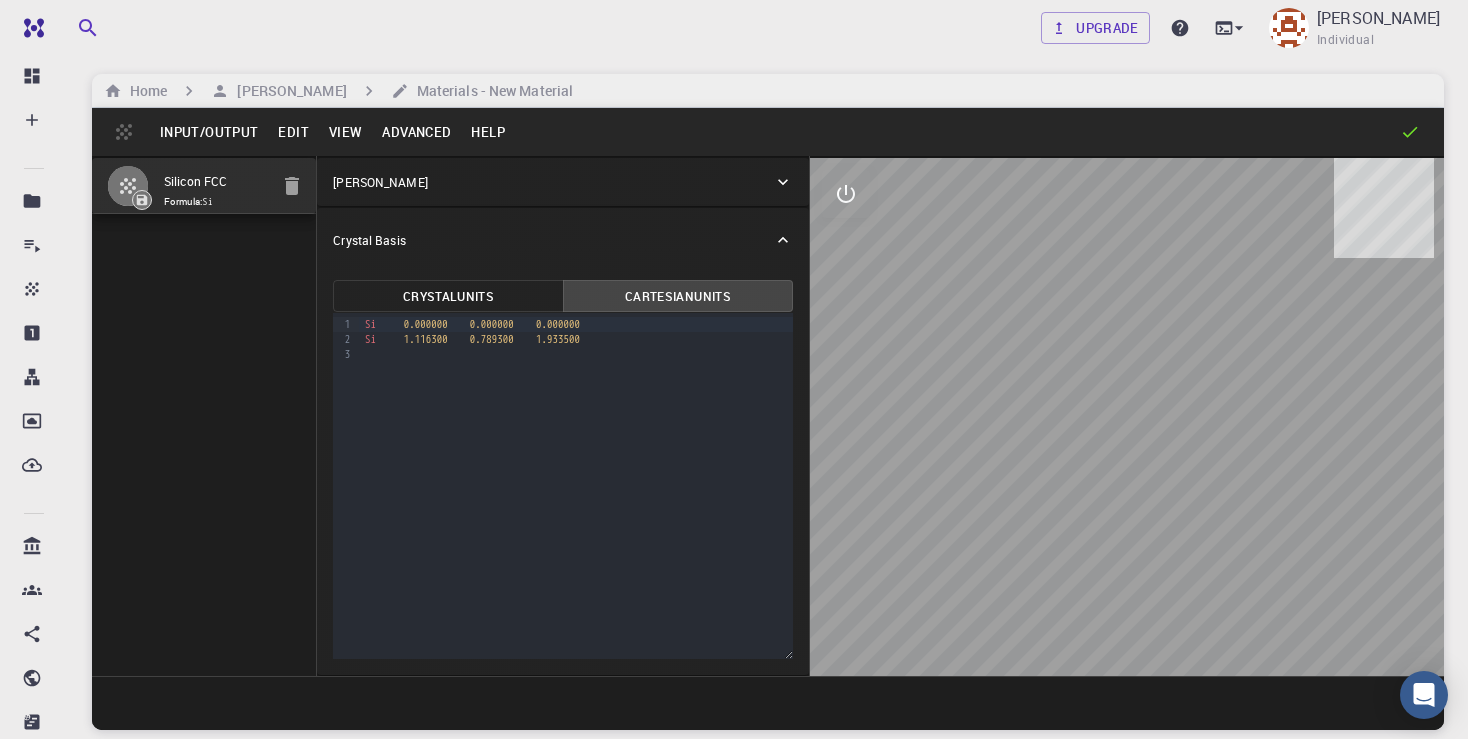 click on "Input/Output" at bounding box center (209, 132) 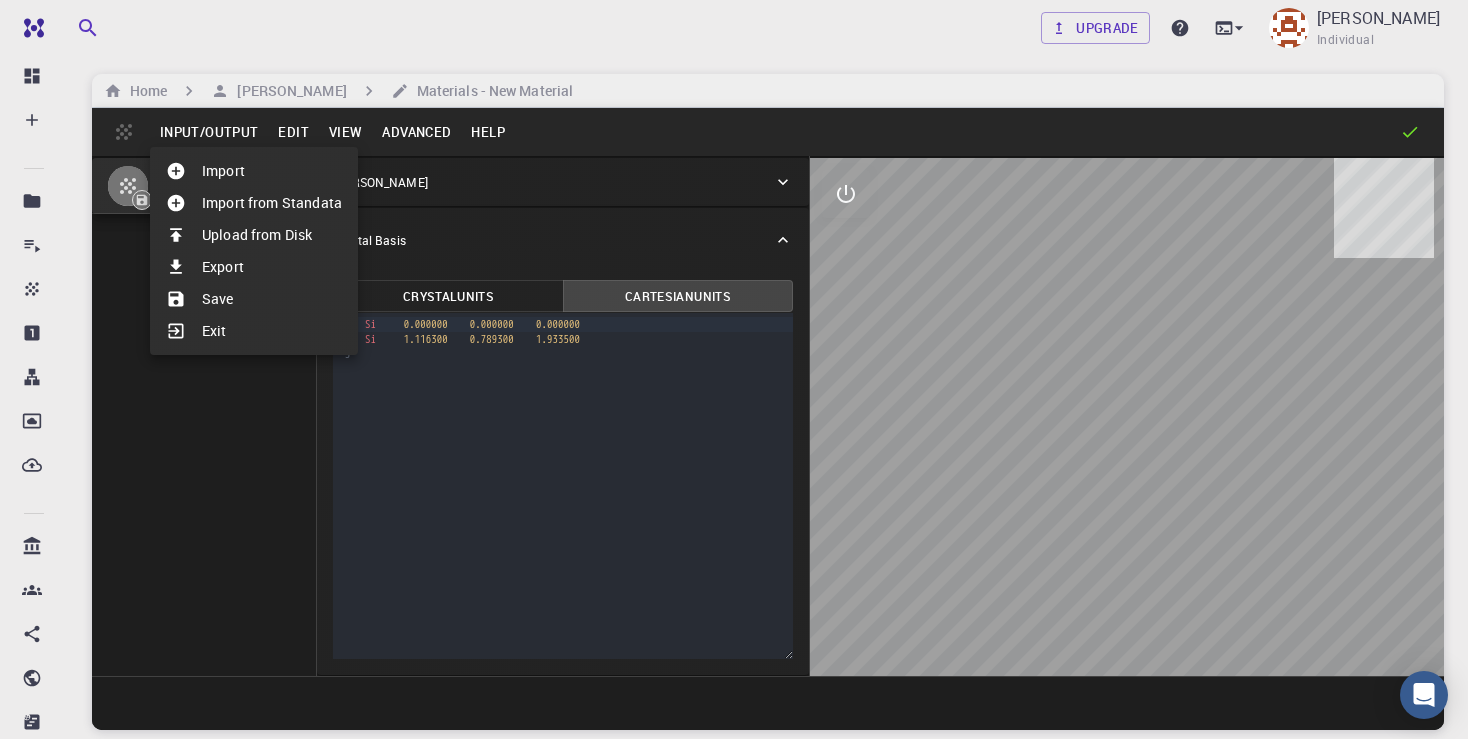 click at bounding box center [734, 369] 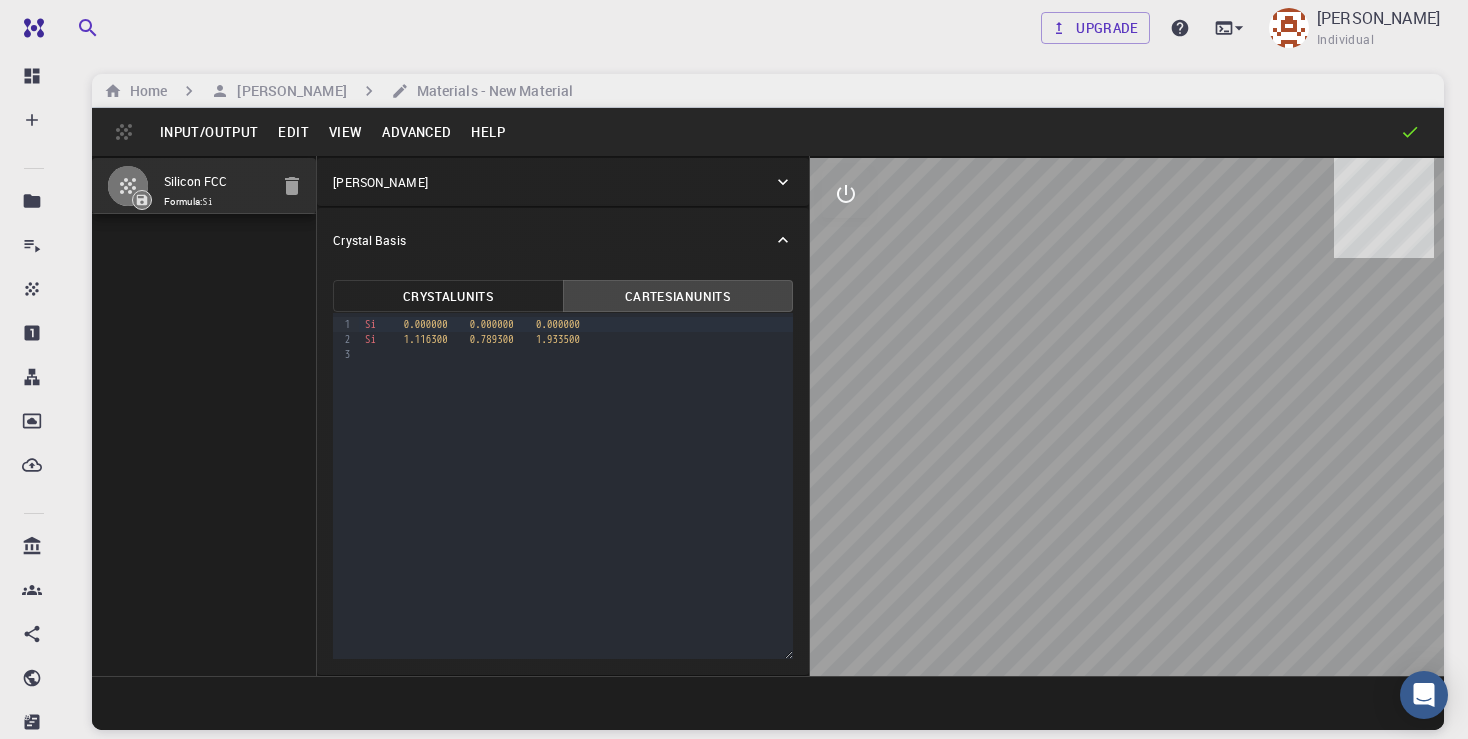 click on "Input/Output" at bounding box center (209, 132) 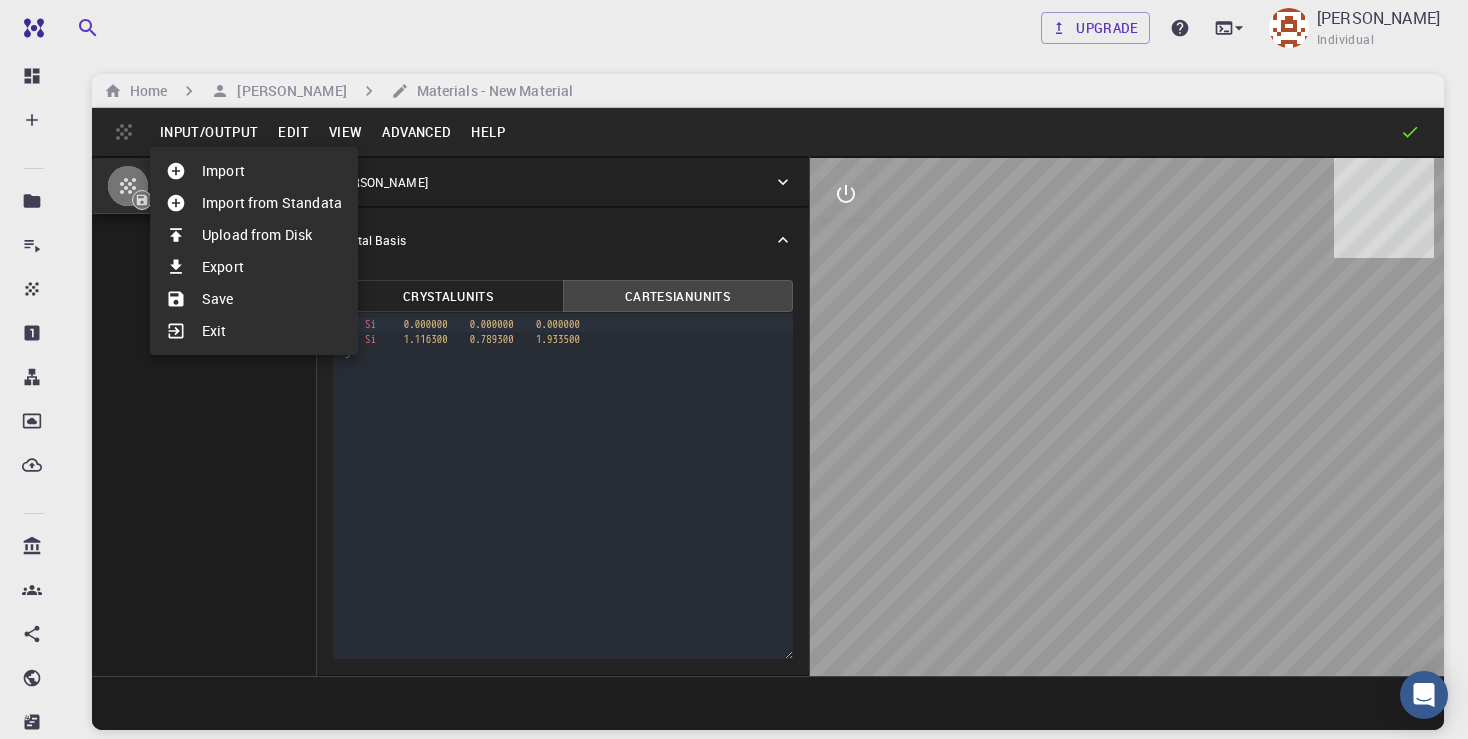 click on "Upload from Disk" at bounding box center [254, 235] 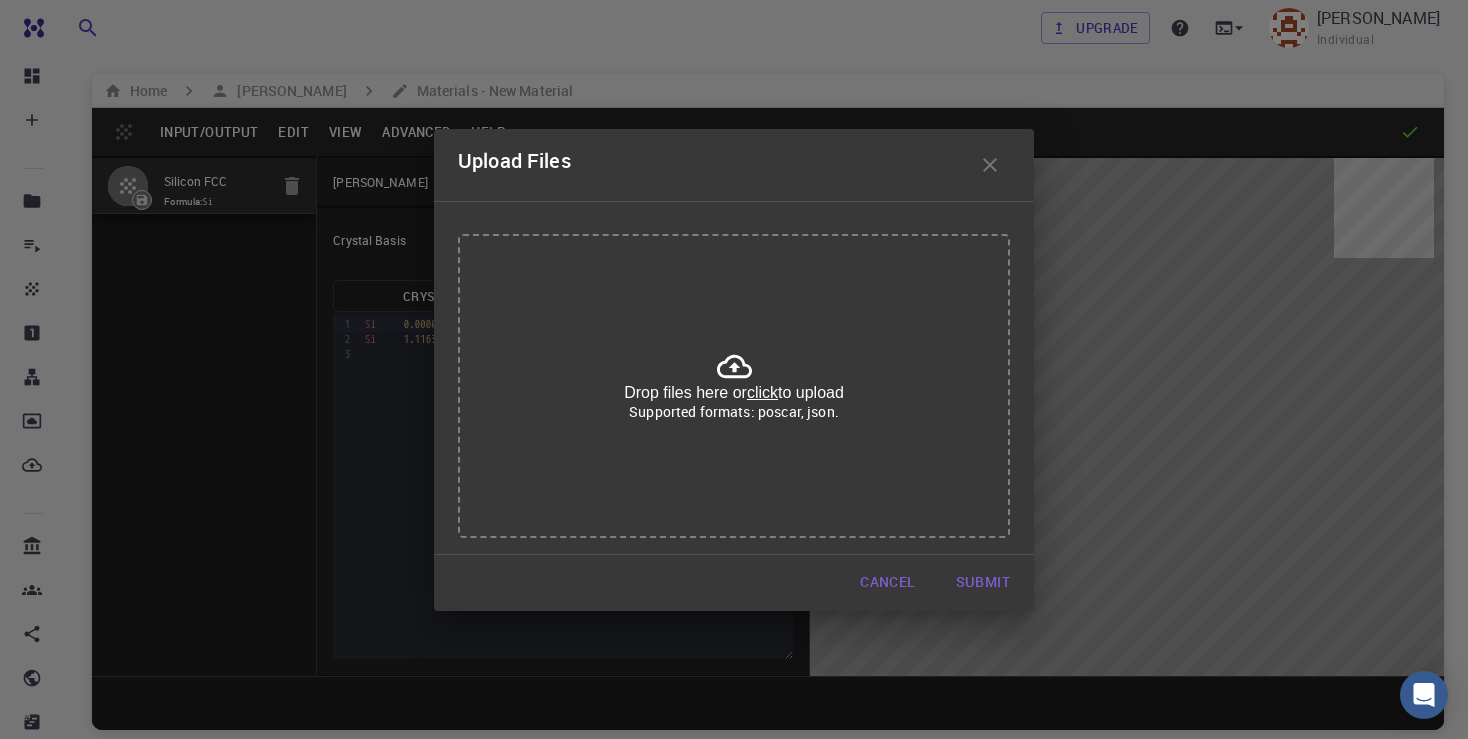 click on "Drop files here or  click  to upload Supported formats: poscar, json." at bounding box center (734, 386) 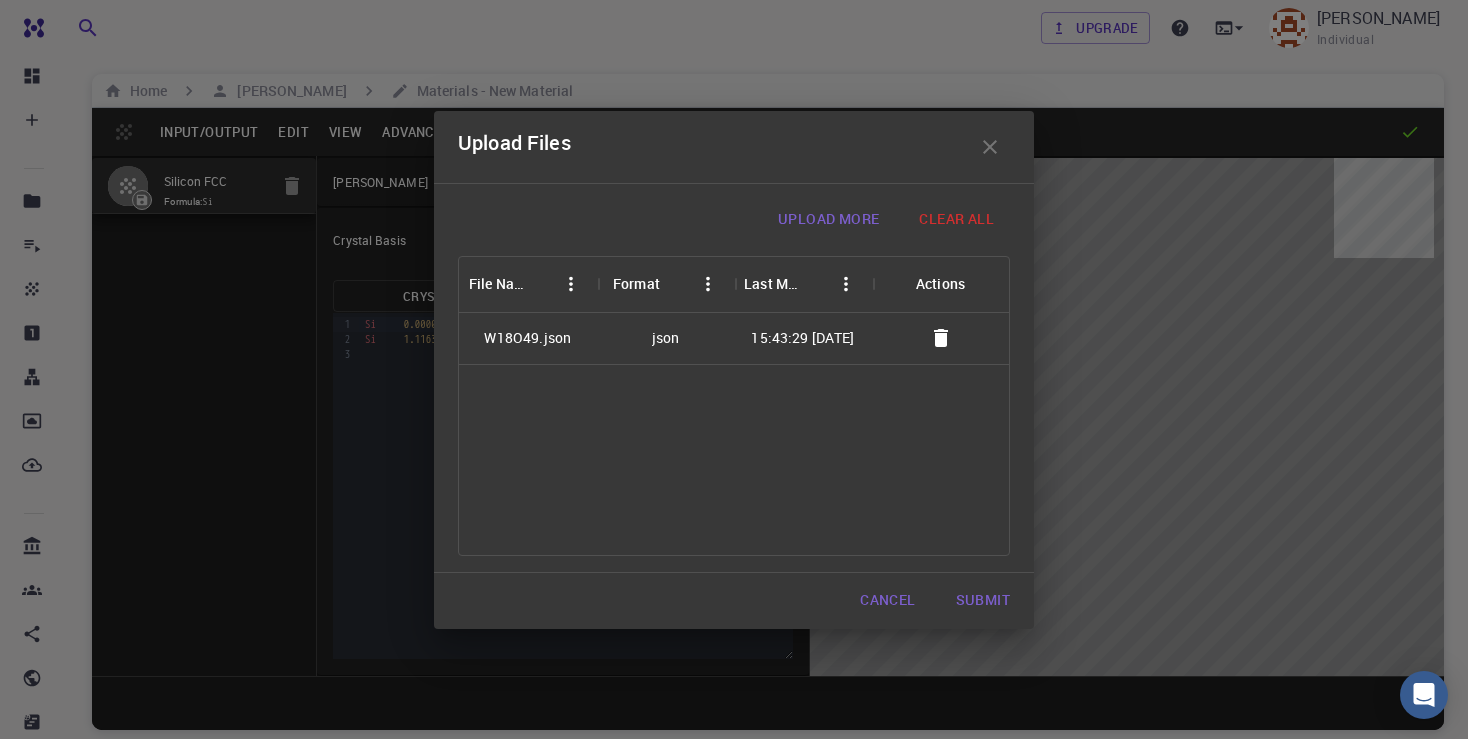 click on "Submit" at bounding box center [983, 601] 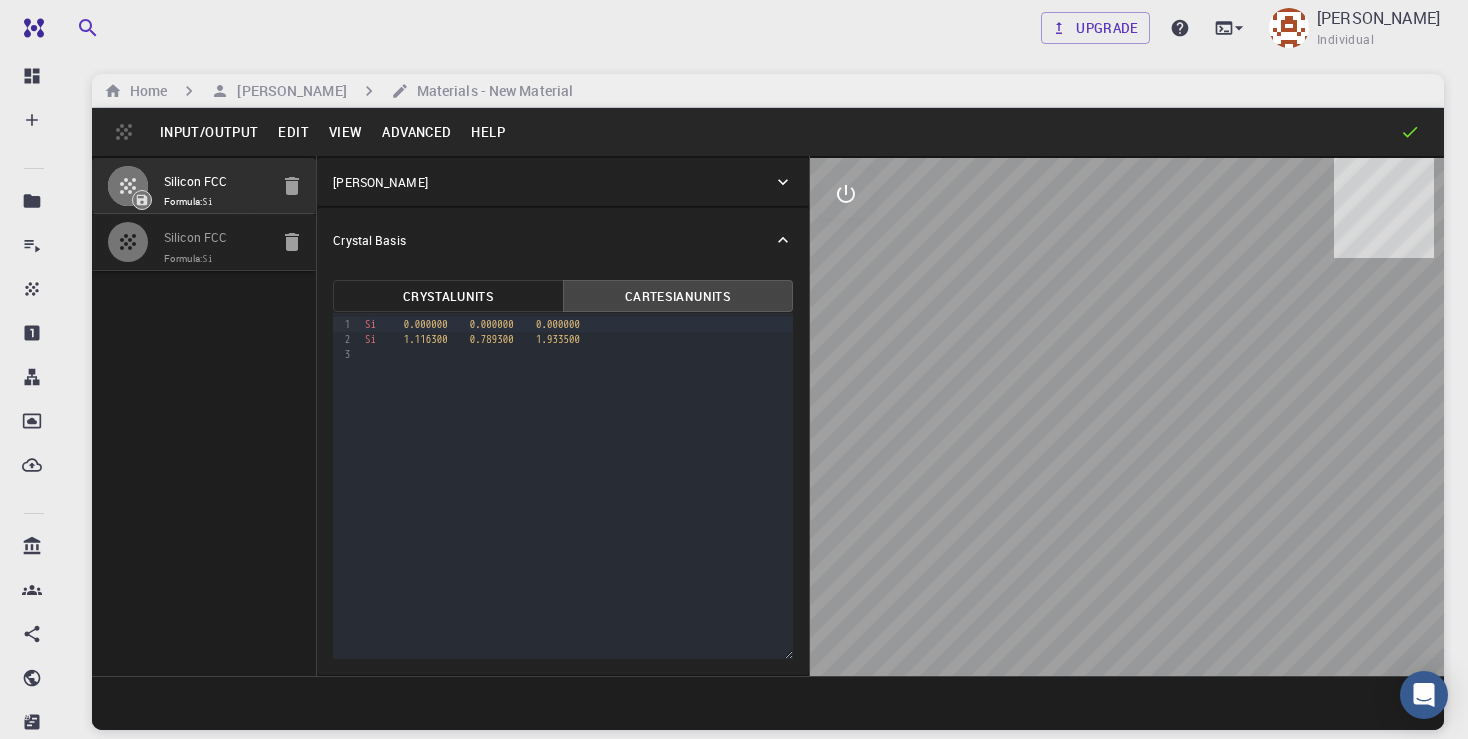 click on "Formula:  Si" at bounding box center [216, 259] 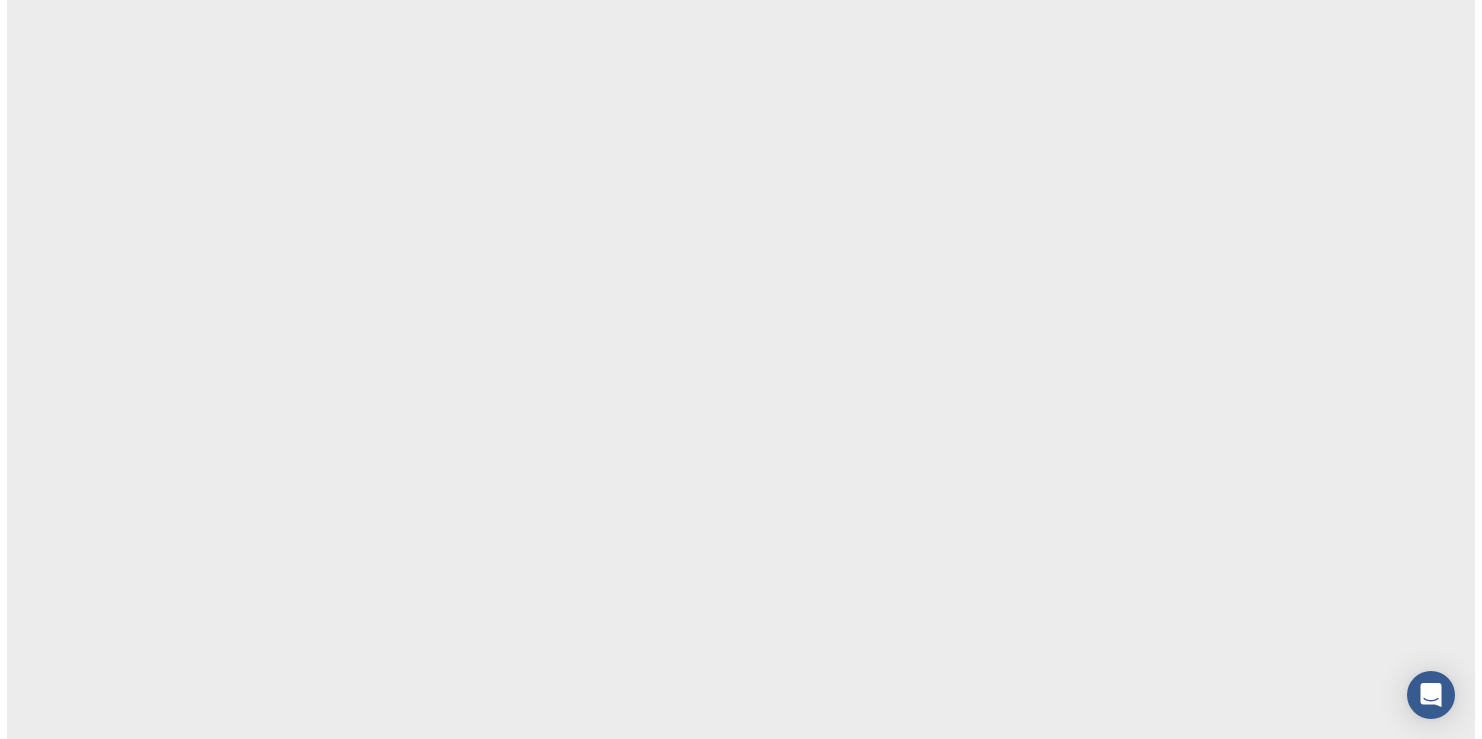 scroll, scrollTop: 0, scrollLeft: 0, axis: both 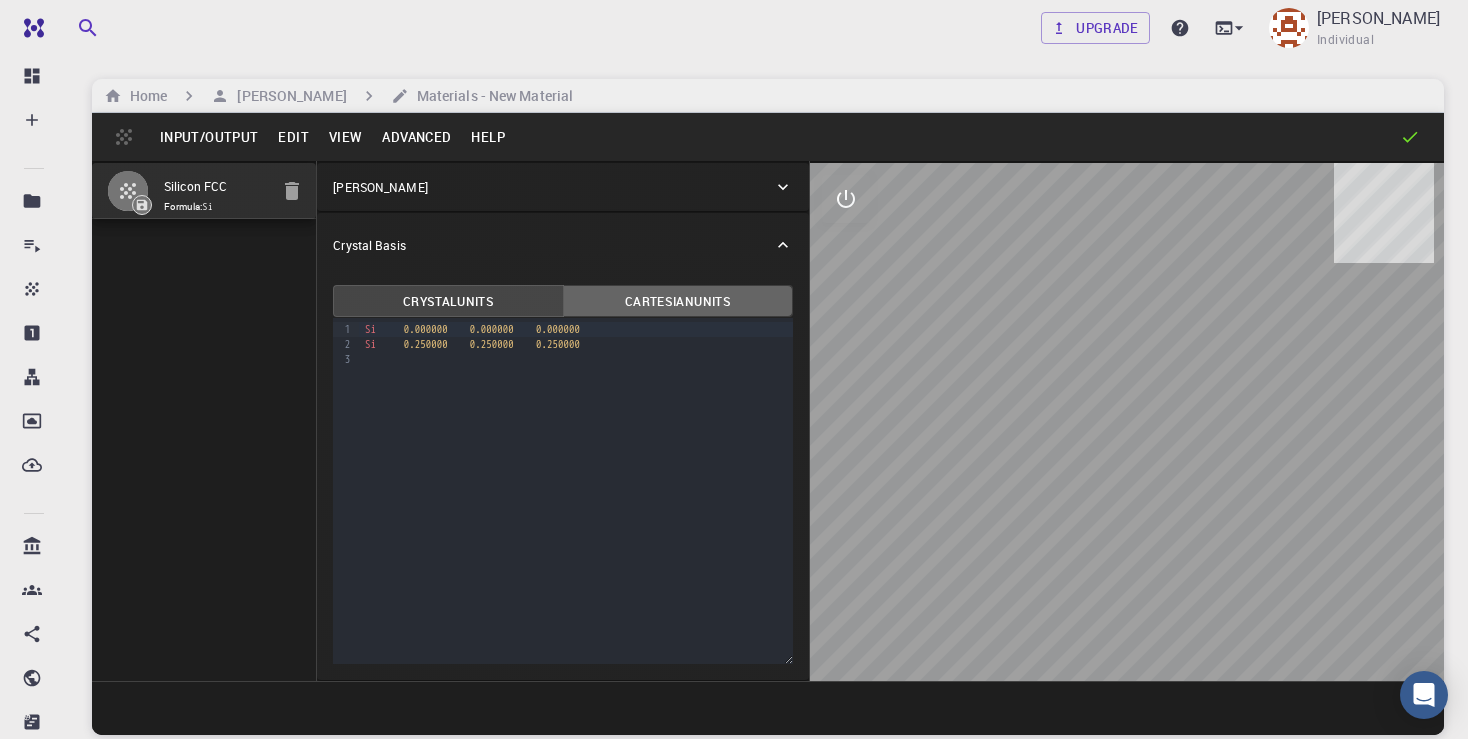 click on "Cartesian  Units" at bounding box center (678, 301) 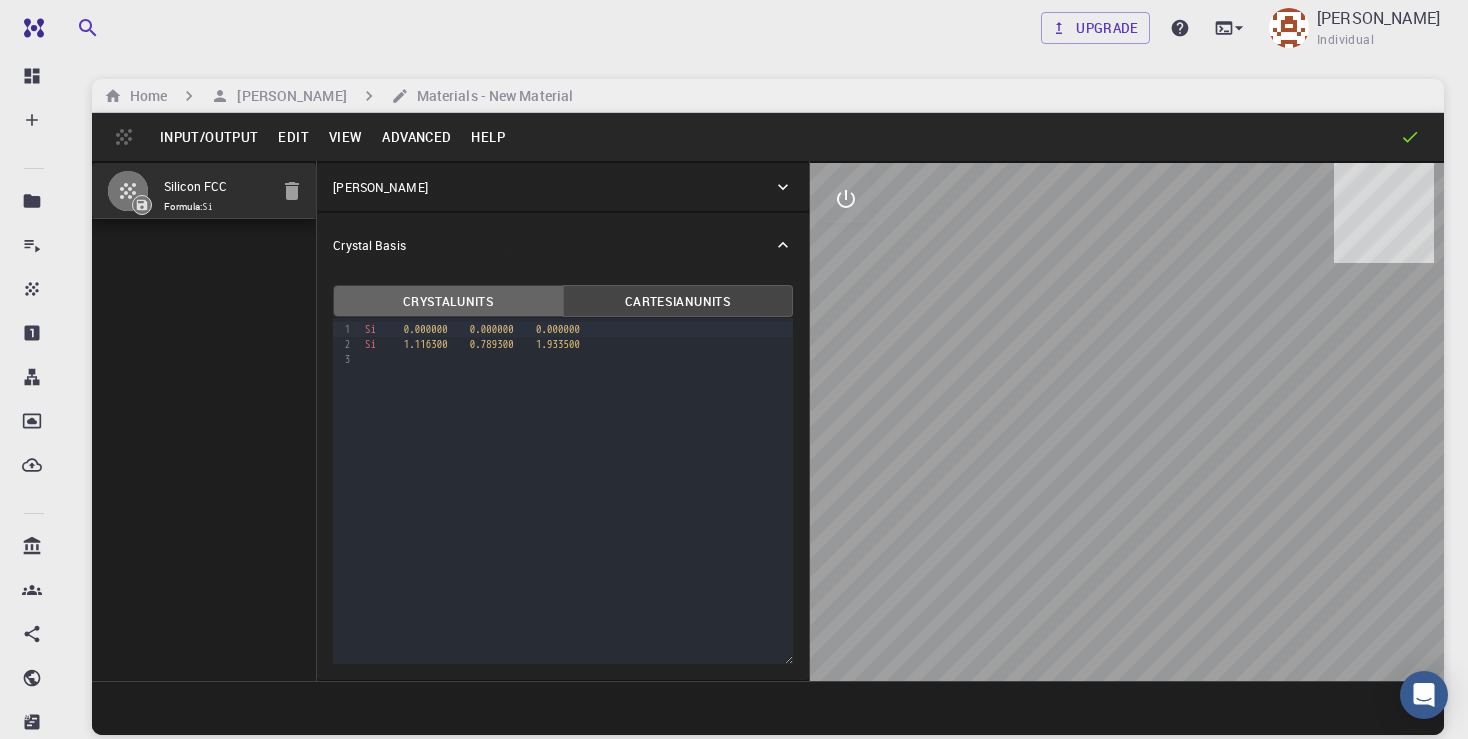 click on "Crystal  Units" at bounding box center [448, 301] 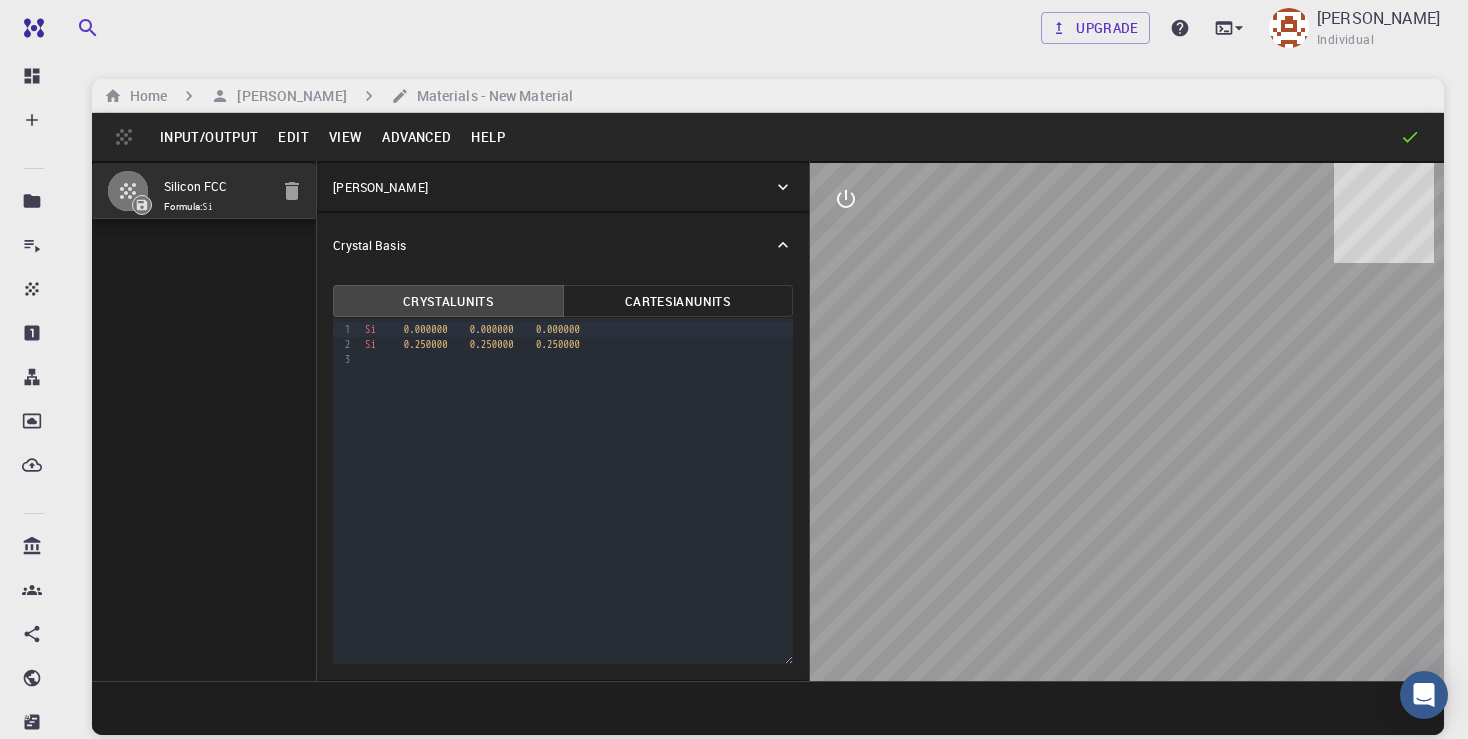 click on "Input/Output" at bounding box center (209, 137) 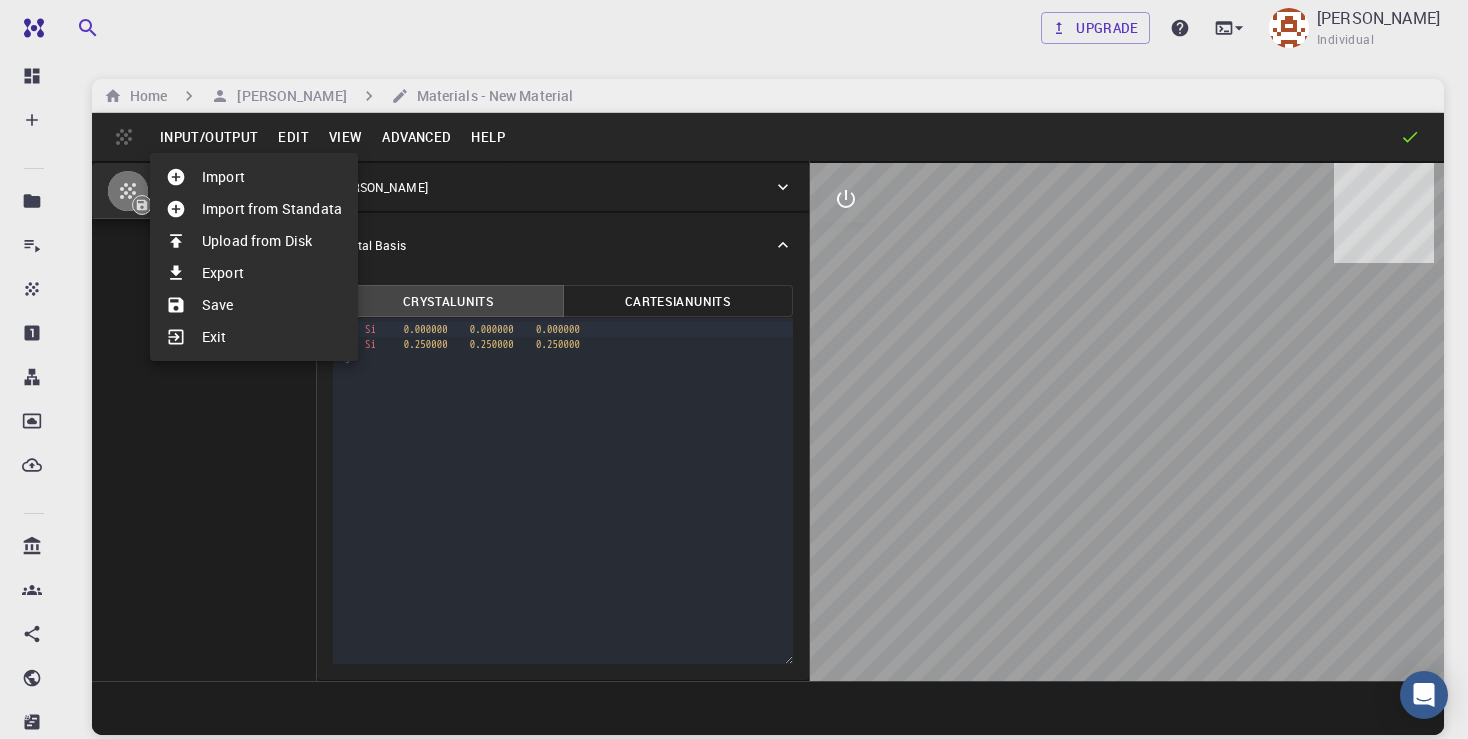 click at bounding box center (734, 369) 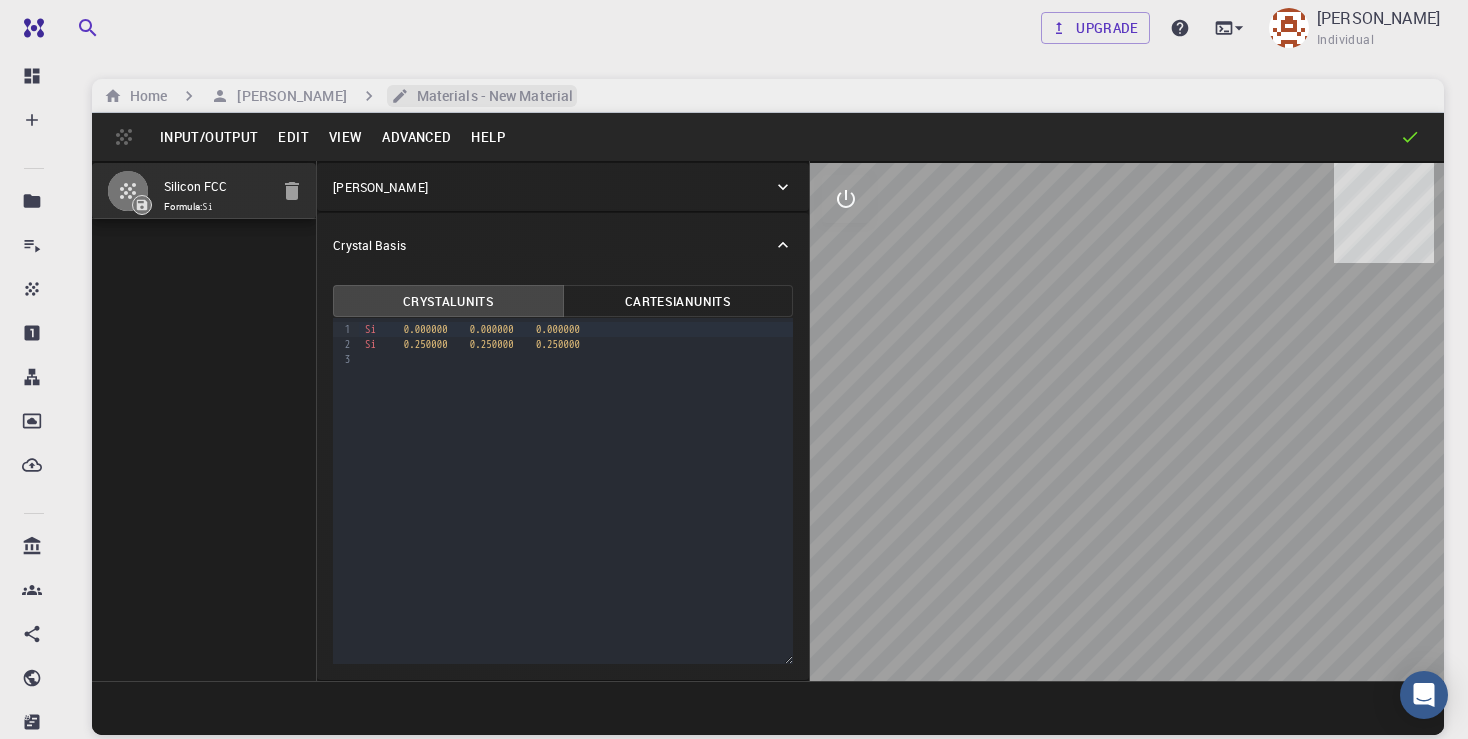 click on "Materials - New Material" at bounding box center (491, 96) 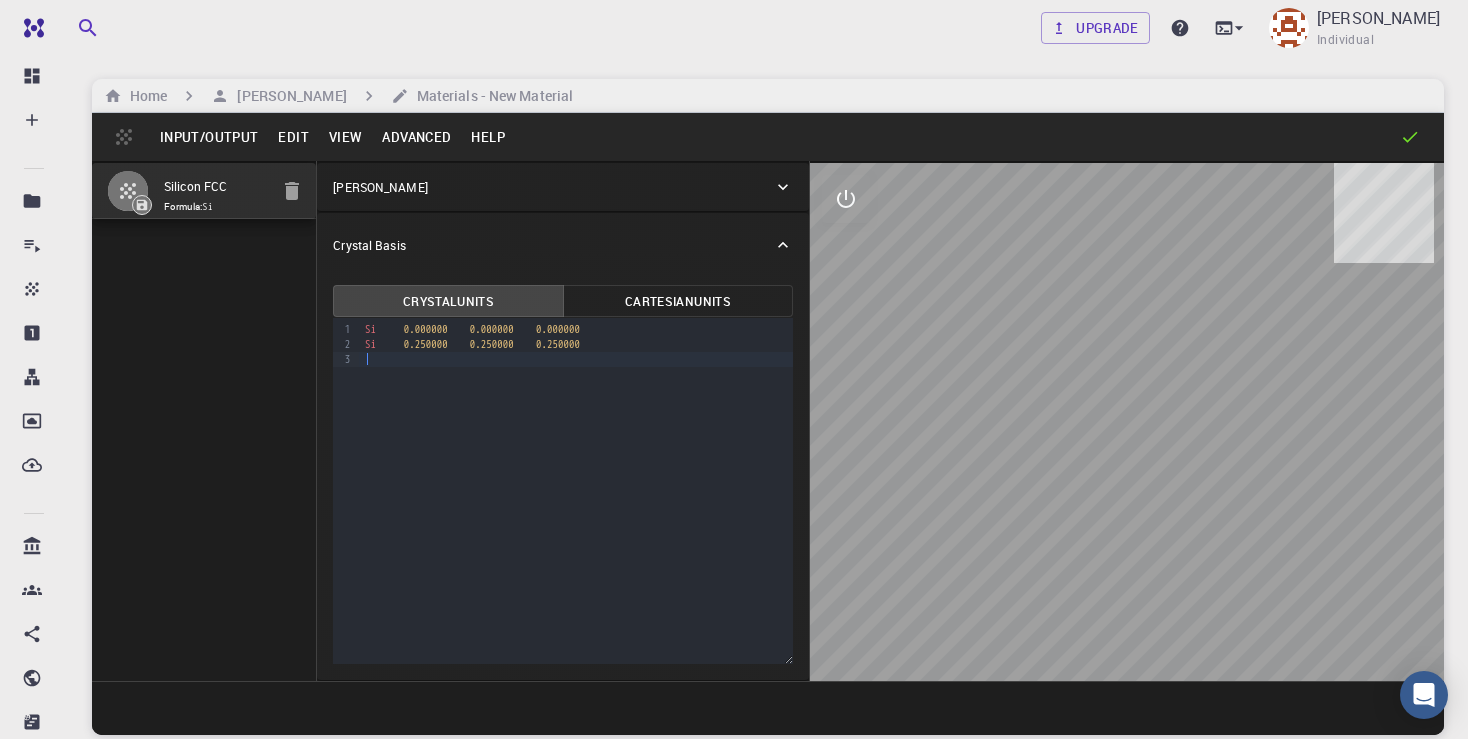 click on "9 1 2 3 › Si       0.000000      0.000000      0.000000   Si       0.250000      0.250000      0.250000" at bounding box center (563, 491) 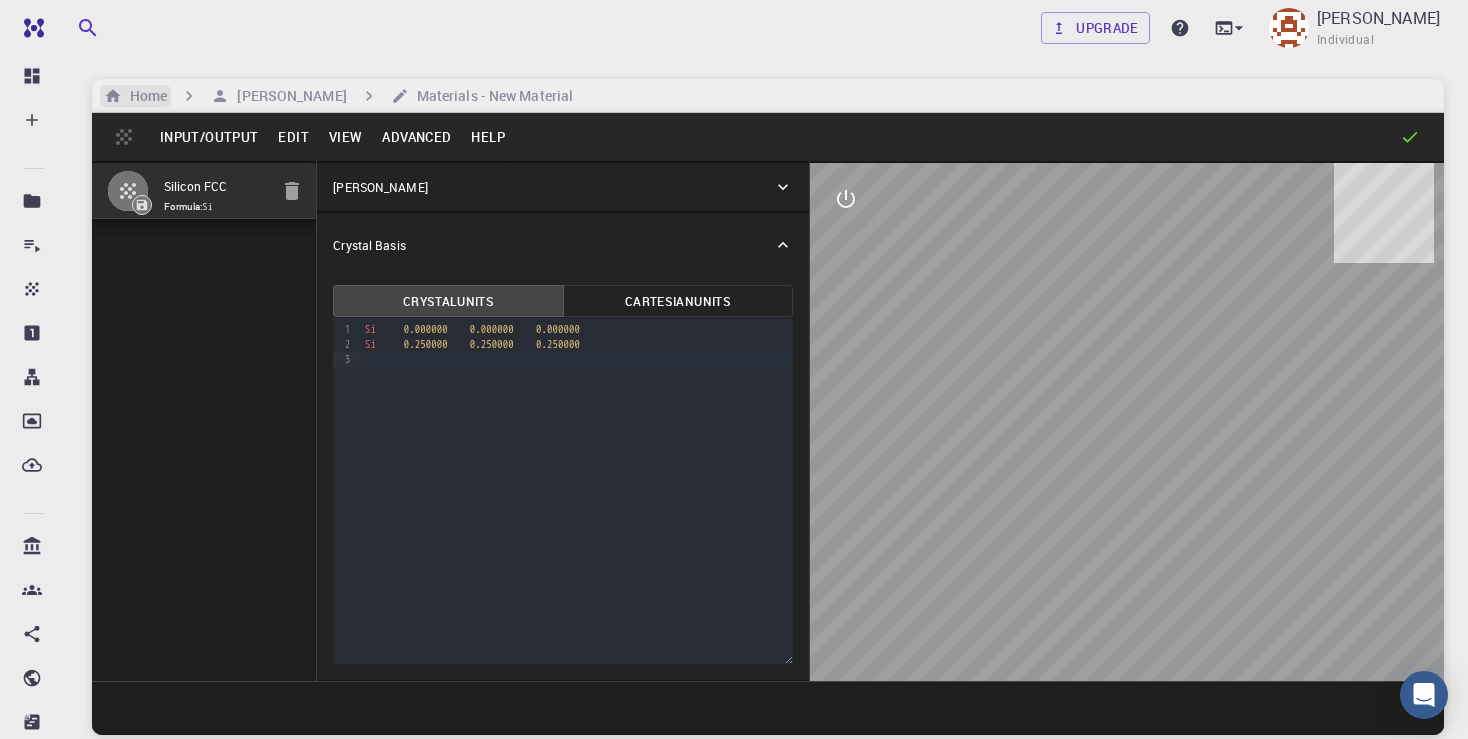 click 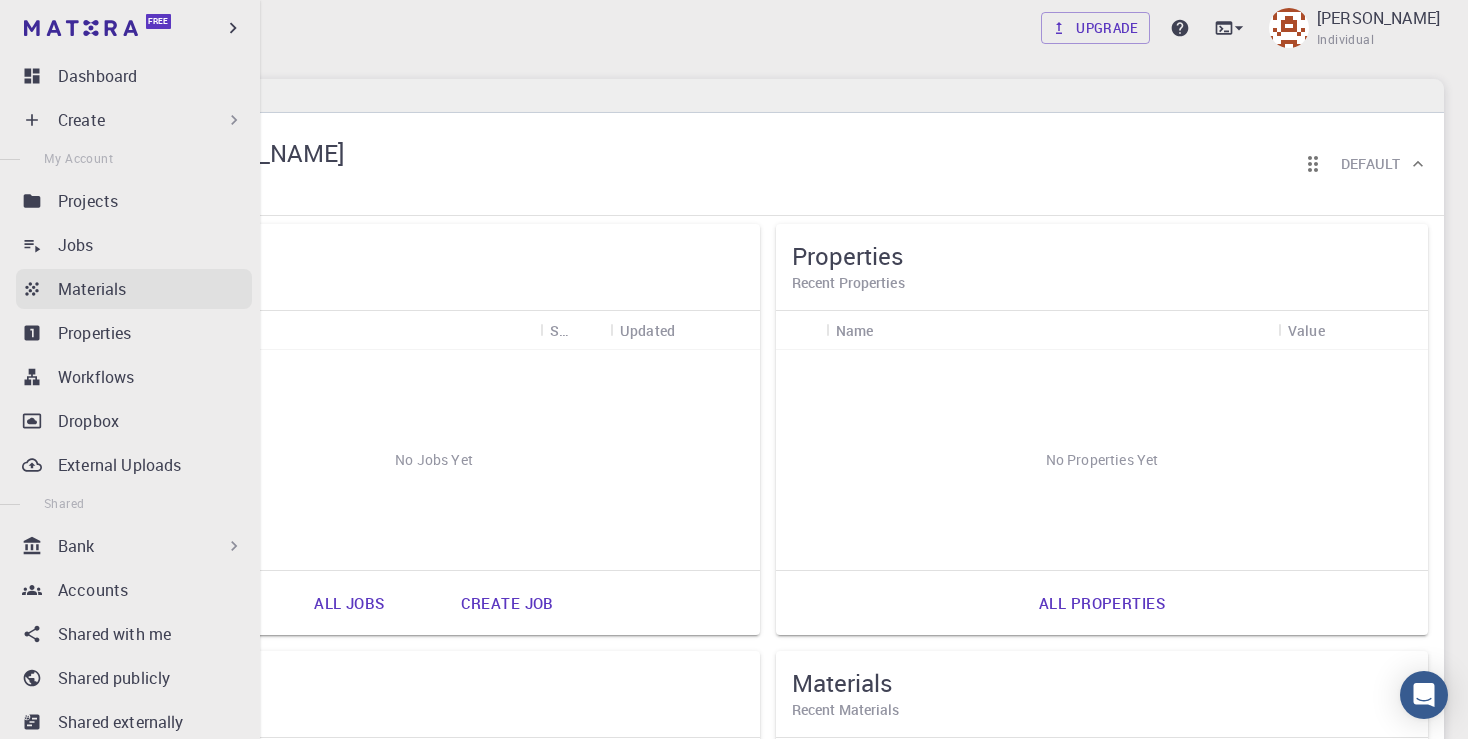 click on "Materials" at bounding box center (92, 289) 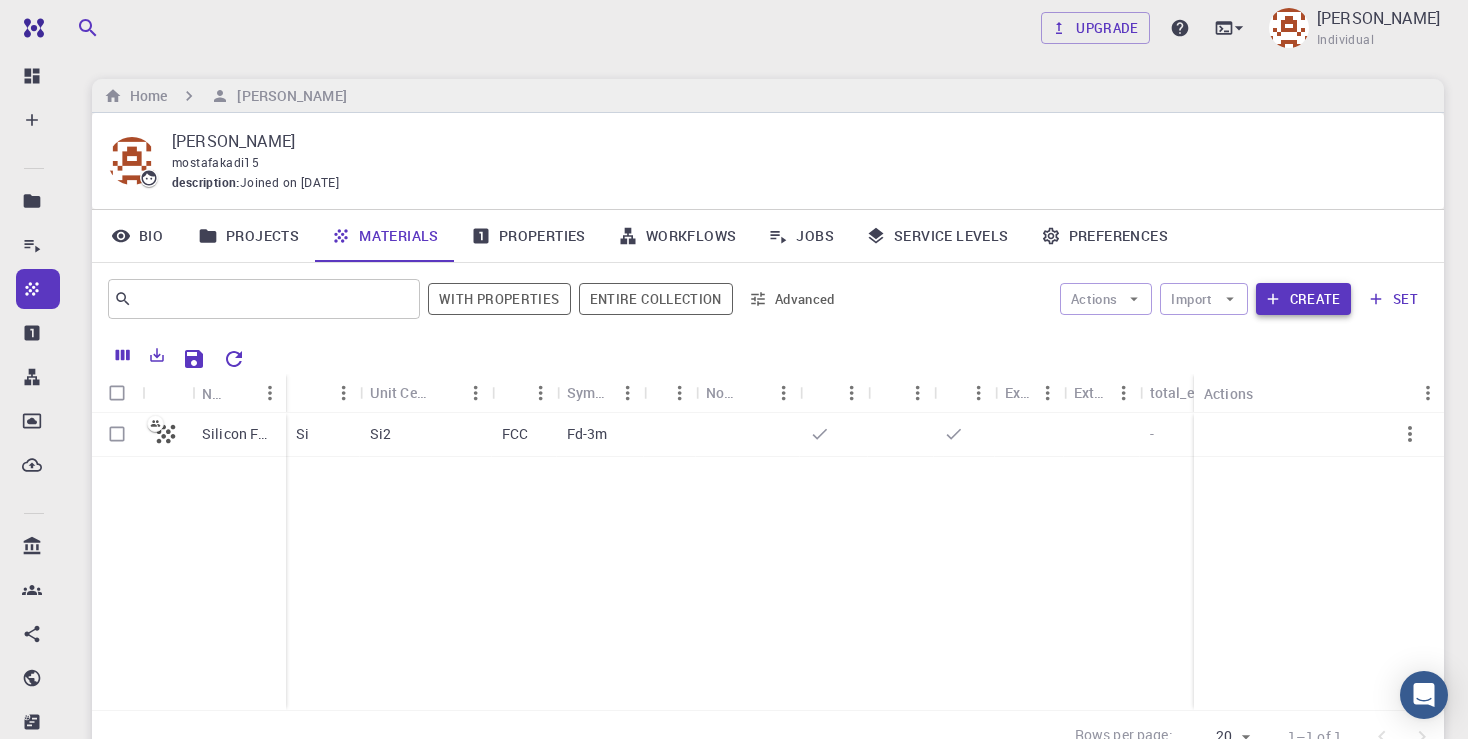 click on "Create" at bounding box center [1303, 299] 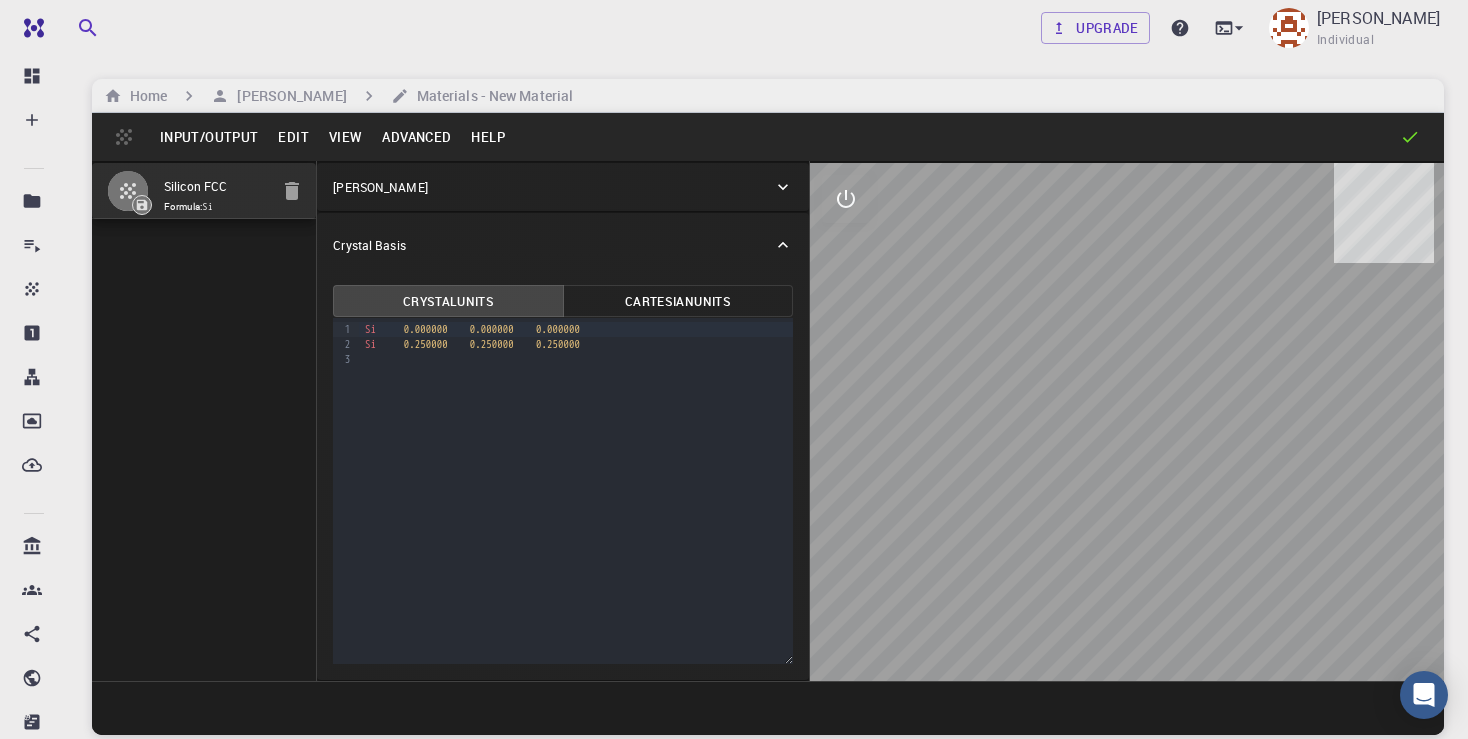 click on "Input/Output" at bounding box center (209, 137) 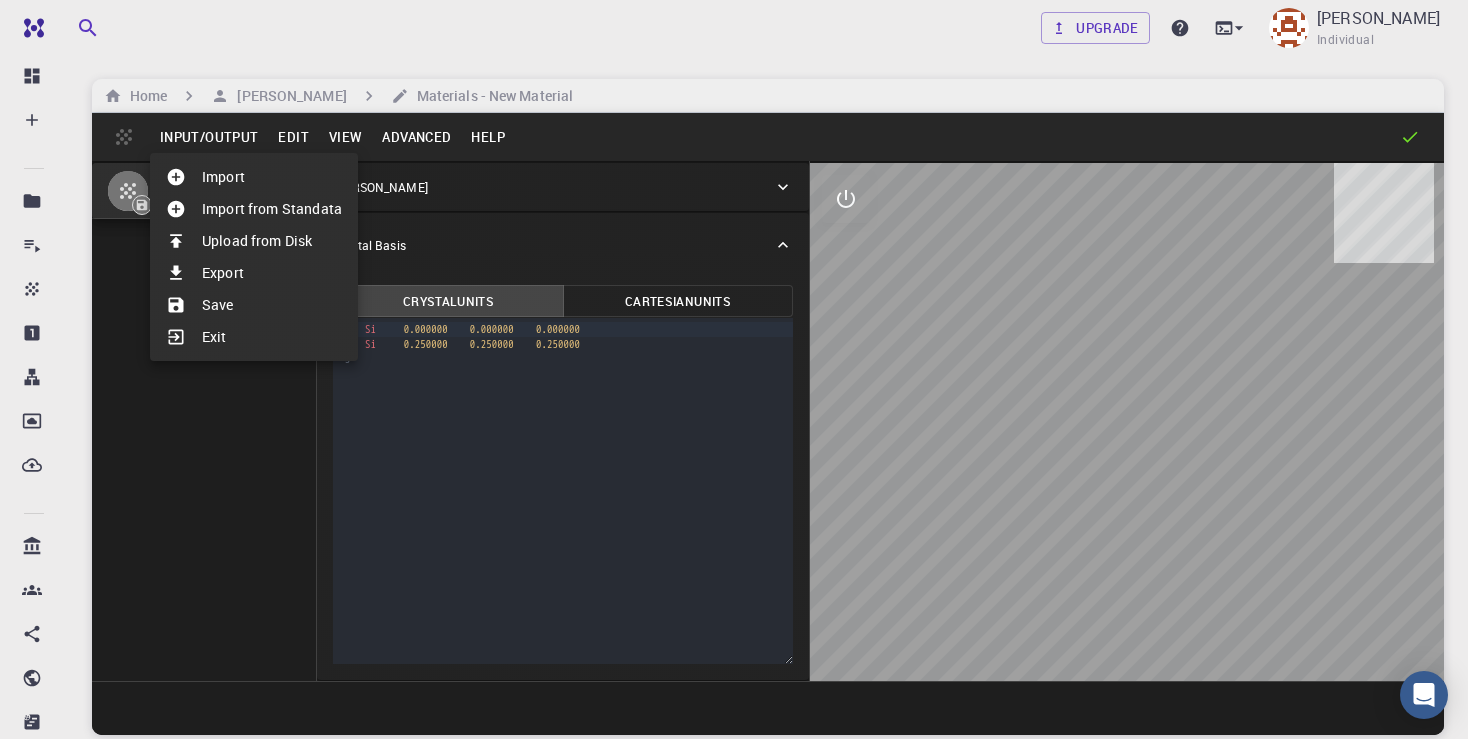 click on "Upload from Disk" at bounding box center (254, 241) 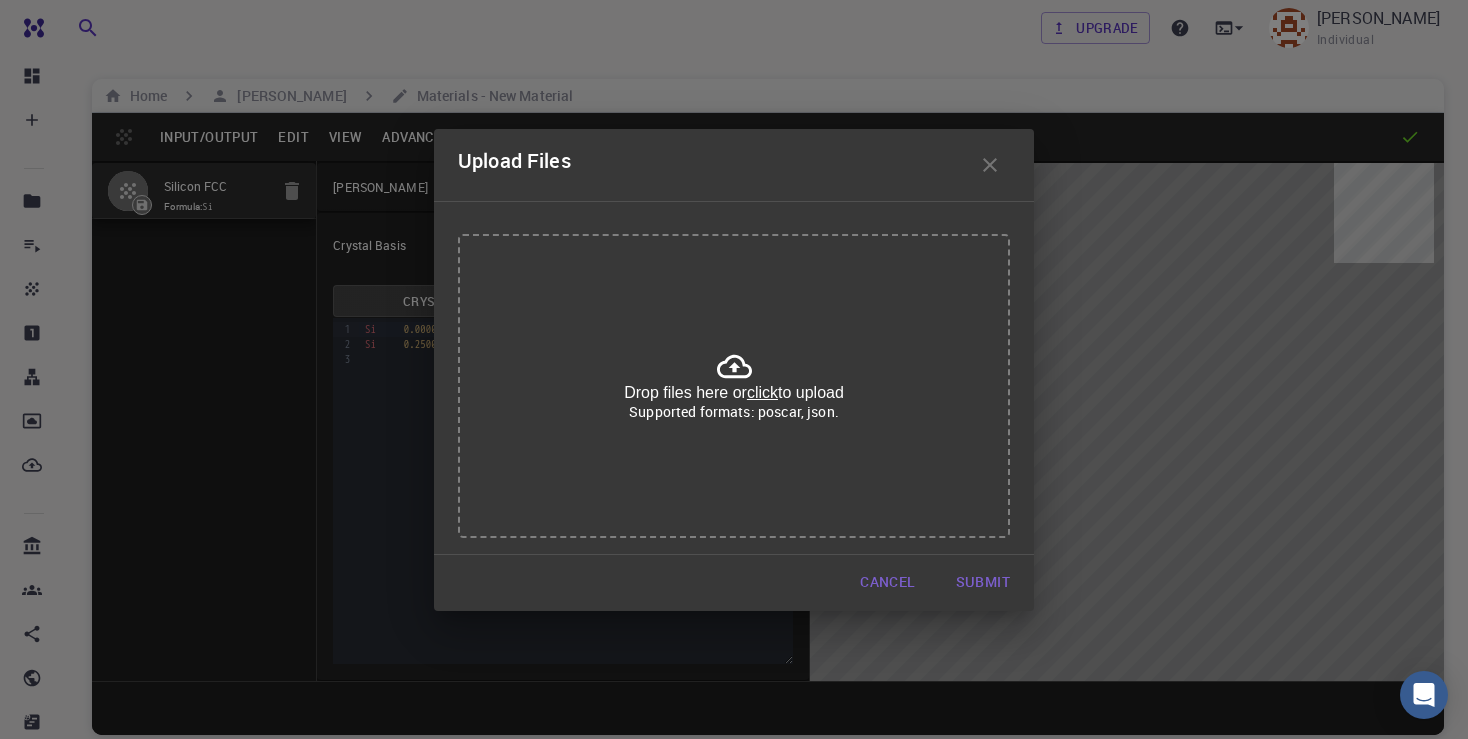 click on "Drop files here or  click  to upload Supported formats: poscar, json." at bounding box center [734, 386] 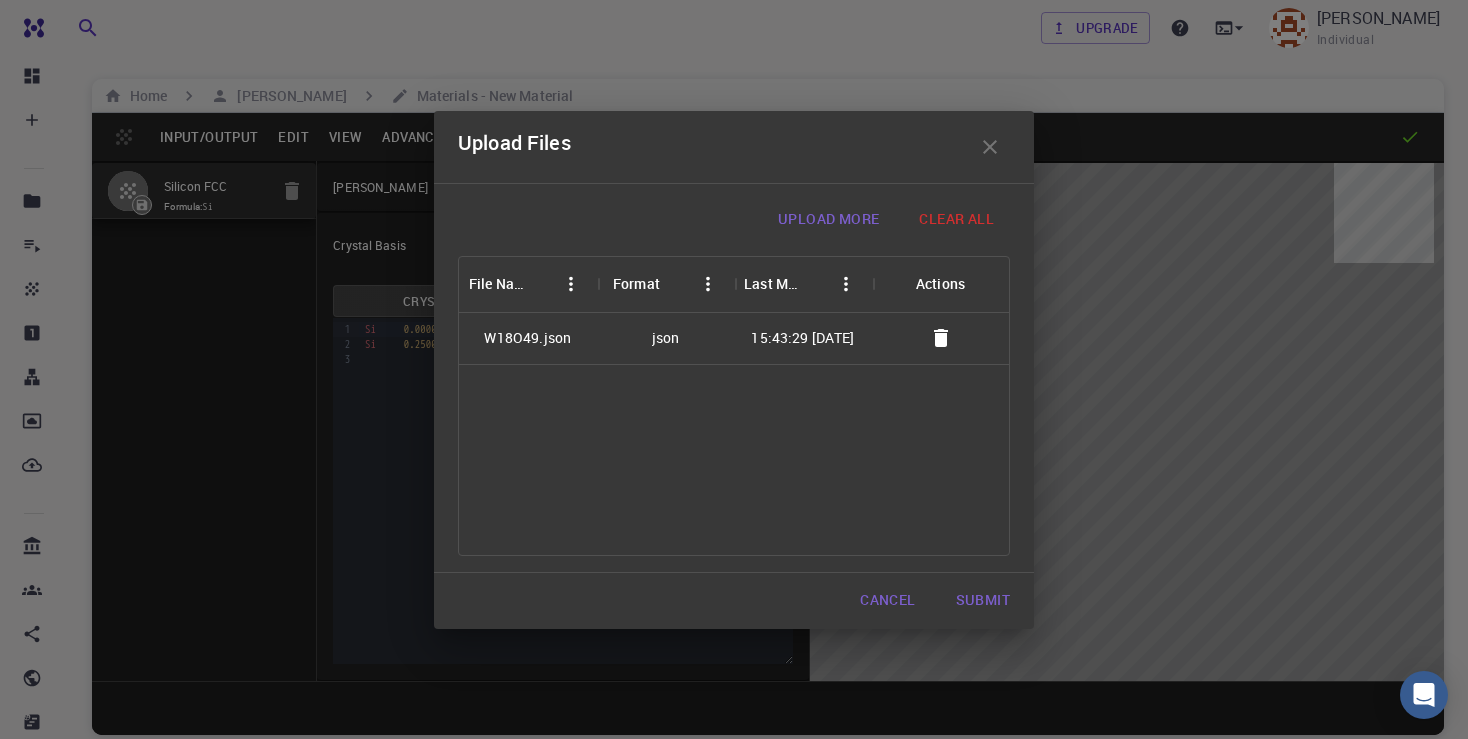click on "Submit" at bounding box center [983, 601] 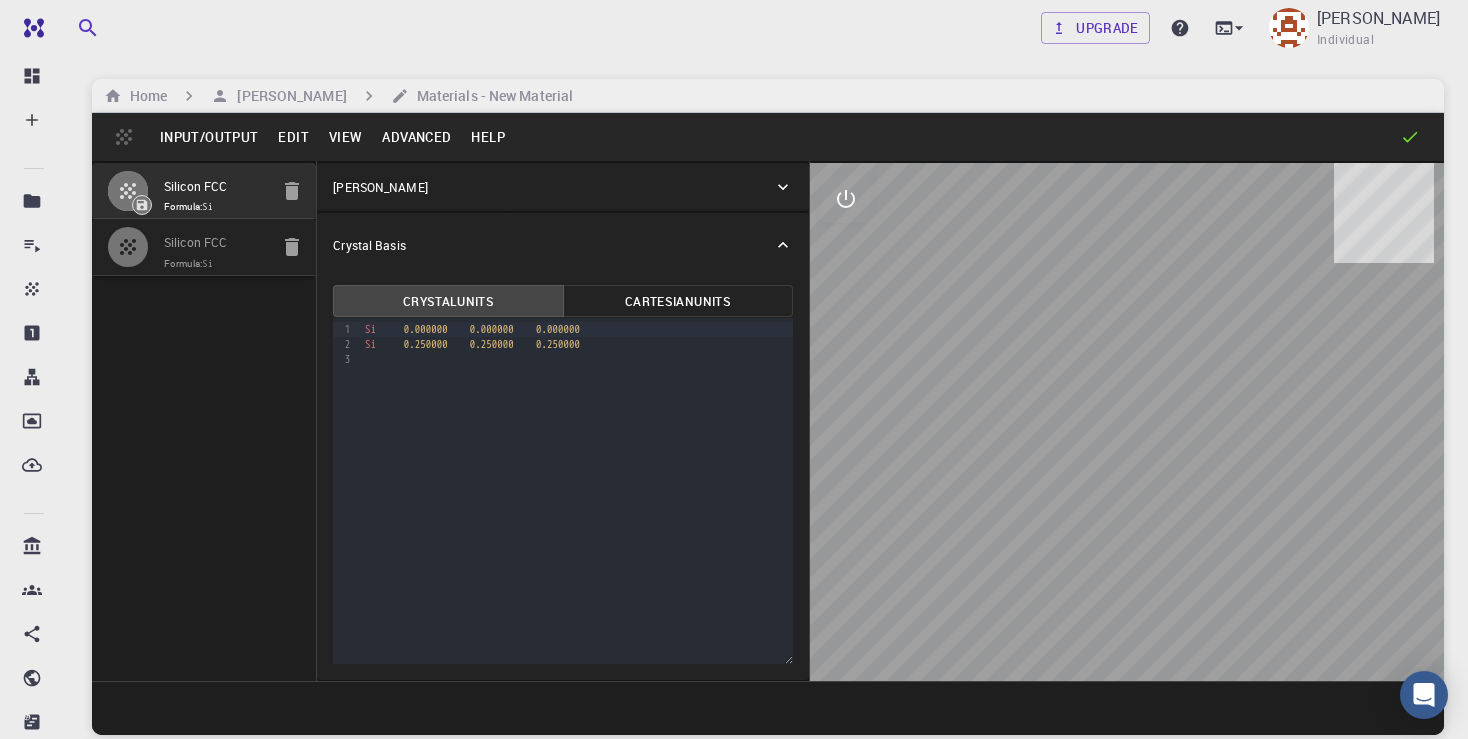 click on "Silicon FCC" at bounding box center [216, 187] 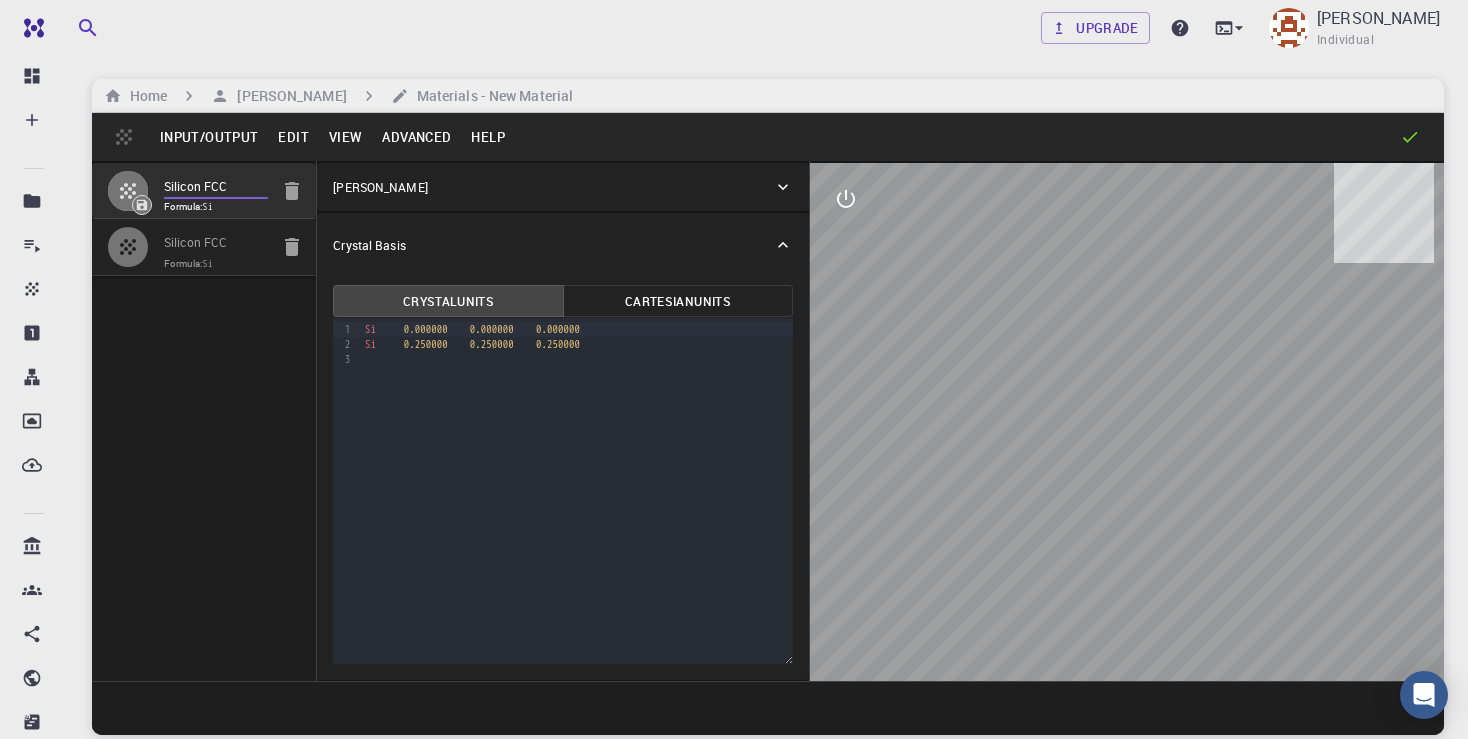 click on "Silicon FCC" at bounding box center (216, 238) 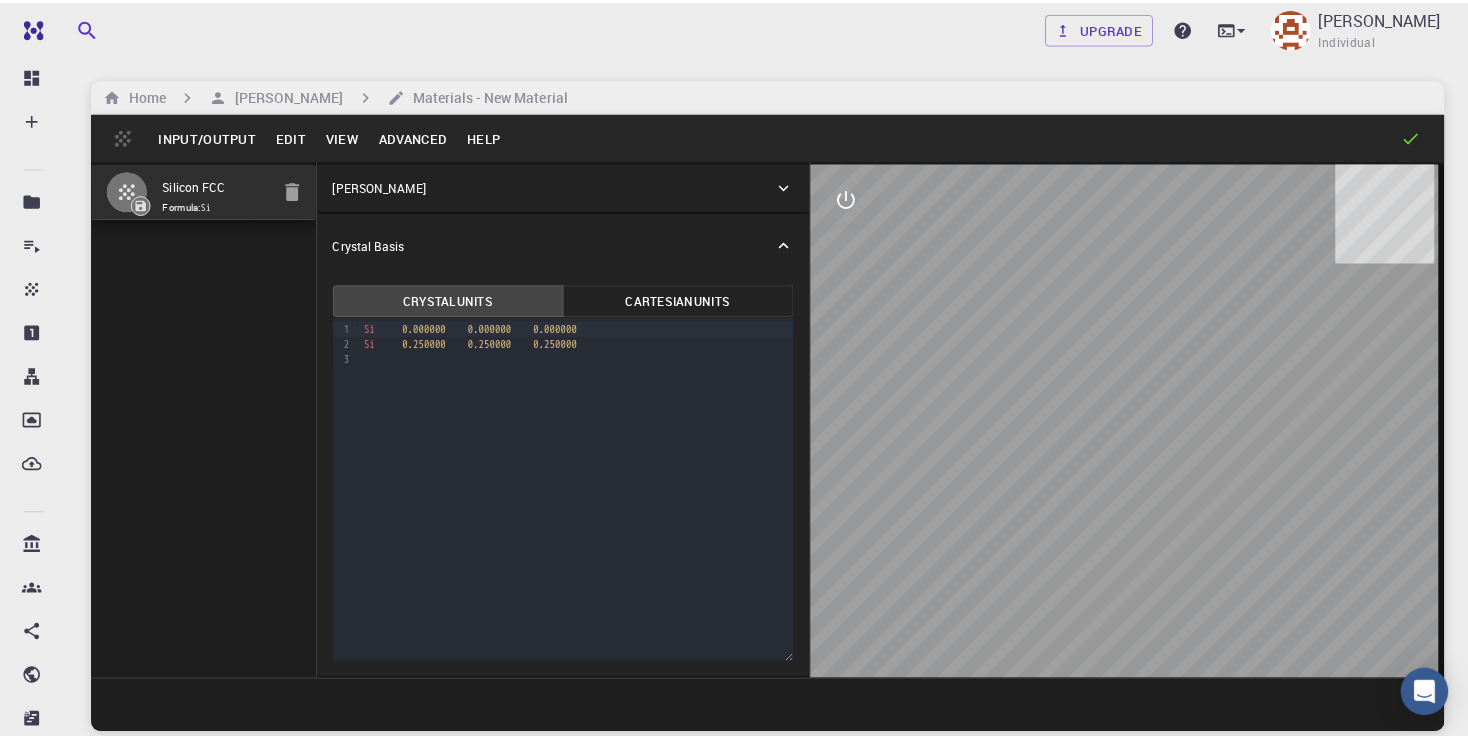 scroll, scrollTop: 0, scrollLeft: 0, axis: both 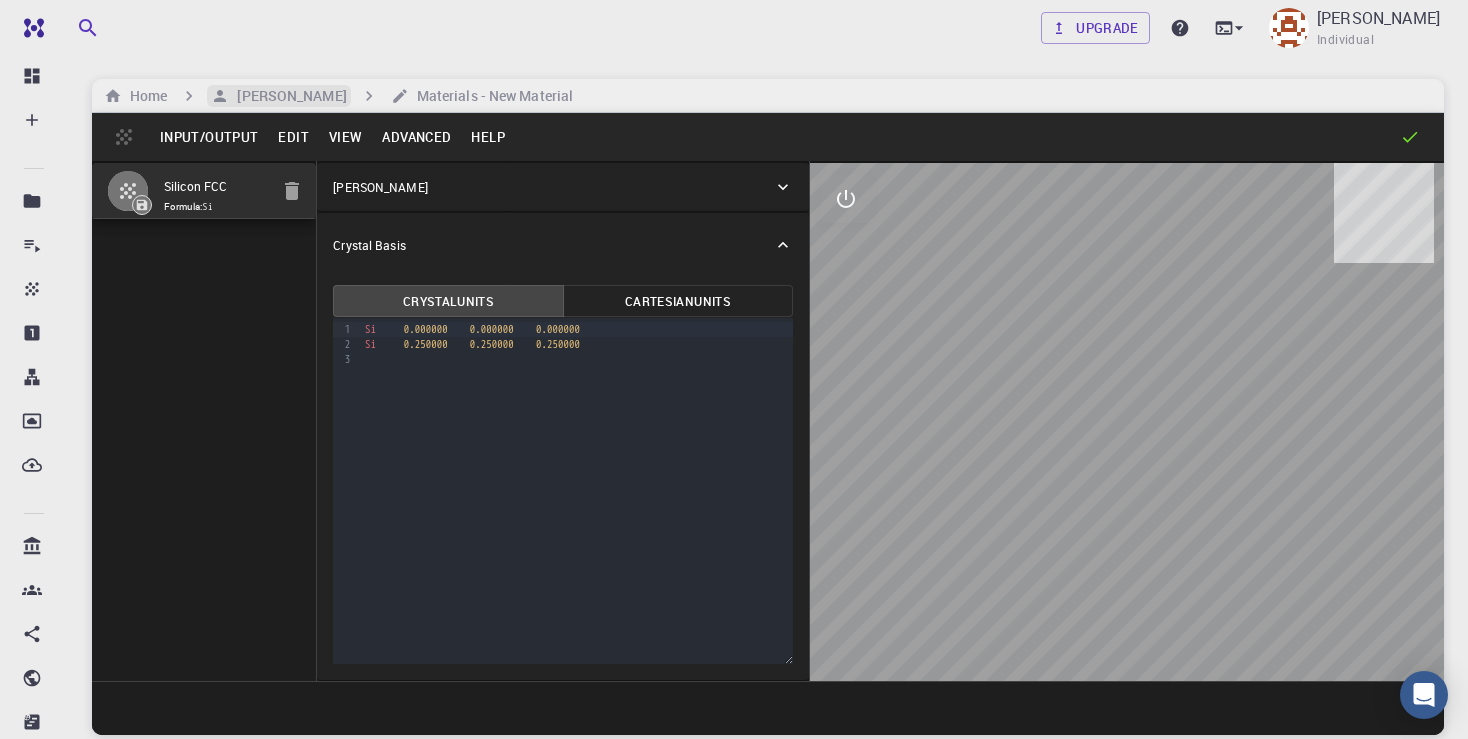 click on "[PERSON_NAME]" at bounding box center [287, 96] 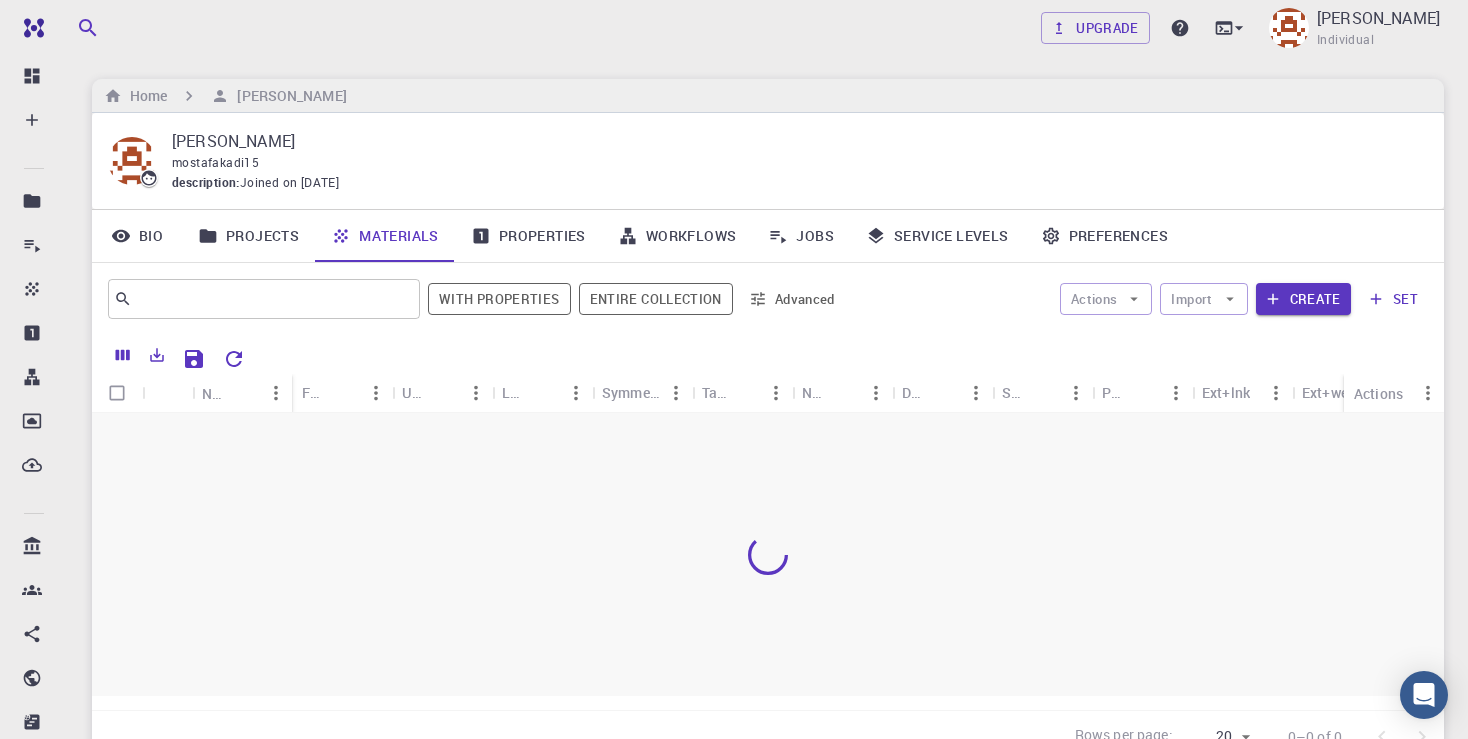 click on "Home Mostafa Elkady" at bounding box center [768, 96] 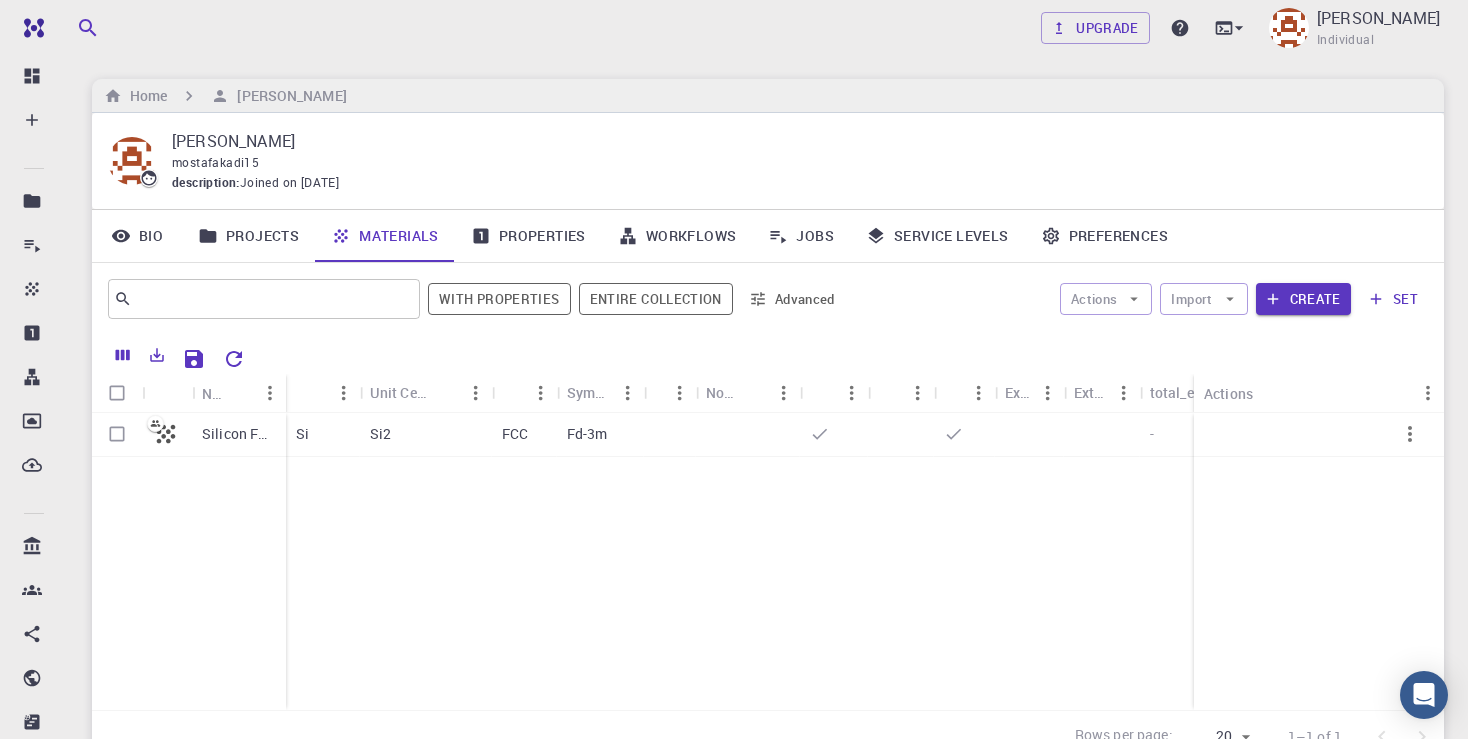 click on "Mostafa Elkady mostafakadi15 description :   Joined on Apr 11, 2025" at bounding box center [768, 161] 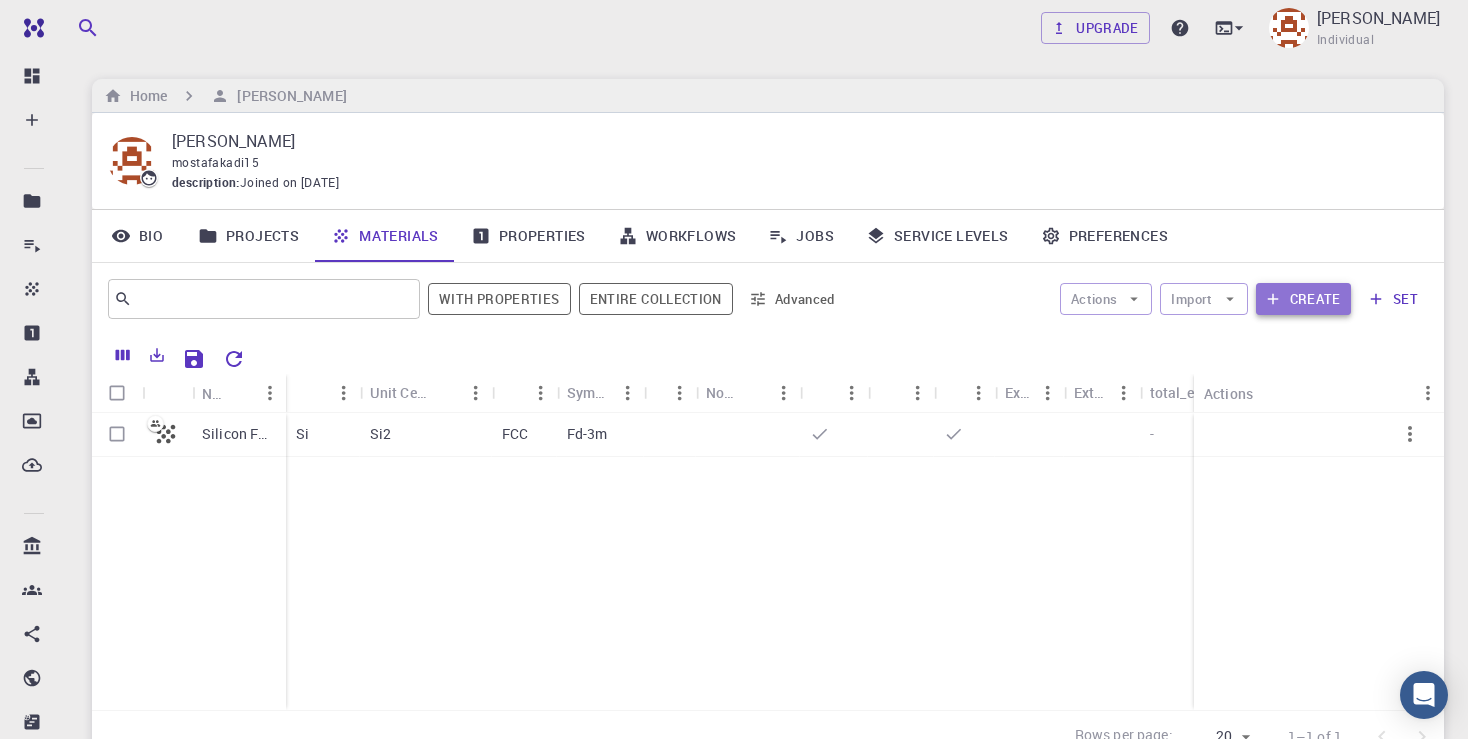 click on "Create" at bounding box center [1303, 299] 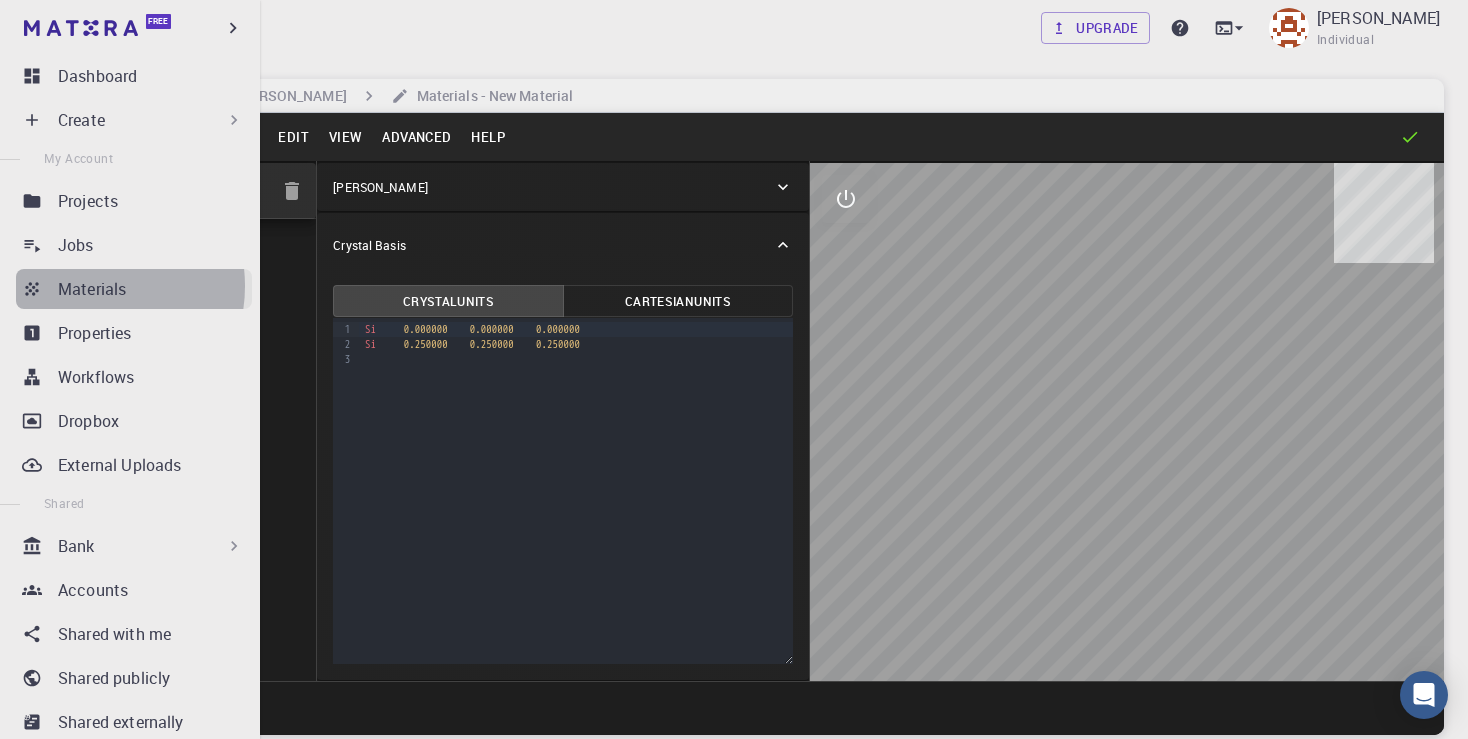 click on "Materials" at bounding box center [92, 289] 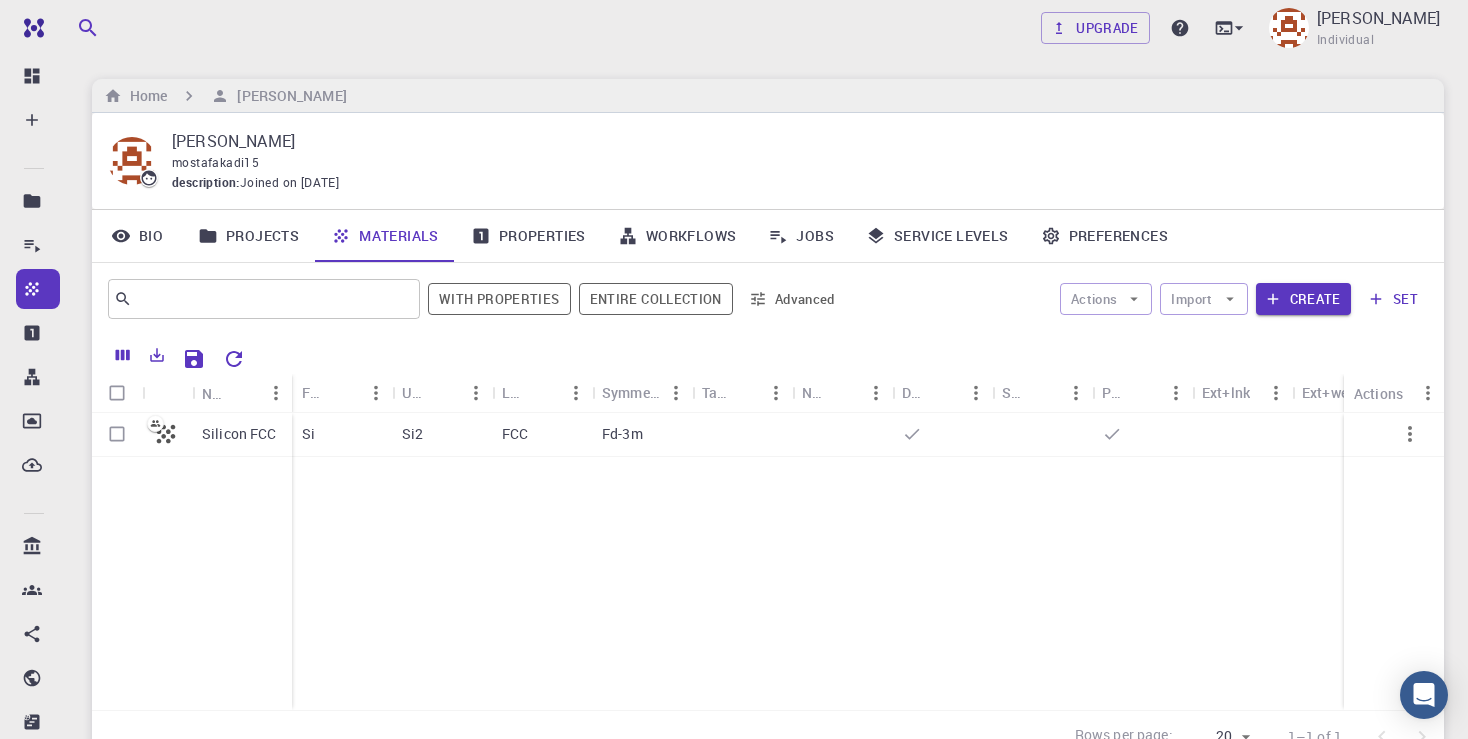 click on "Projects" at bounding box center (248, 236) 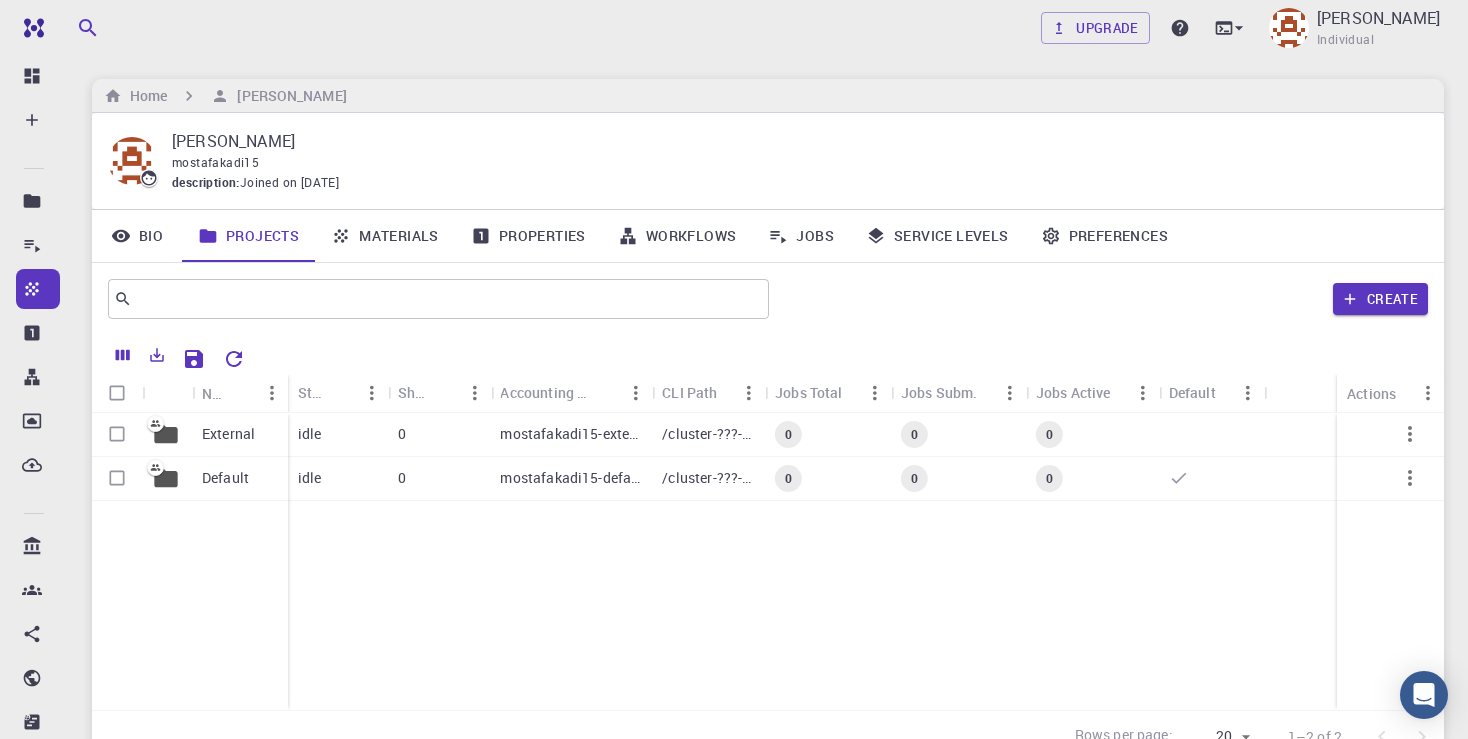 click on "Materials" at bounding box center [385, 236] 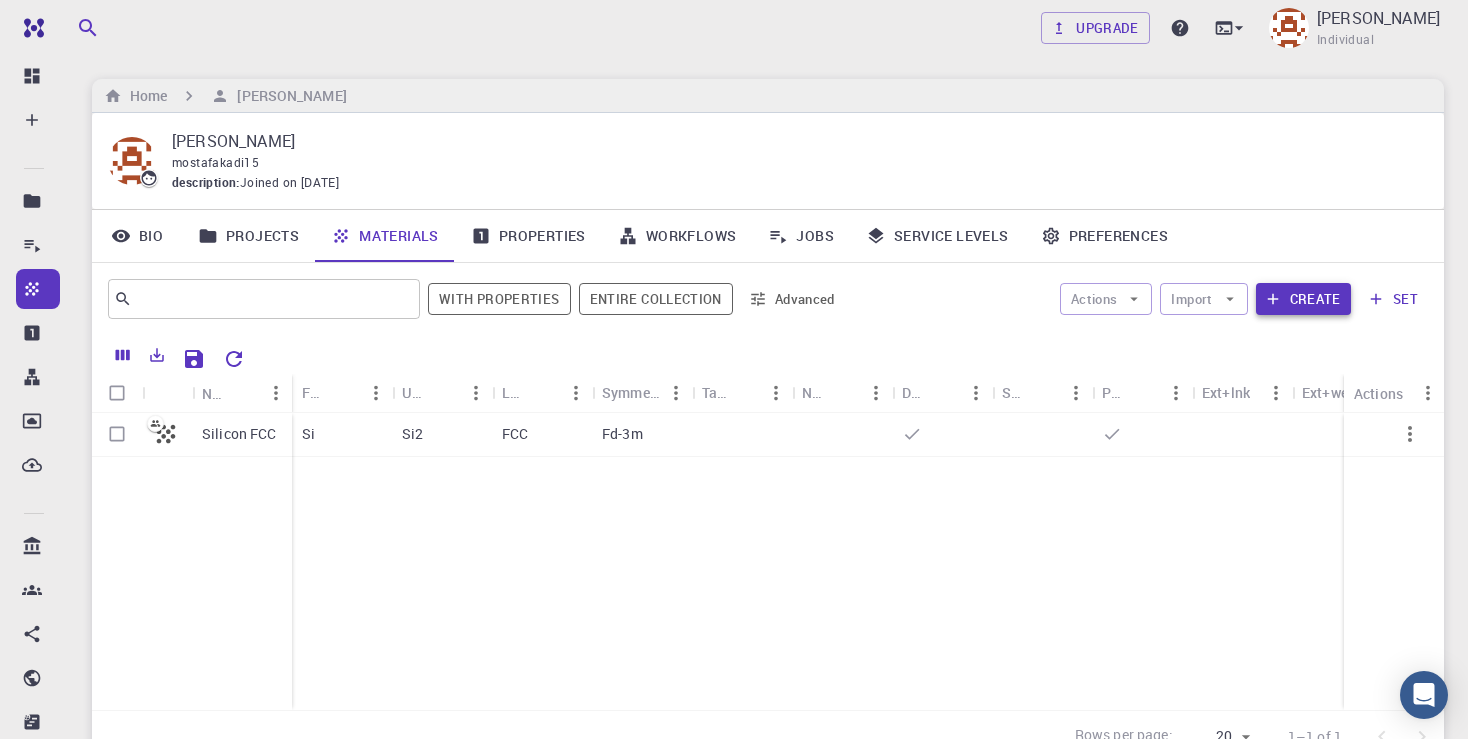 click on "Create" at bounding box center (1303, 299) 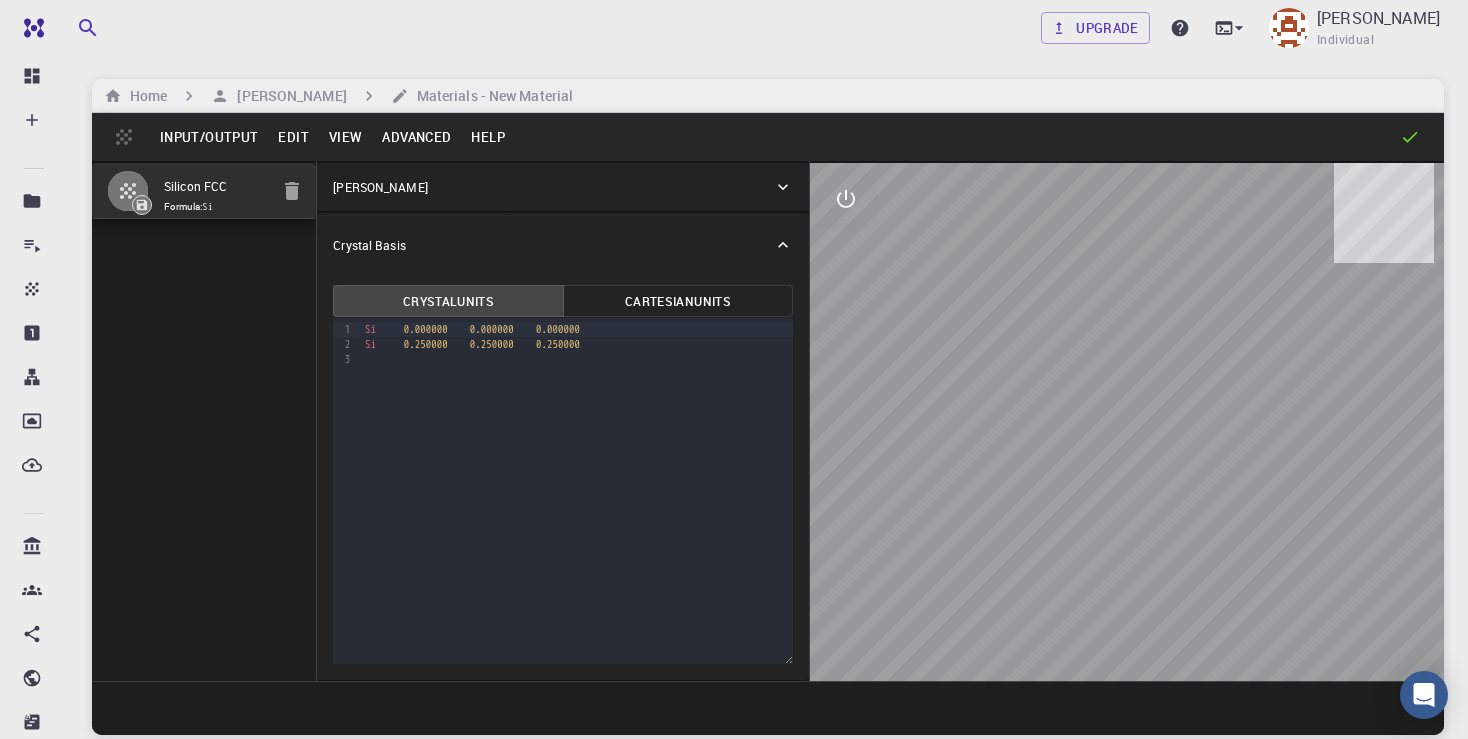 click on "Edit" at bounding box center (293, 137) 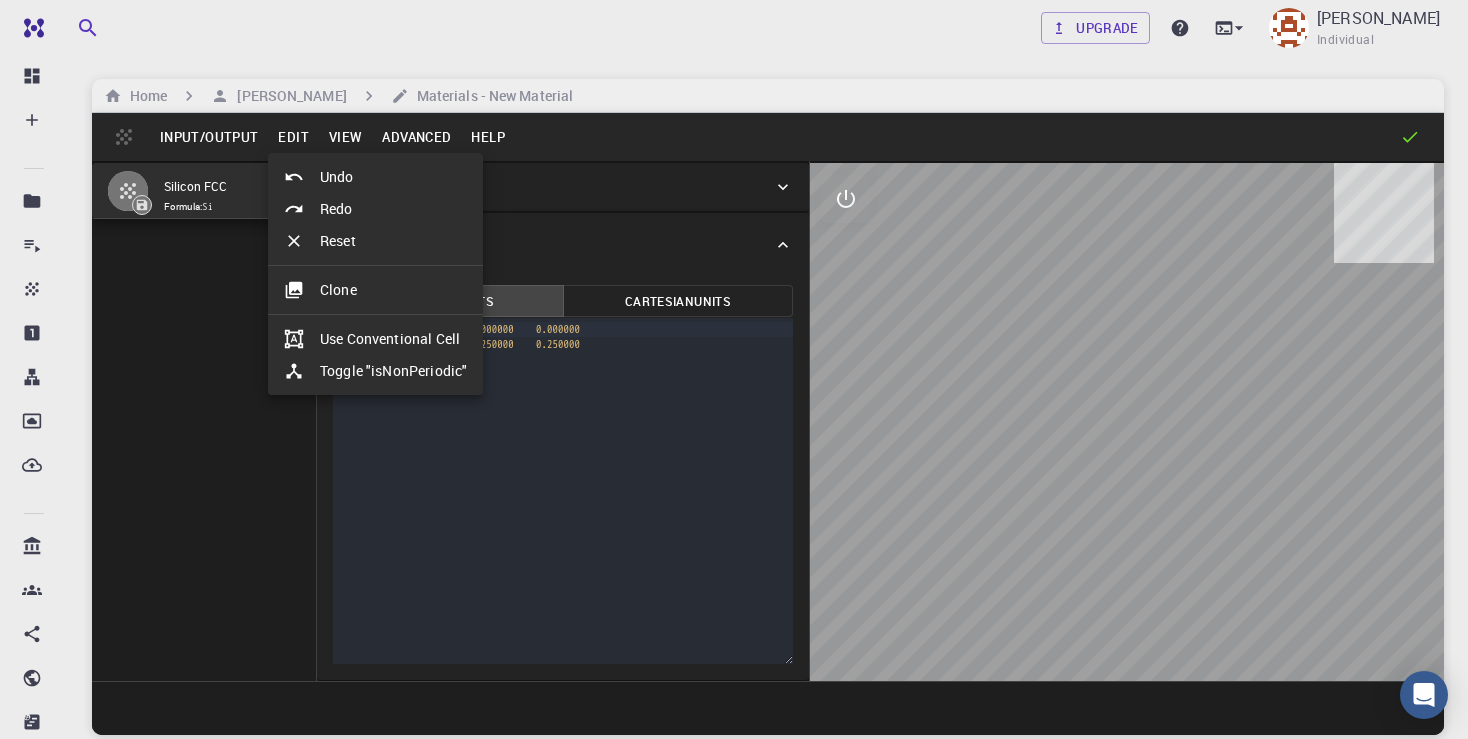 click on "Reset" at bounding box center [375, 241] 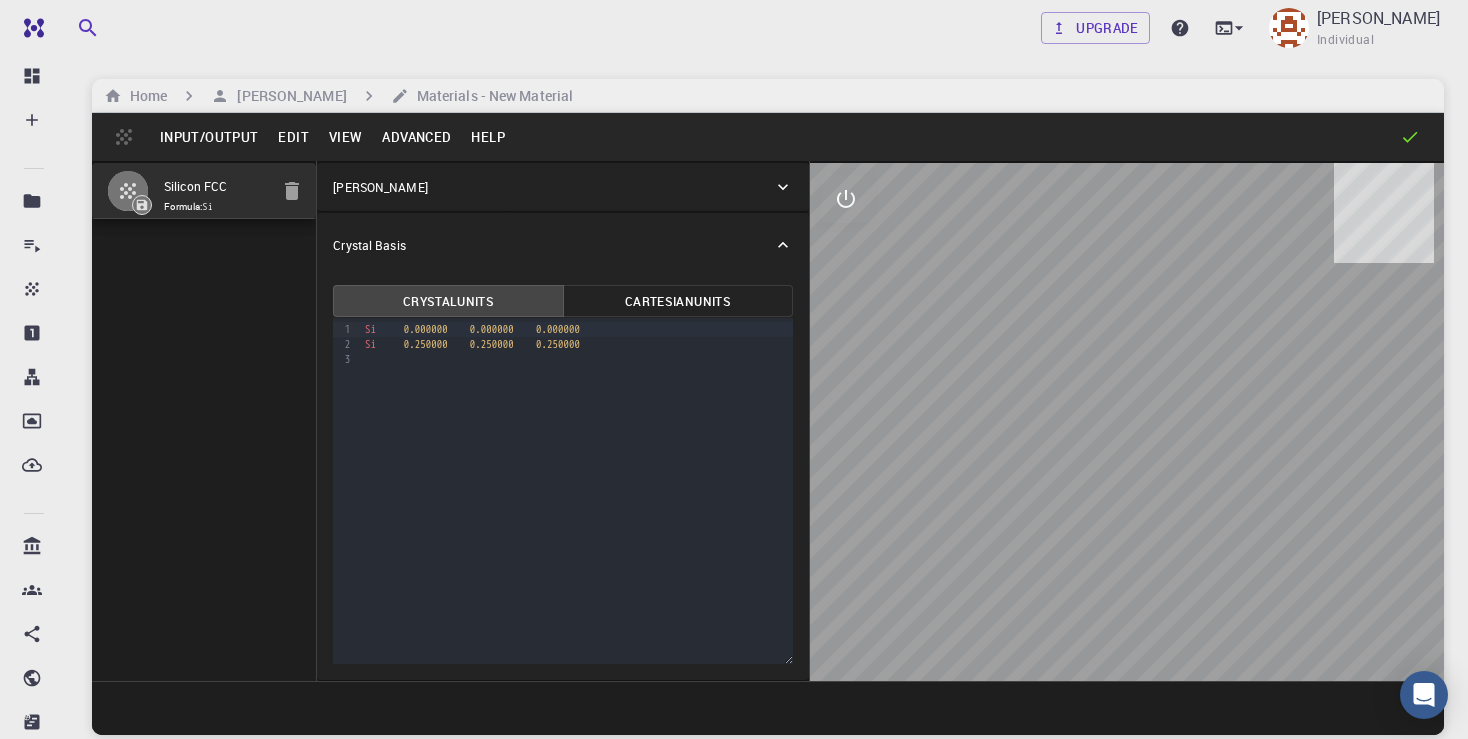 click on "View" at bounding box center (346, 137) 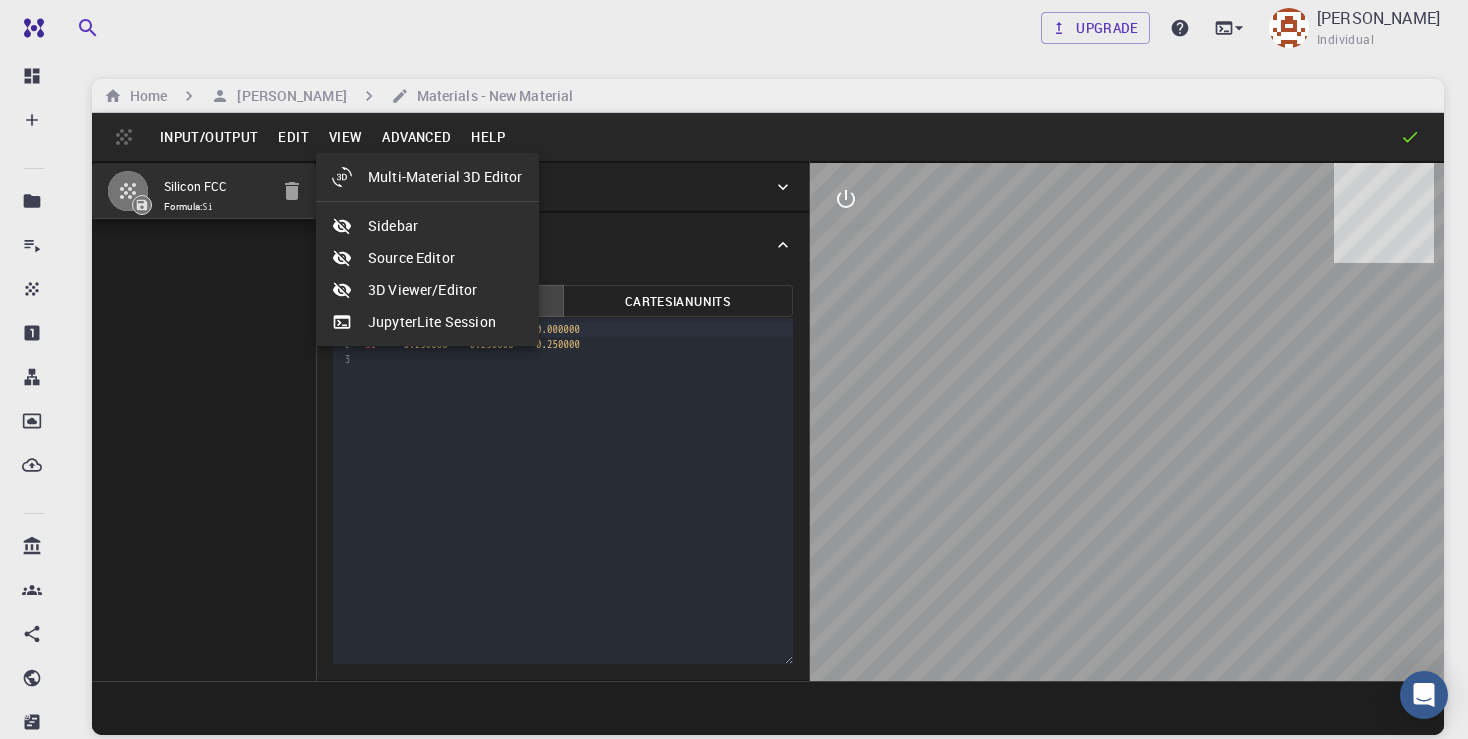 click at bounding box center [734, 369] 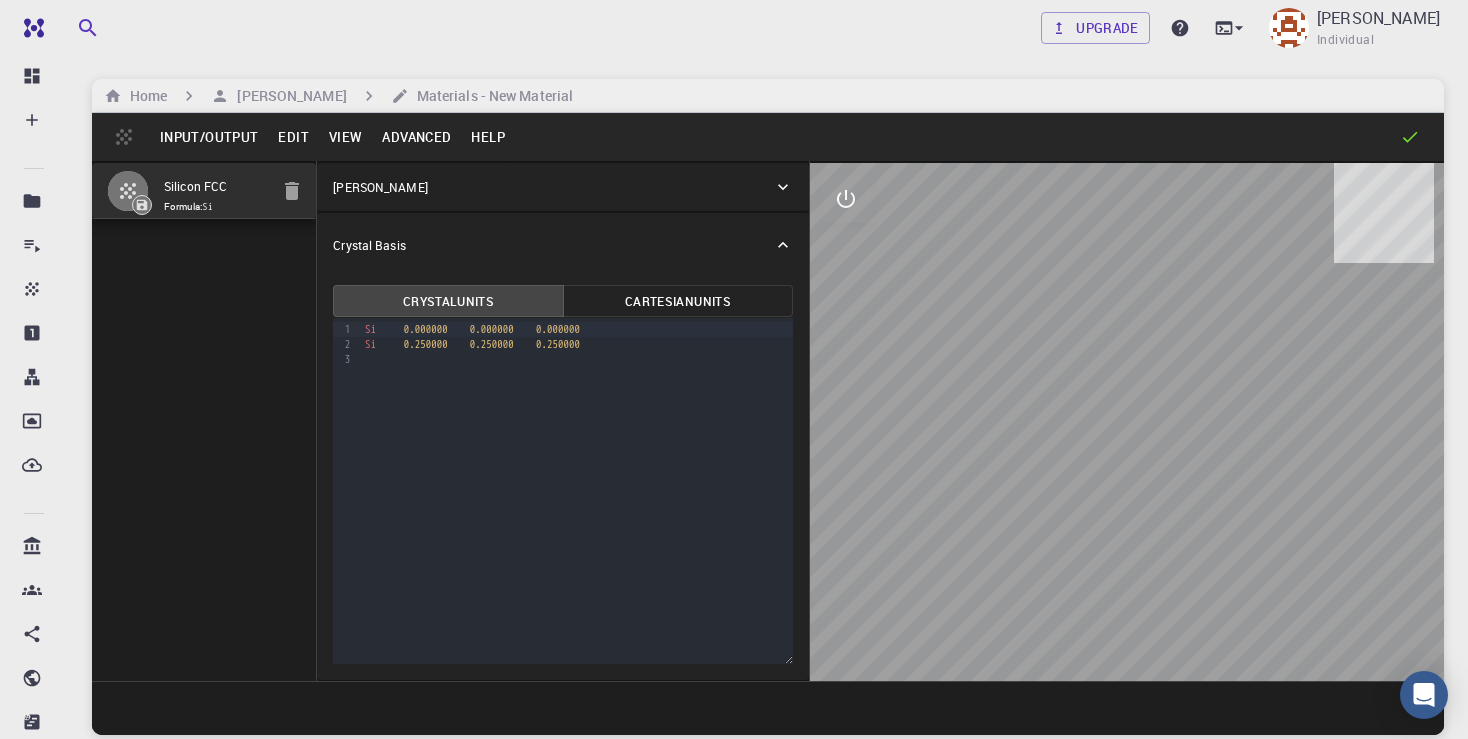 click on "Input/Output" at bounding box center (209, 137) 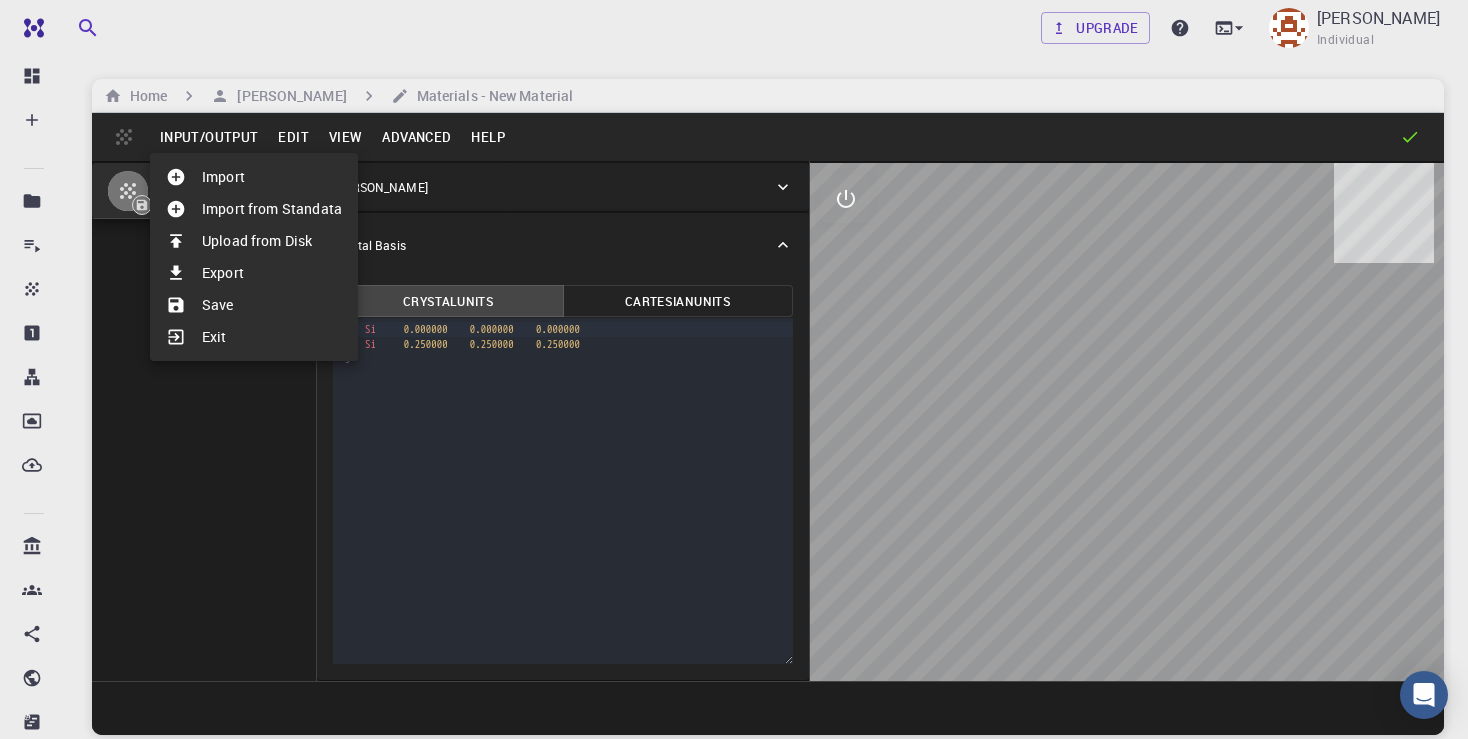 click on "Import from Standata" at bounding box center (254, 209) 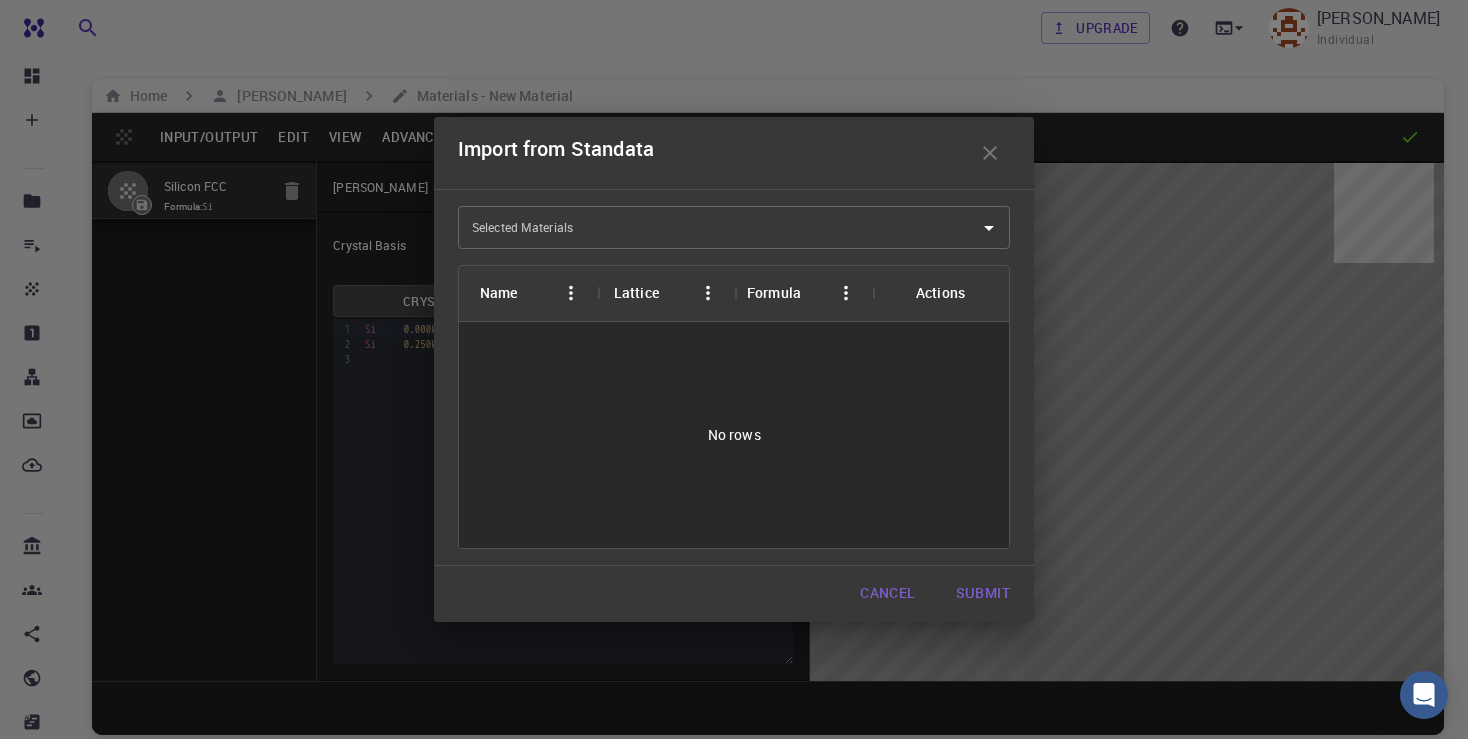 click on "Selected Materials" at bounding box center (719, 227) 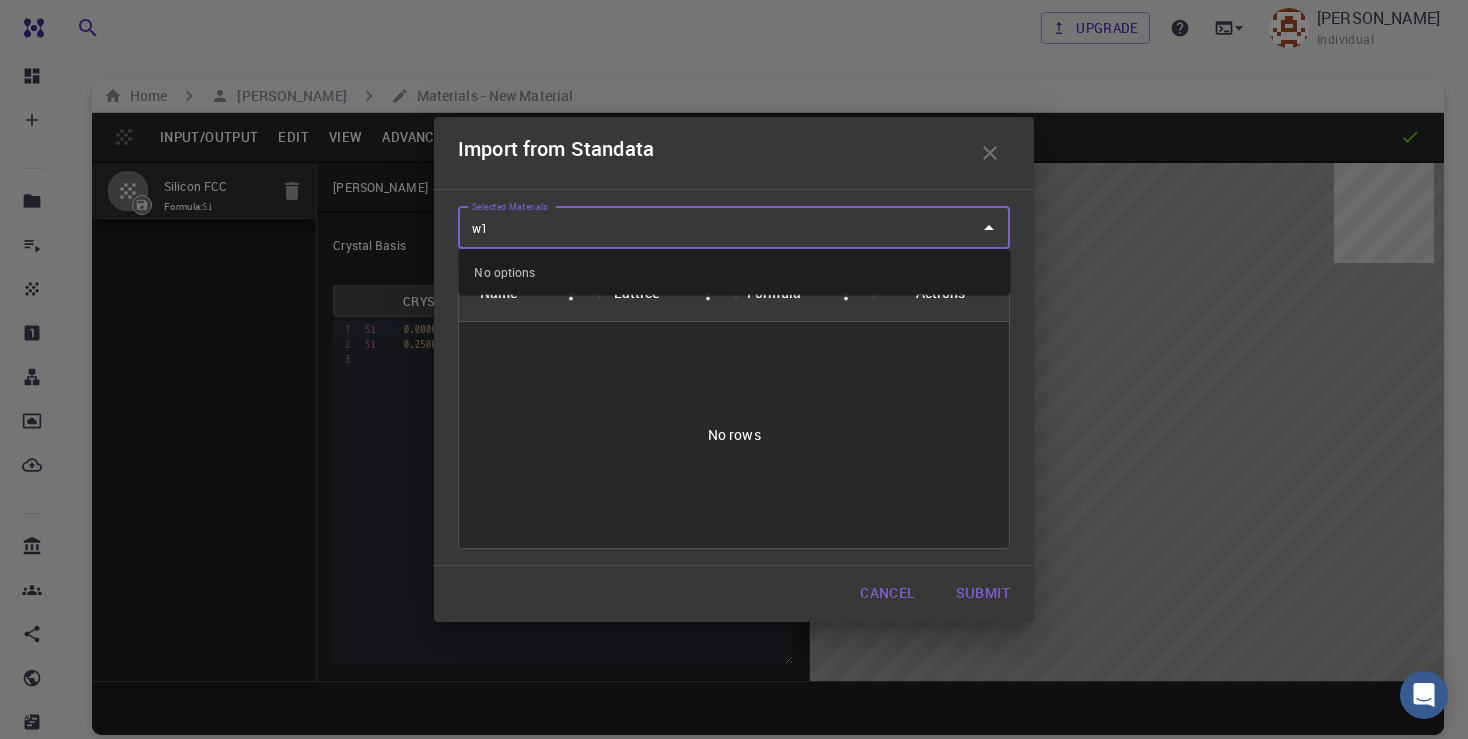 type on "w" 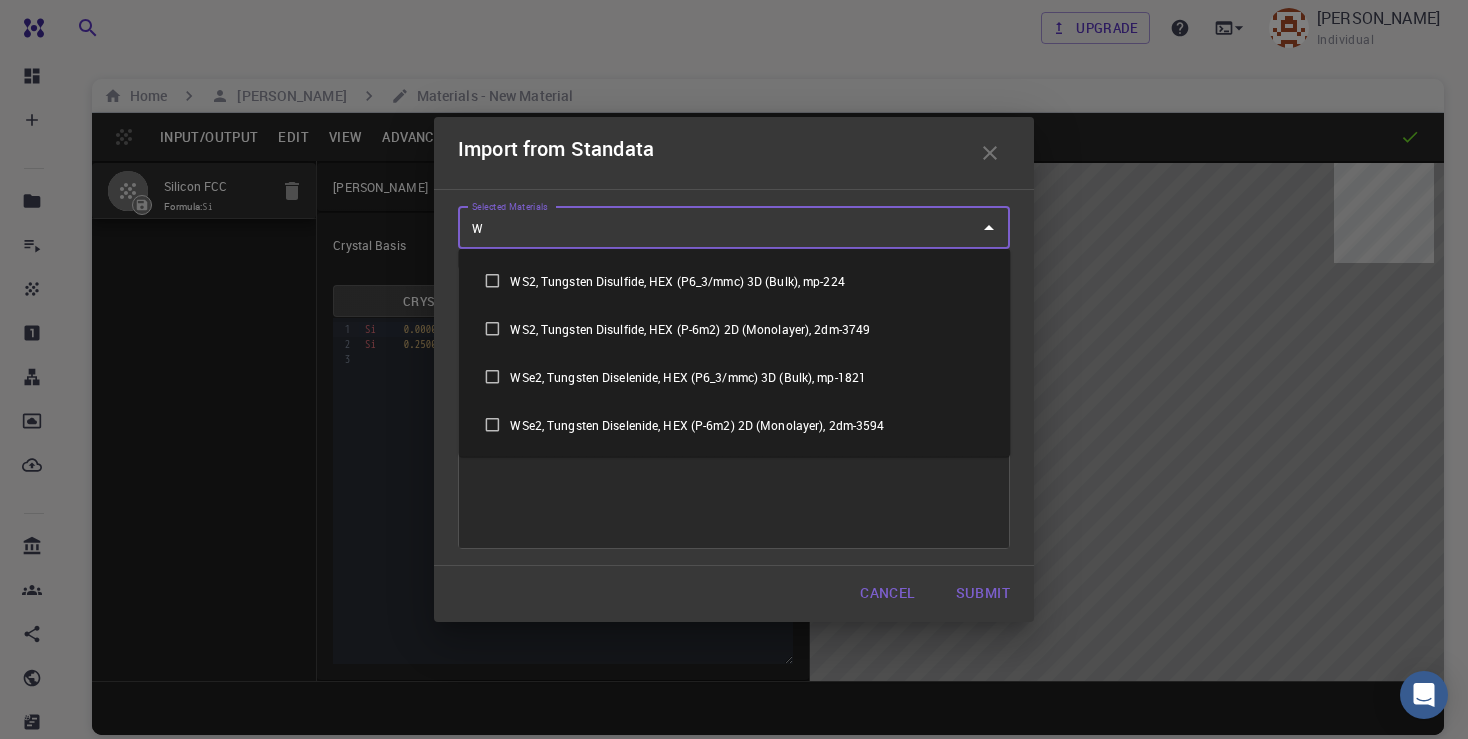 type on "W" 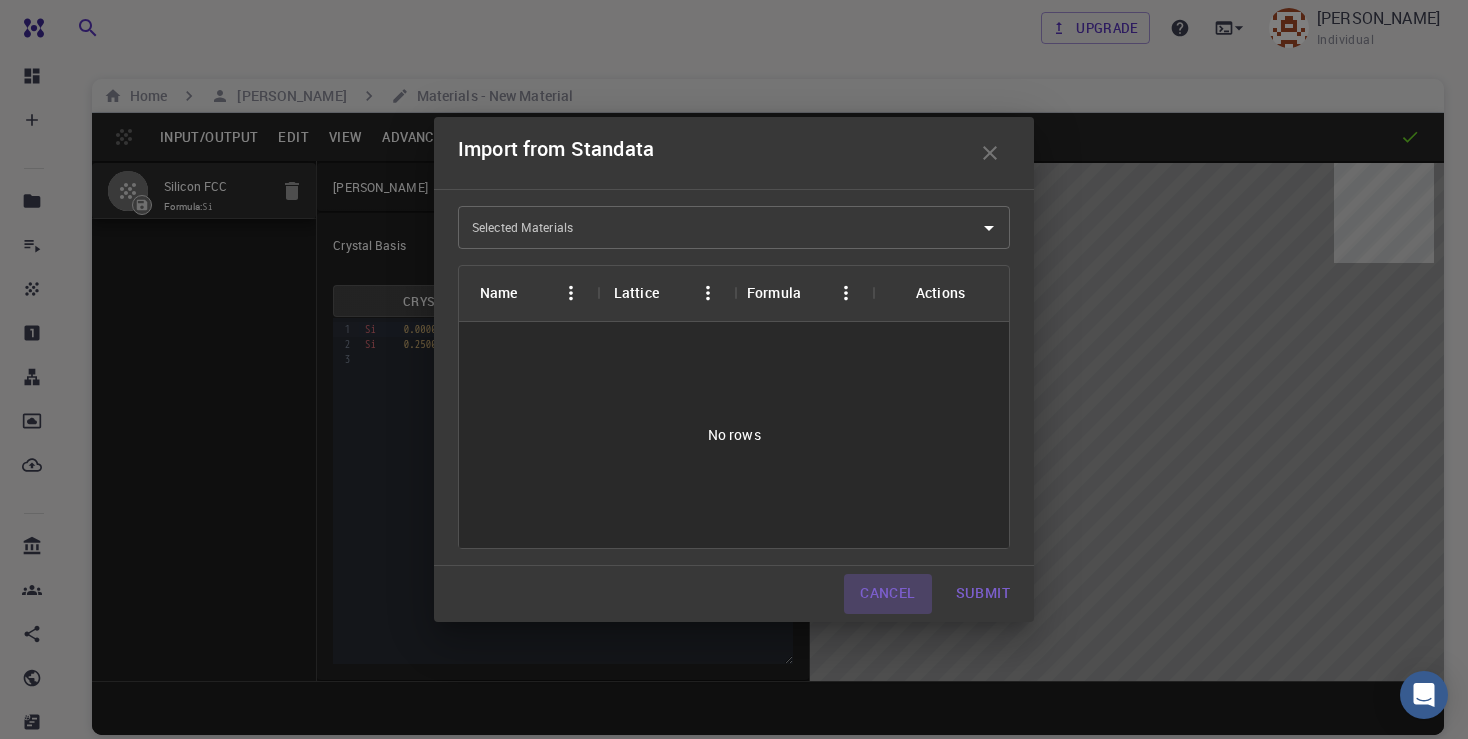 click on "Cancel" at bounding box center [887, 594] 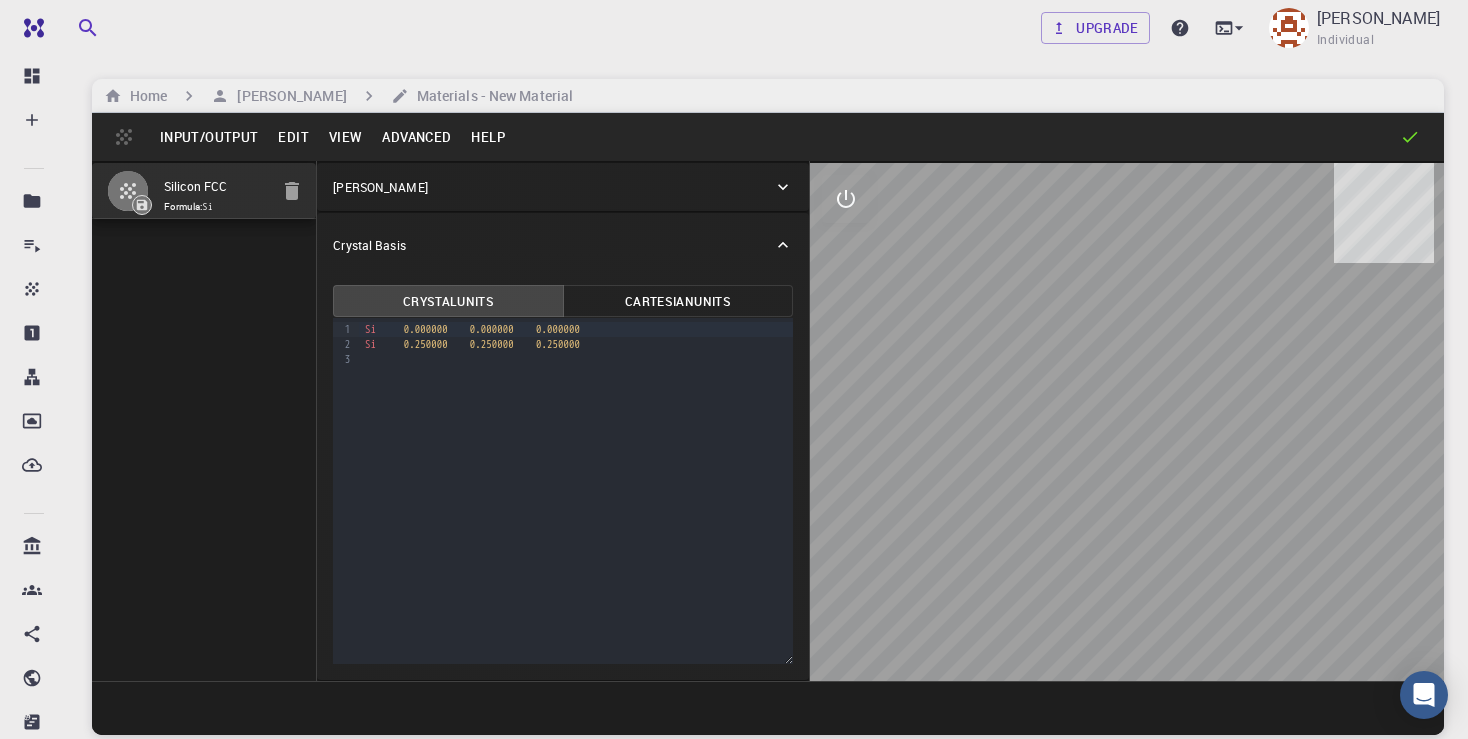 click on "Input/Output" at bounding box center [209, 137] 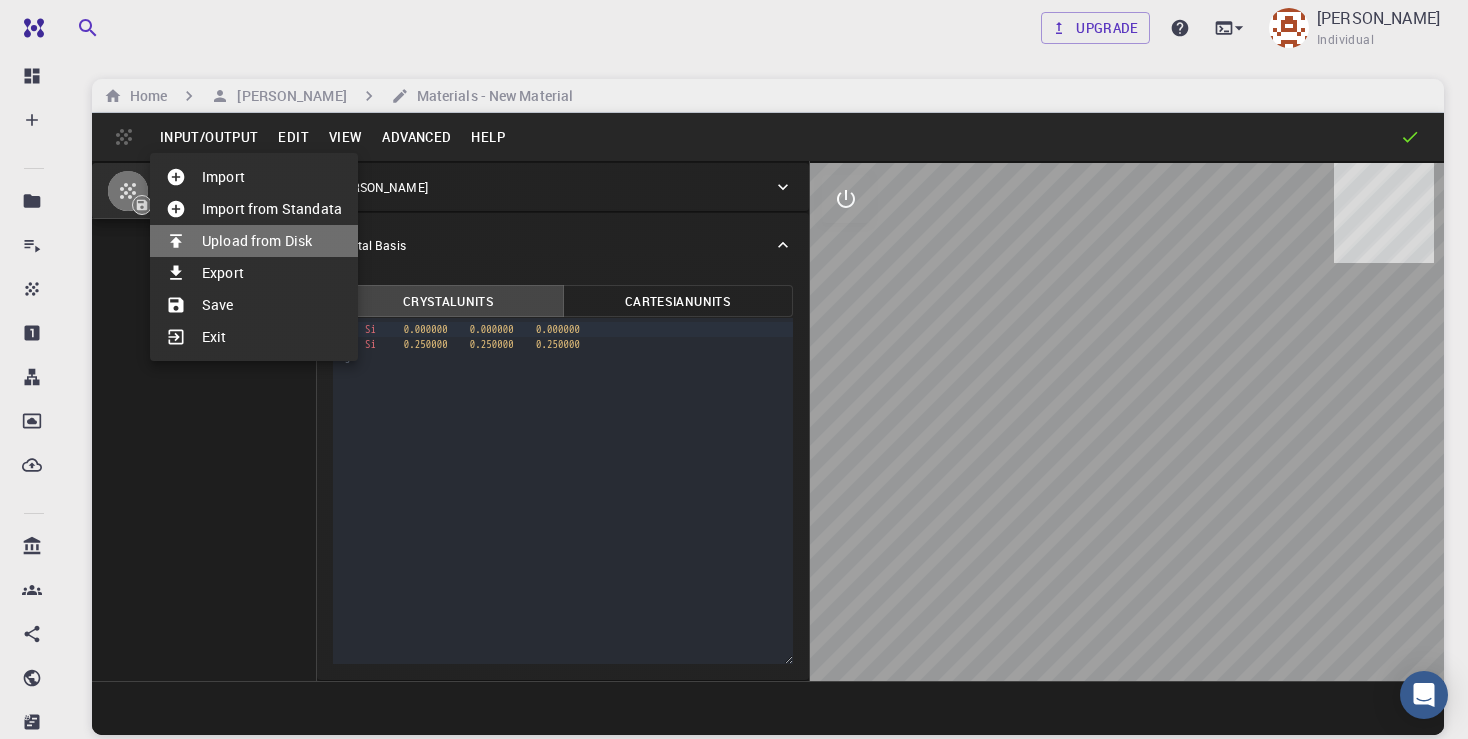click on "Upload from Disk" at bounding box center (254, 241) 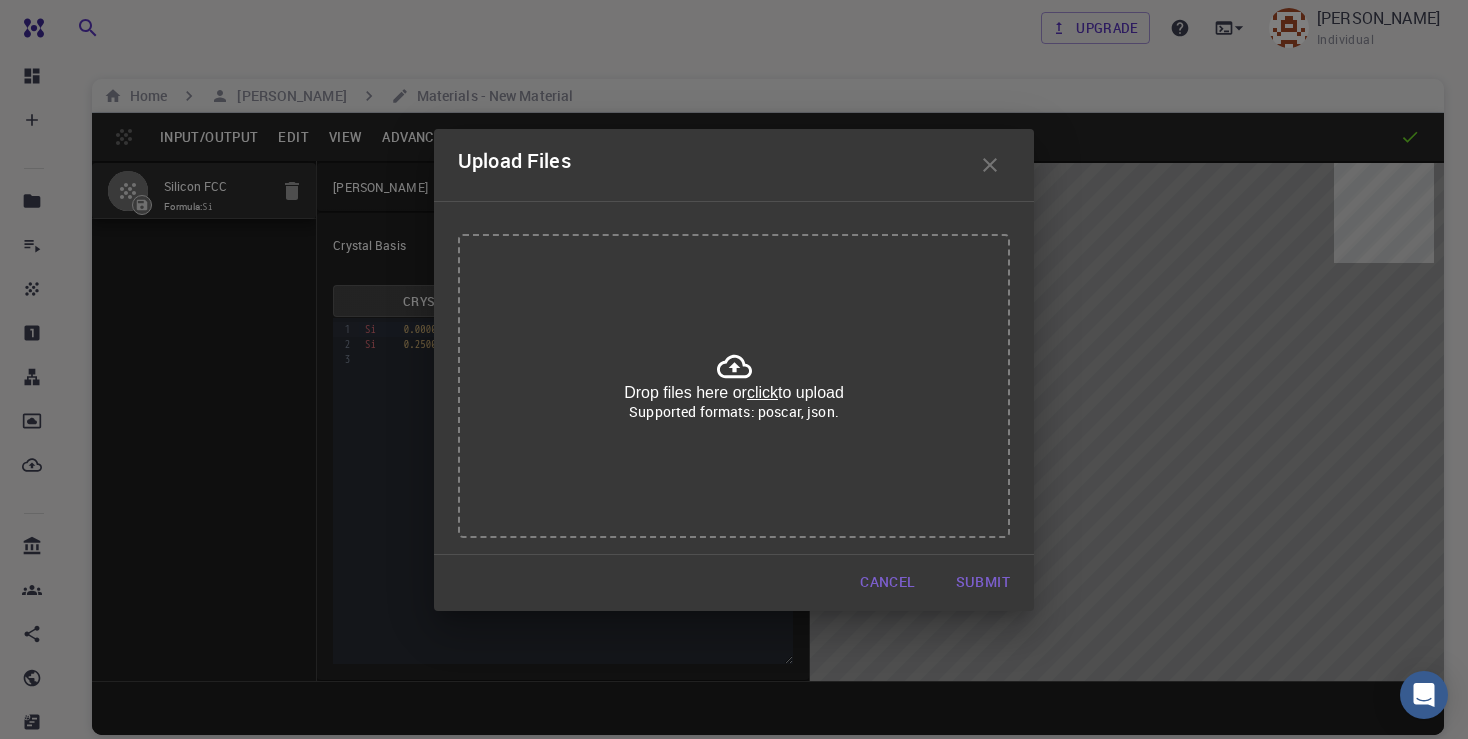 click on "Drop files here or  click  to upload Supported formats: poscar, json." at bounding box center [734, 386] 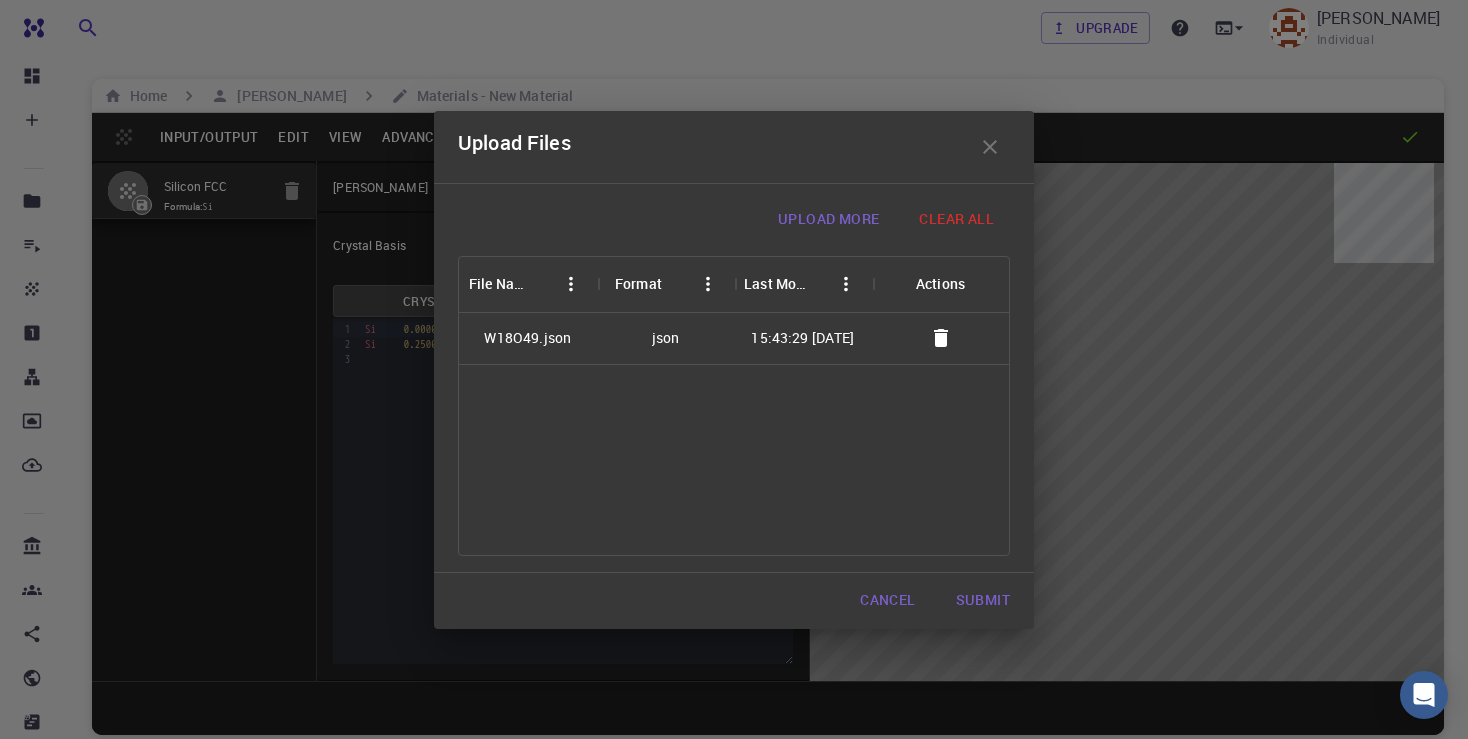 click on "Upload Files" at bounding box center (734, 147) 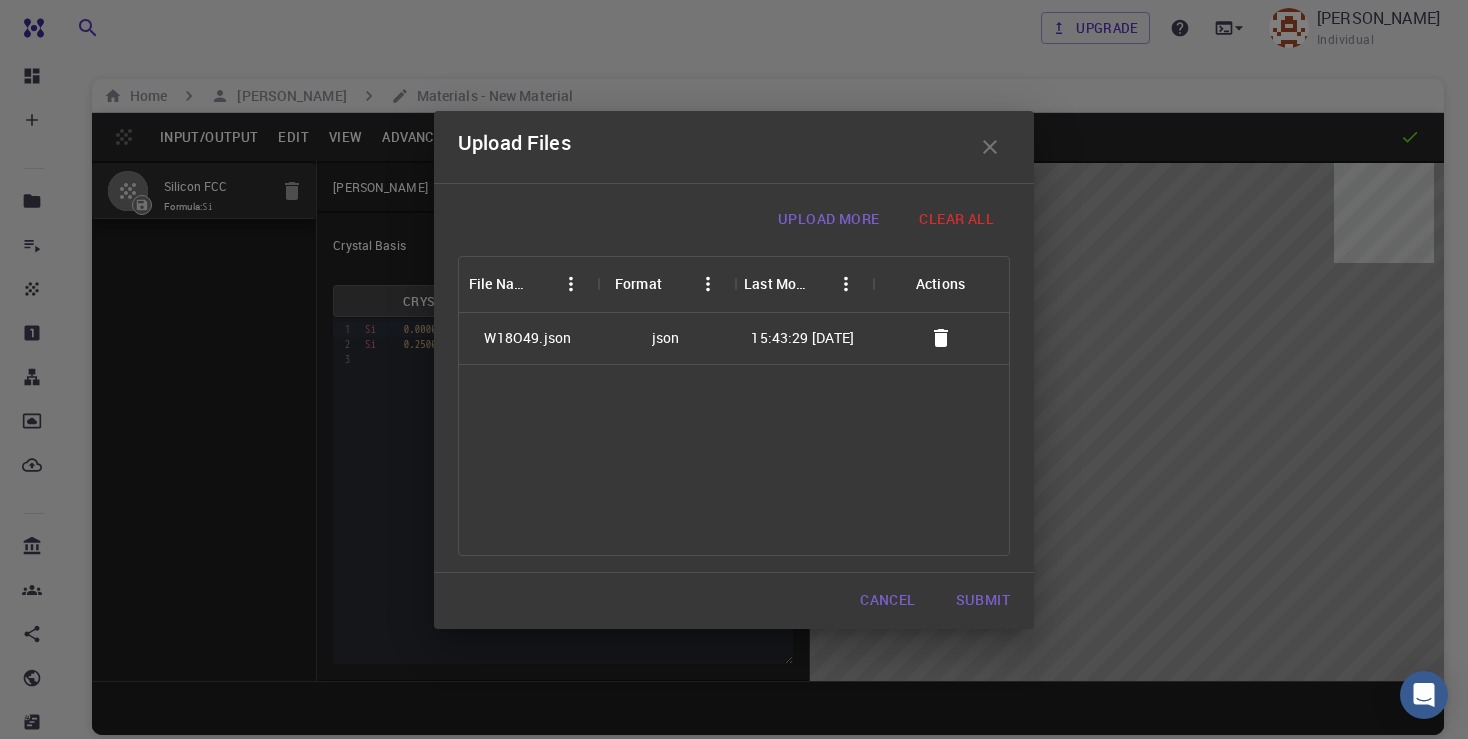 click on "Submit" at bounding box center [983, 601] 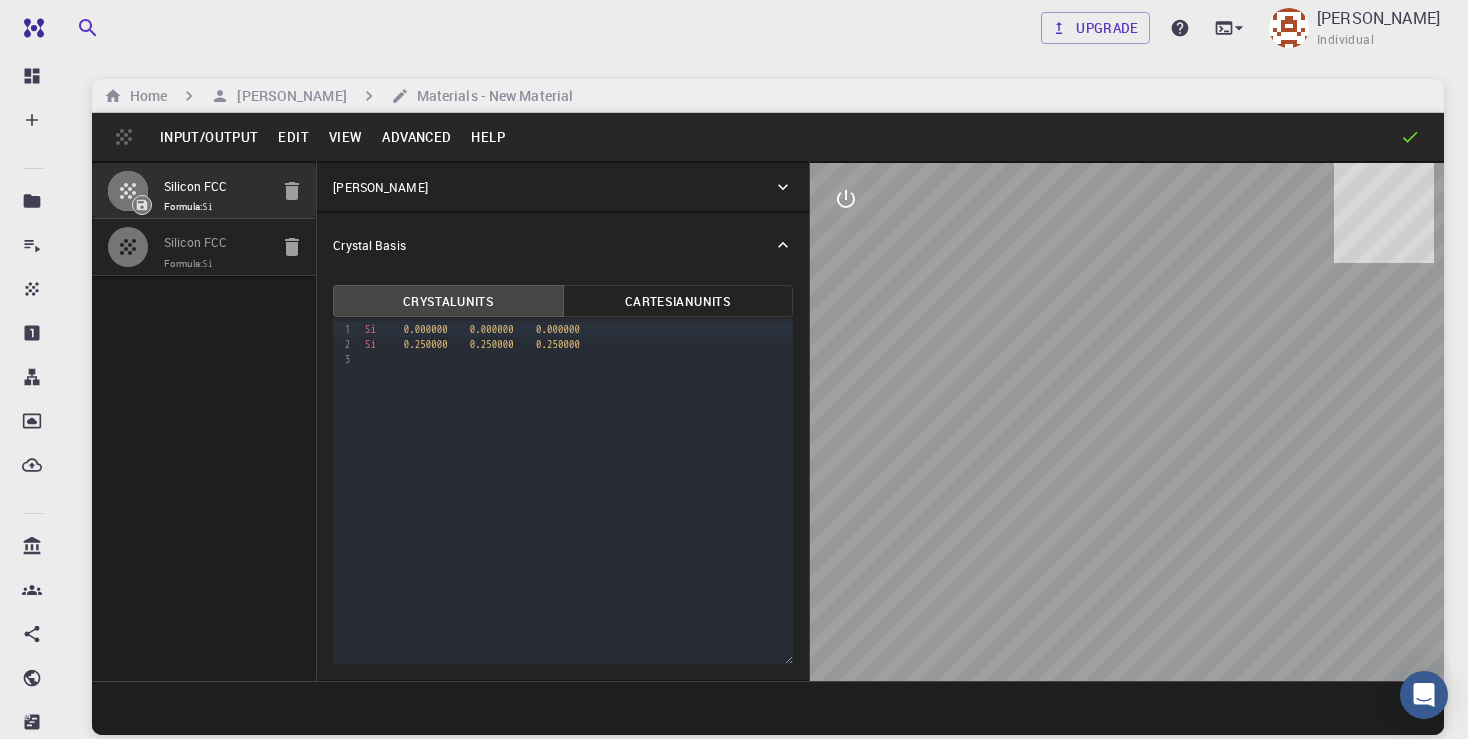 click on "Formula:  Si" at bounding box center [216, 264] 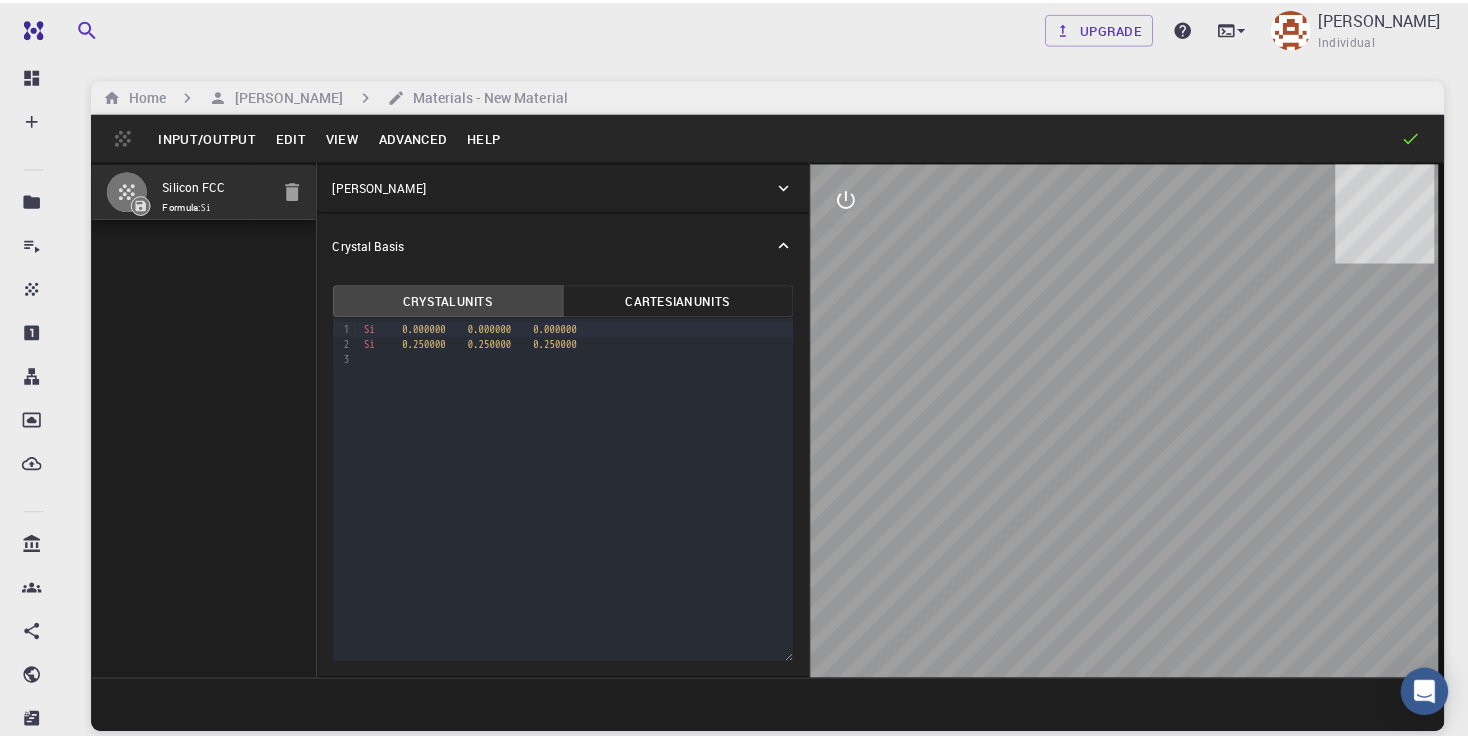 scroll, scrollTop: 0, scrollLeft: 0, axis: both 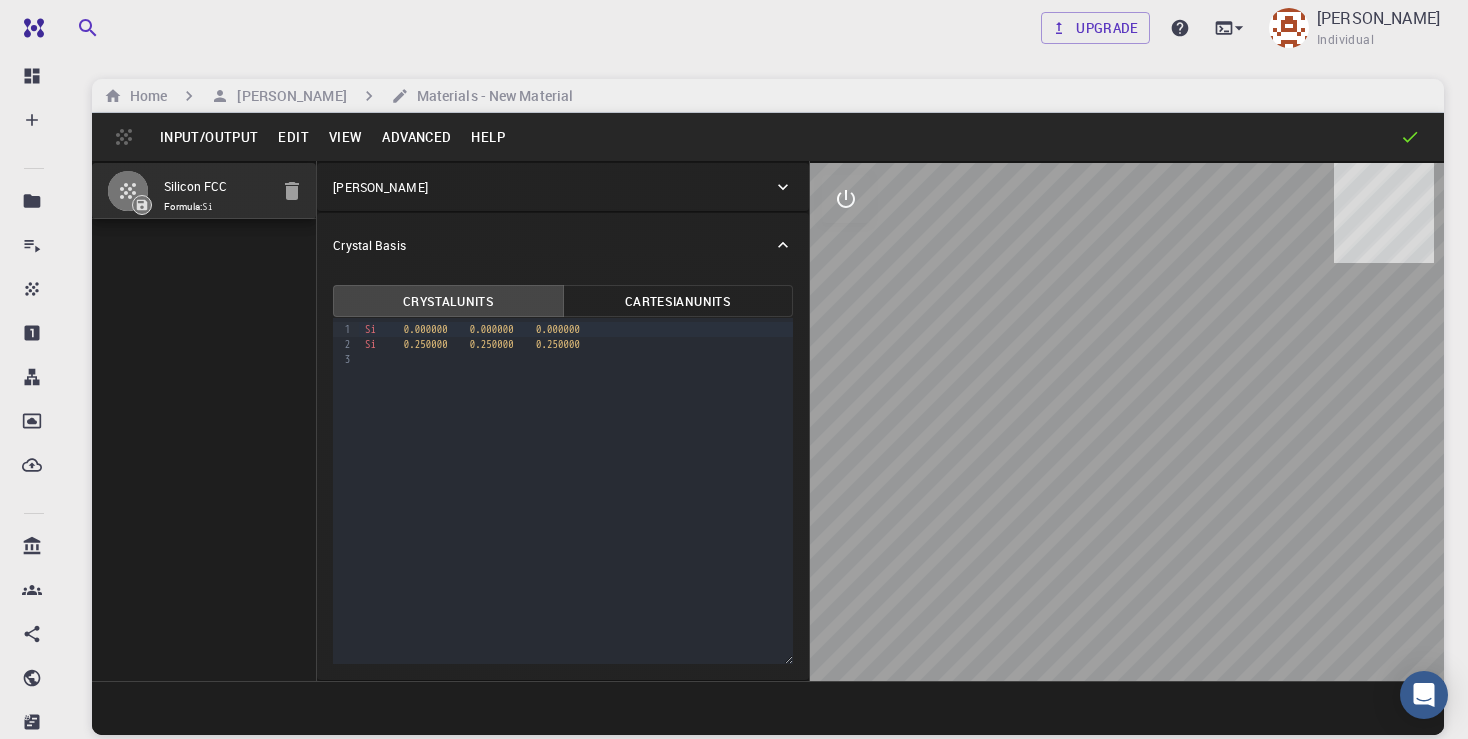 click on "Si       0.000000      0.000000      0.000000" at bounding box center (576, 329) 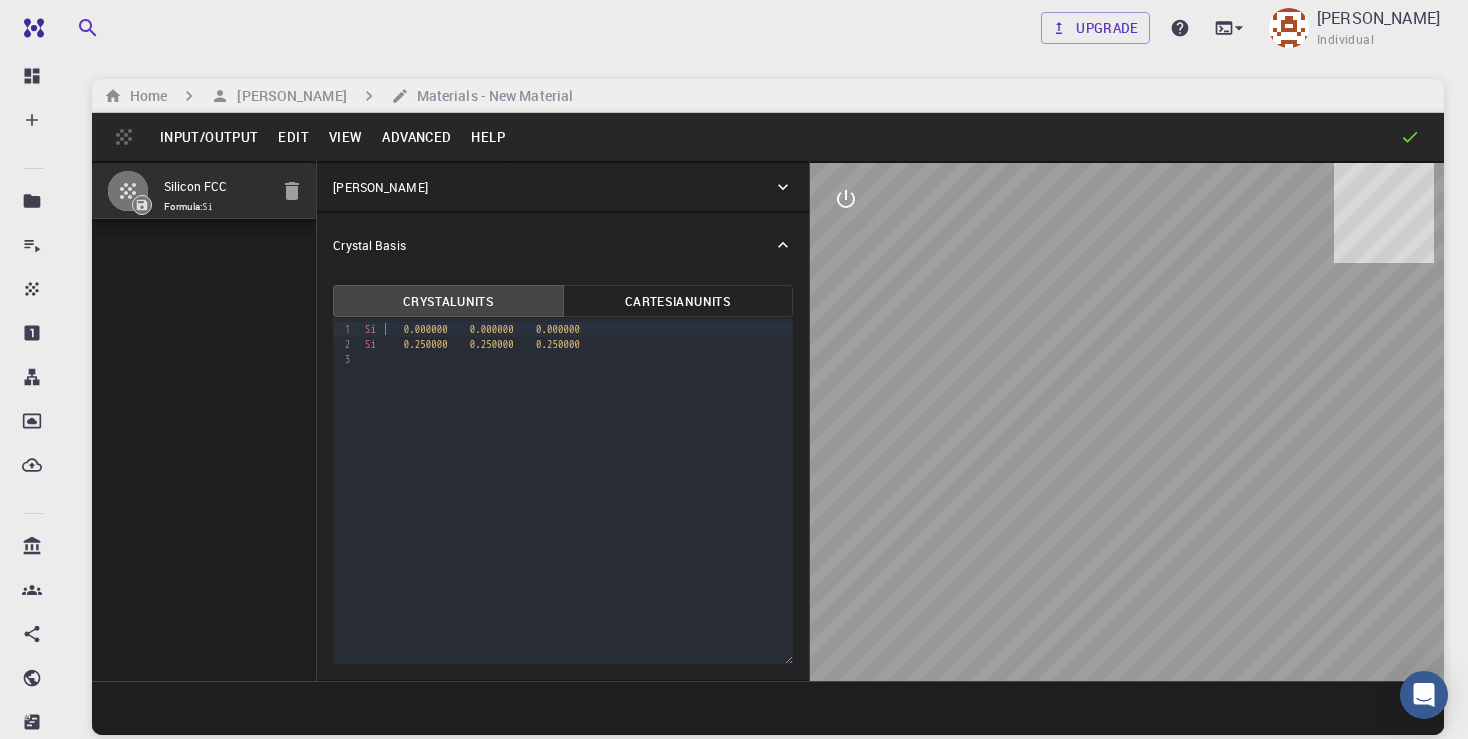 click on "Si       0.000000      0.000000      0.000000" at bounding box center (576, 329) 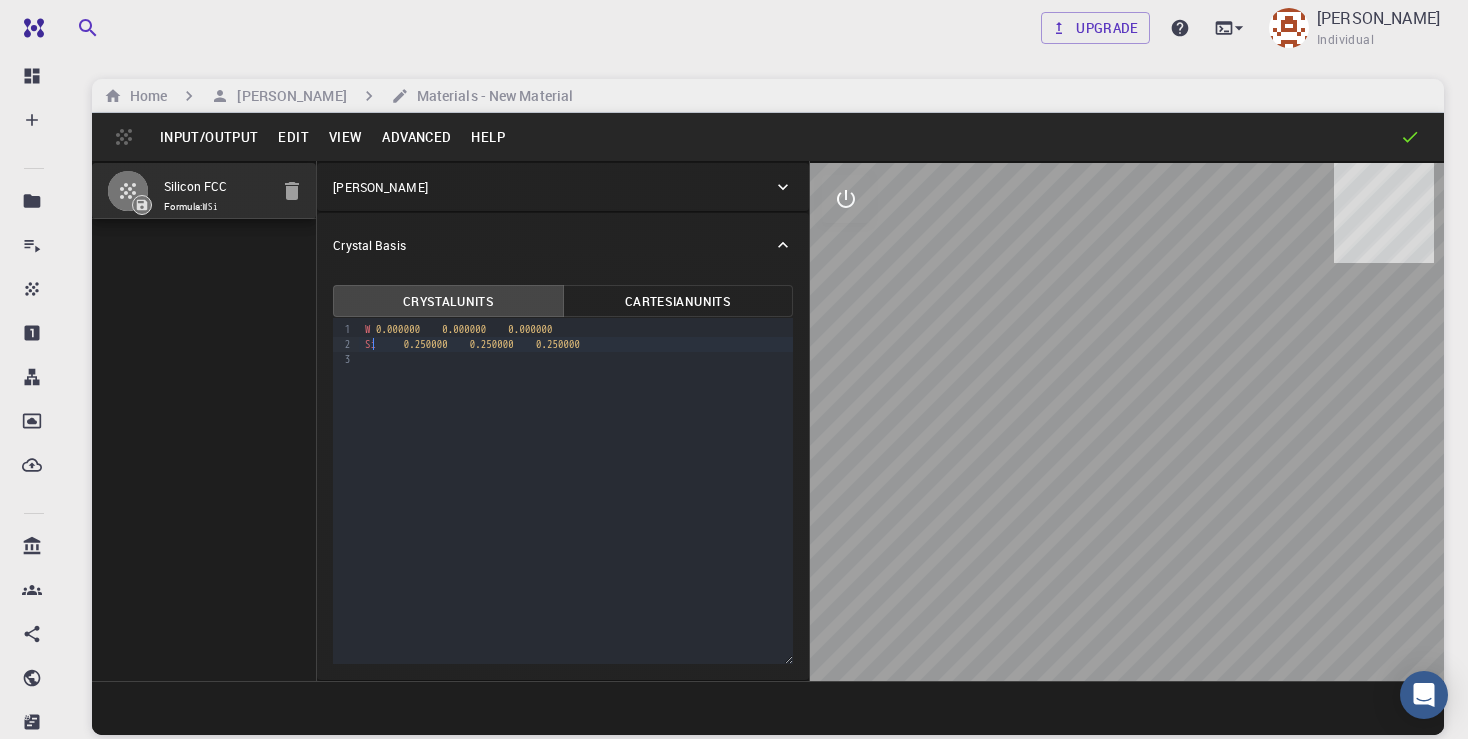 click on "Si" at bounding box center [370, 344] 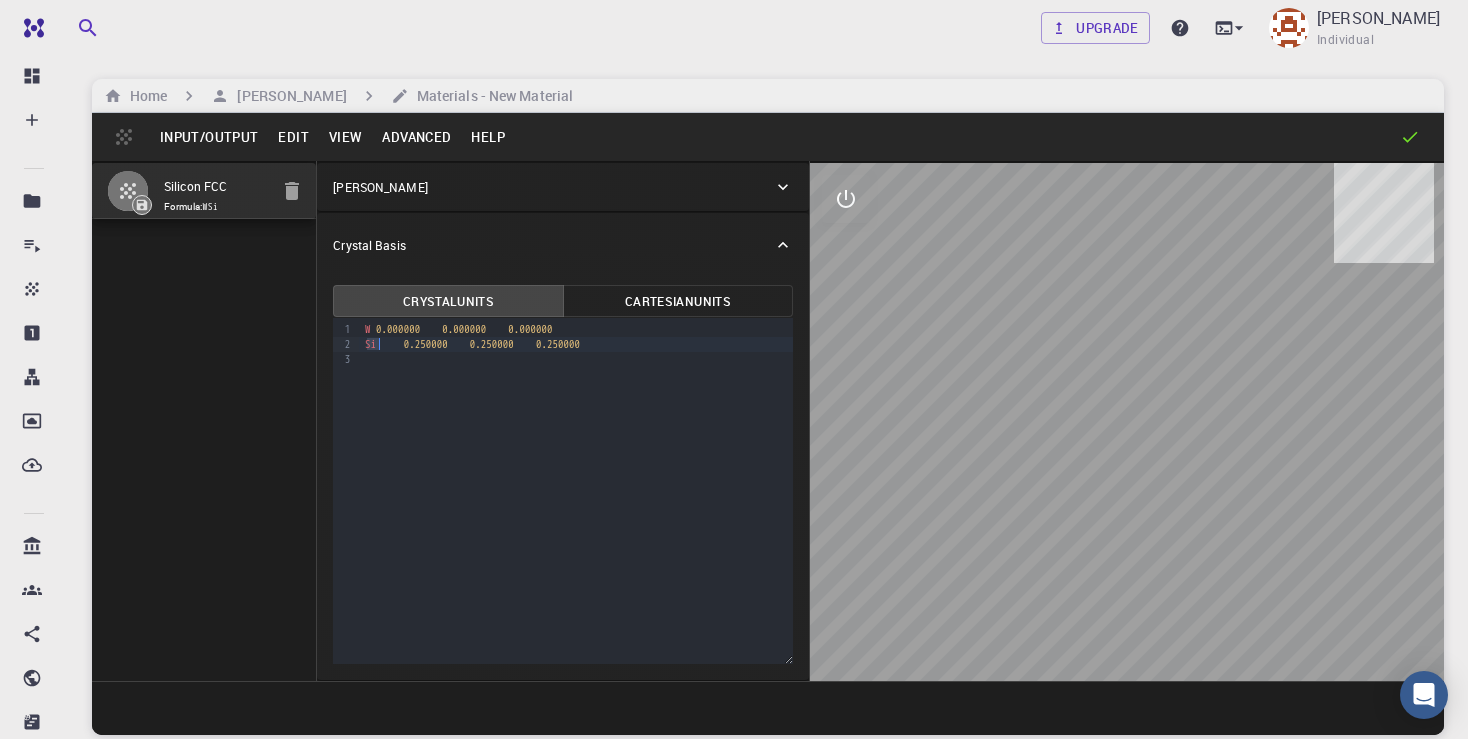 click 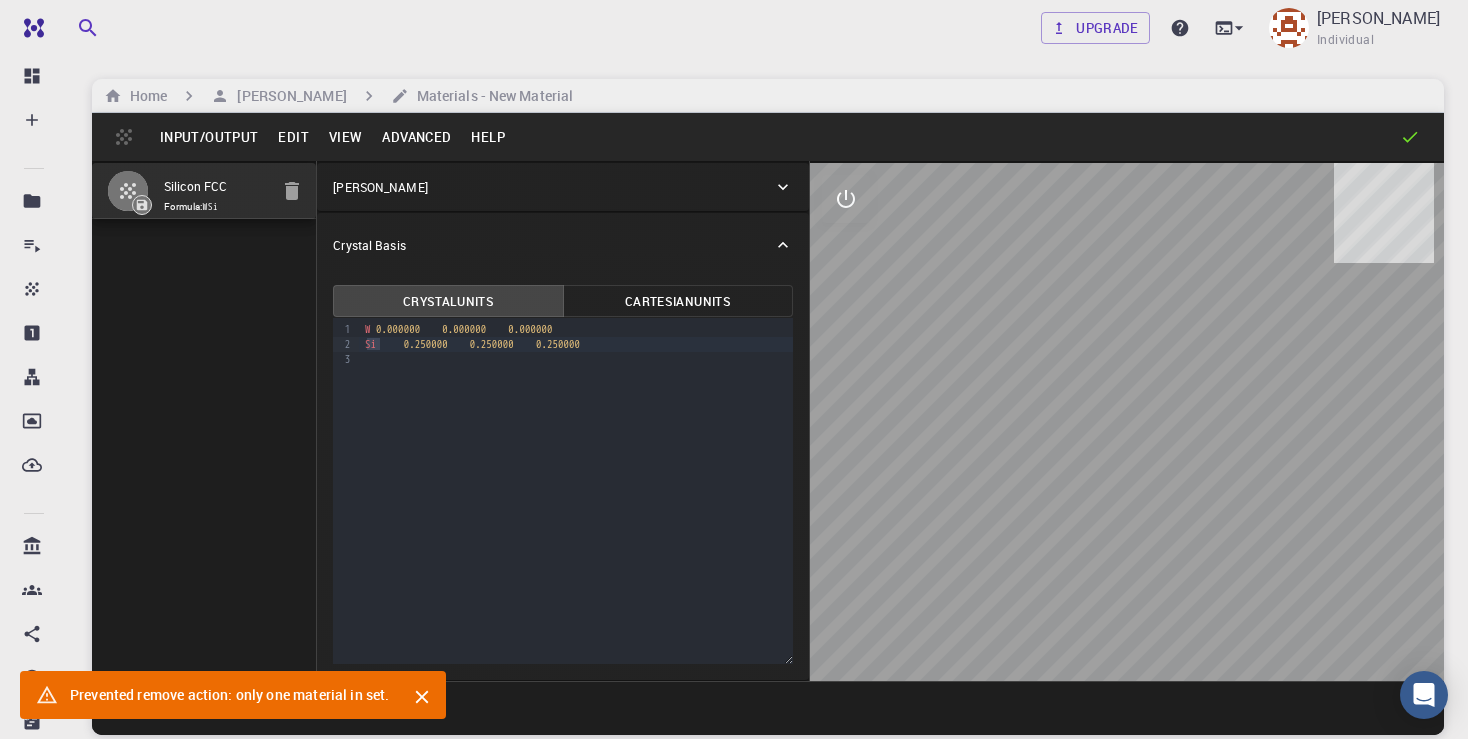 click on "Input/Output" at bounding box center (209, 137) 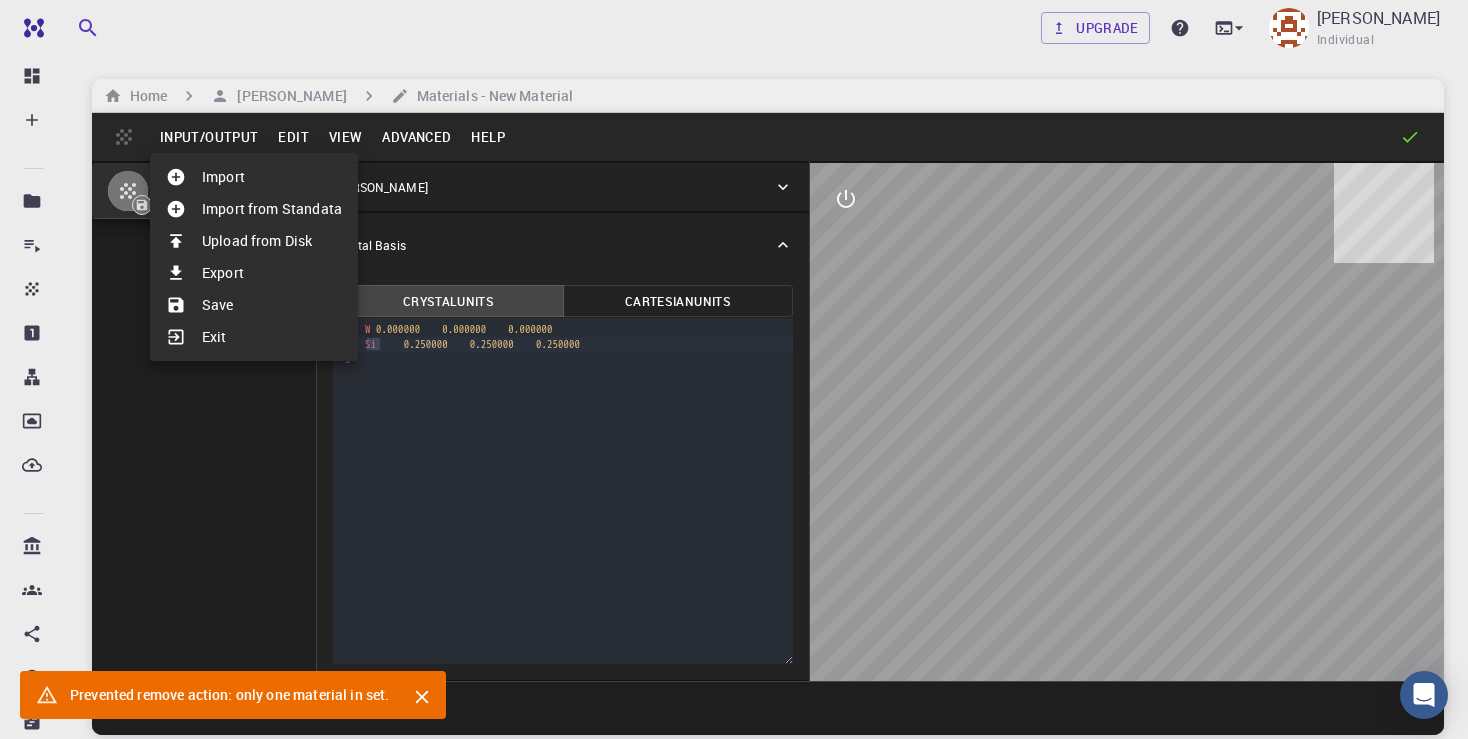 click on "Upload from Disk" at bounding box center (254, 241) 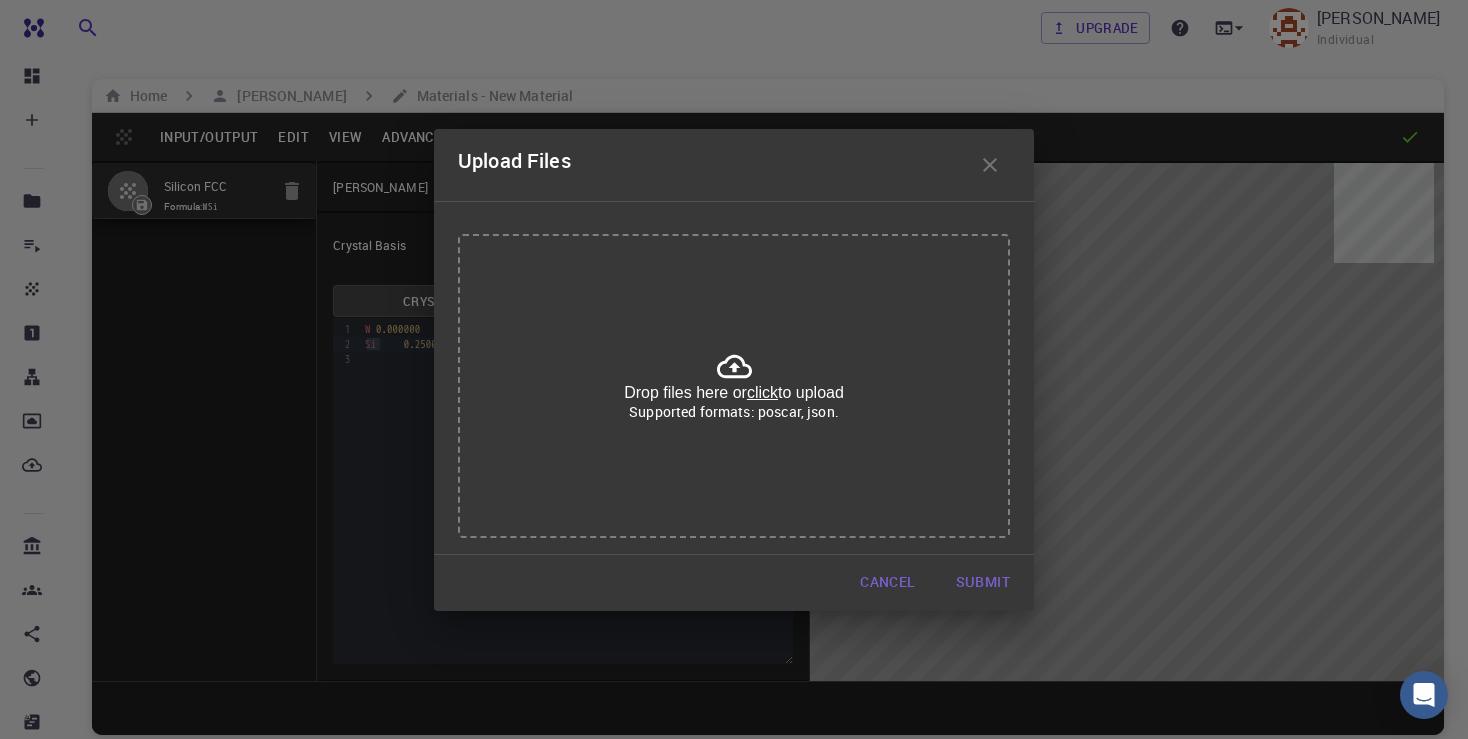 click 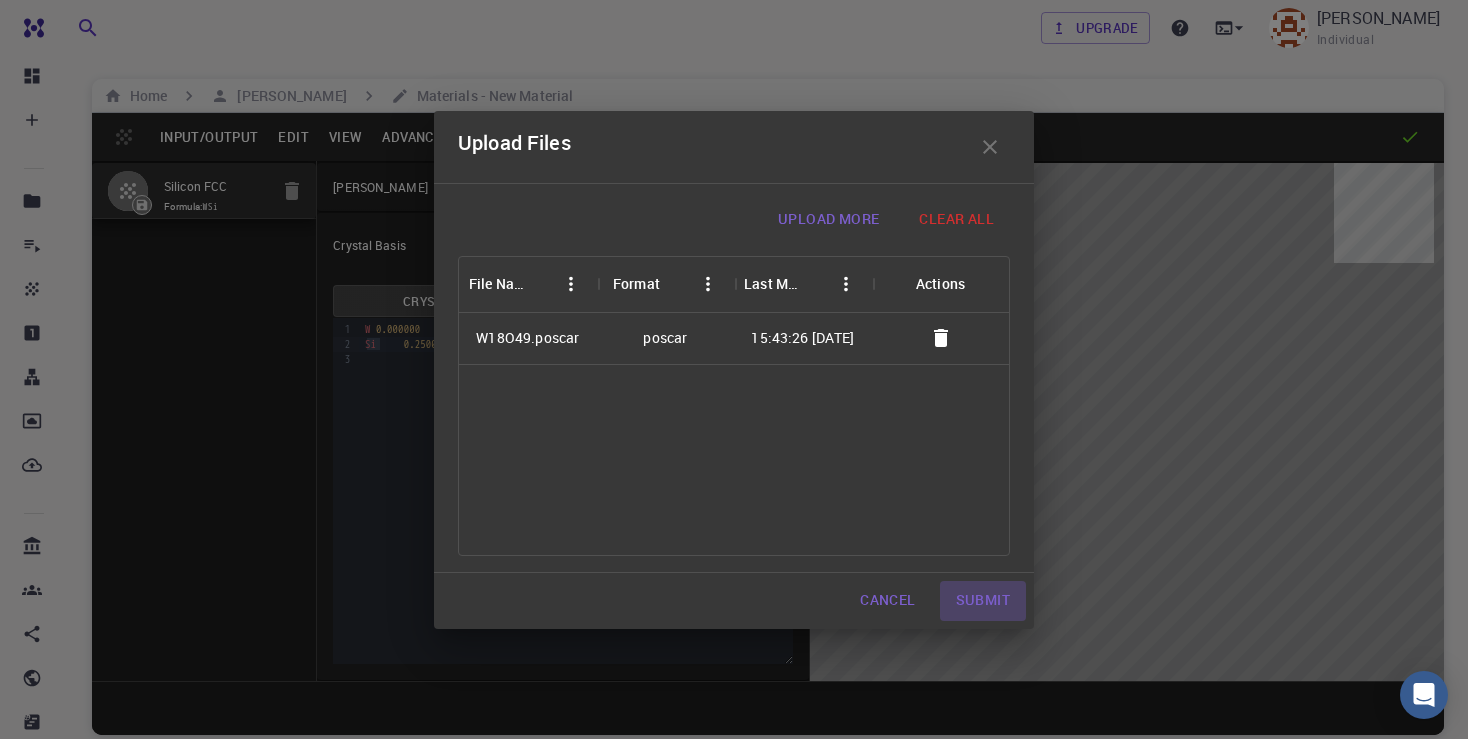 click on "Submit" at bounding box center (983, 601) 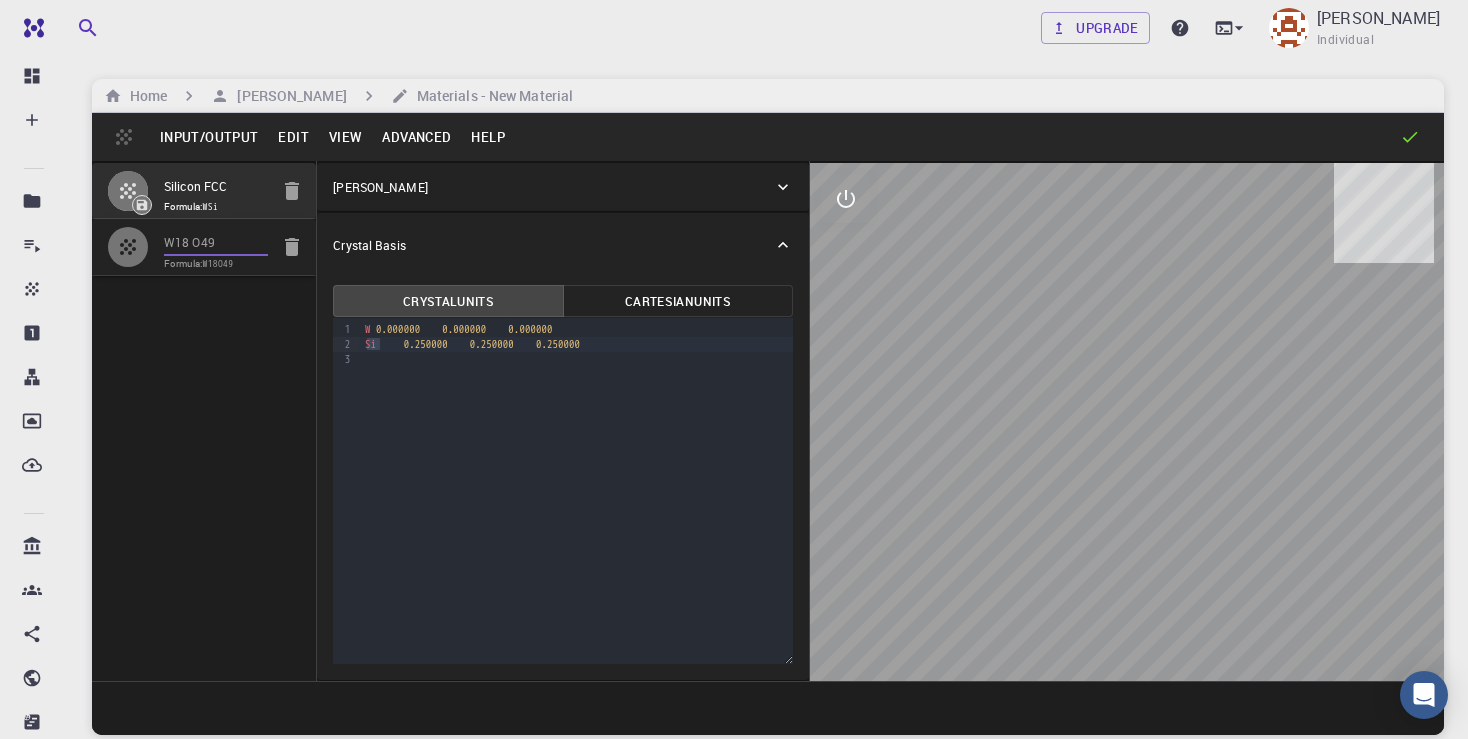 click on "W18 O49" at bounding box center [216, 243] 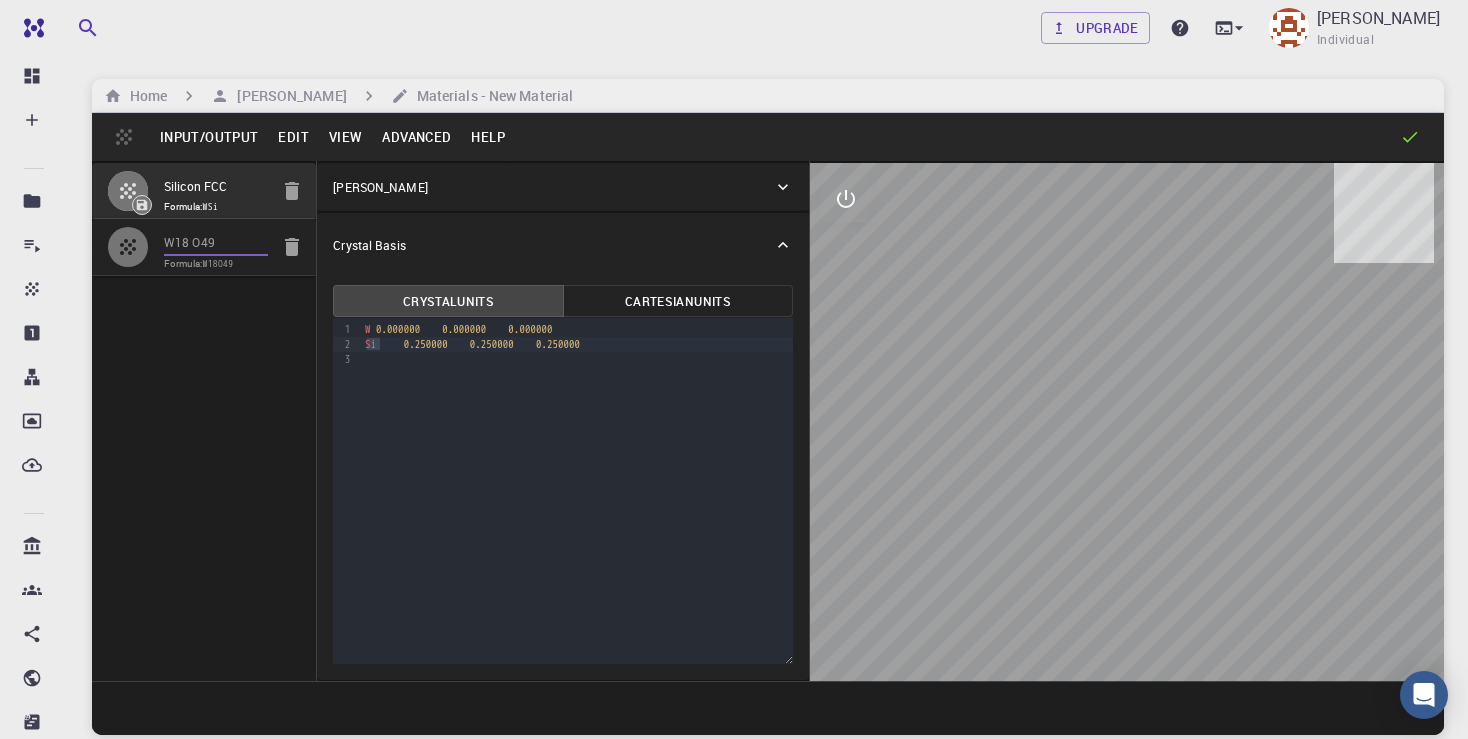 type on "TRI" 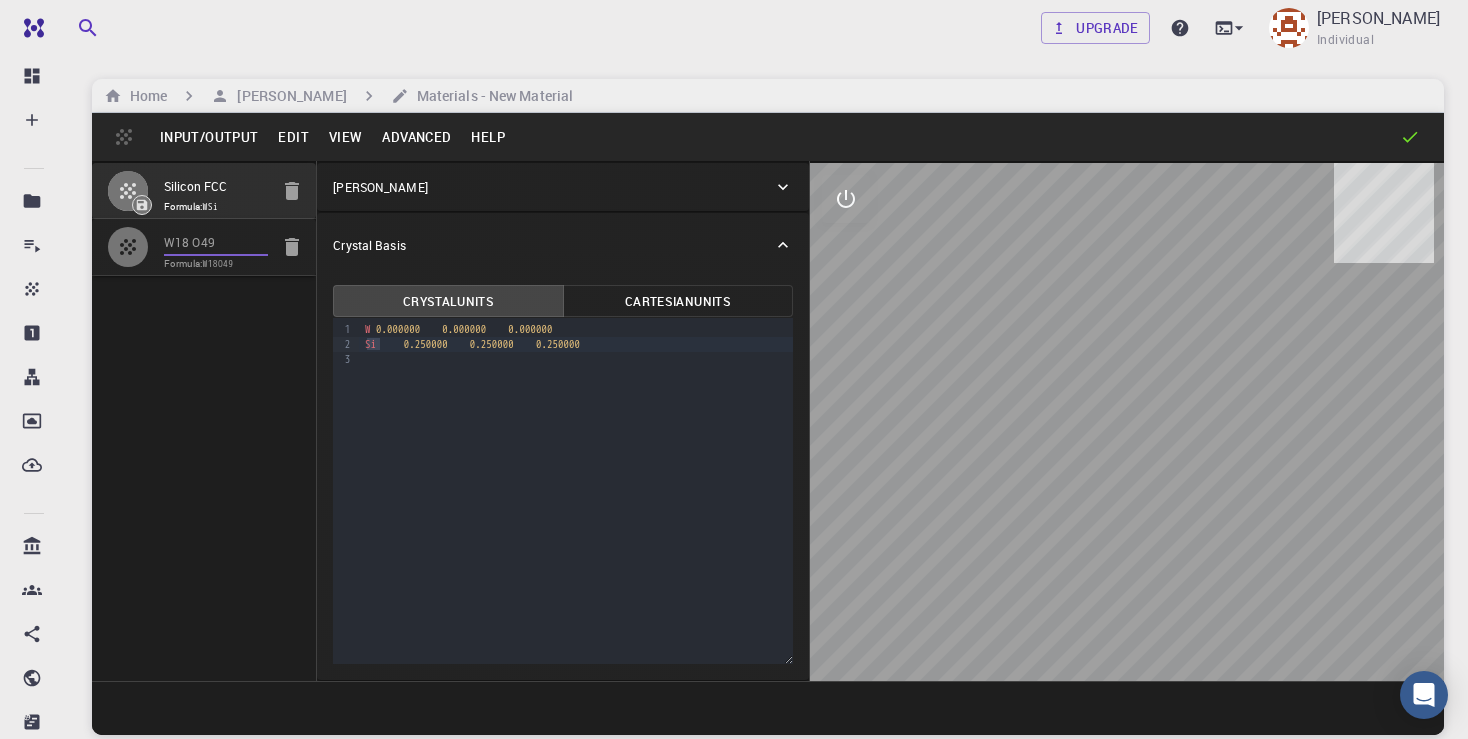 type on "14.199218" 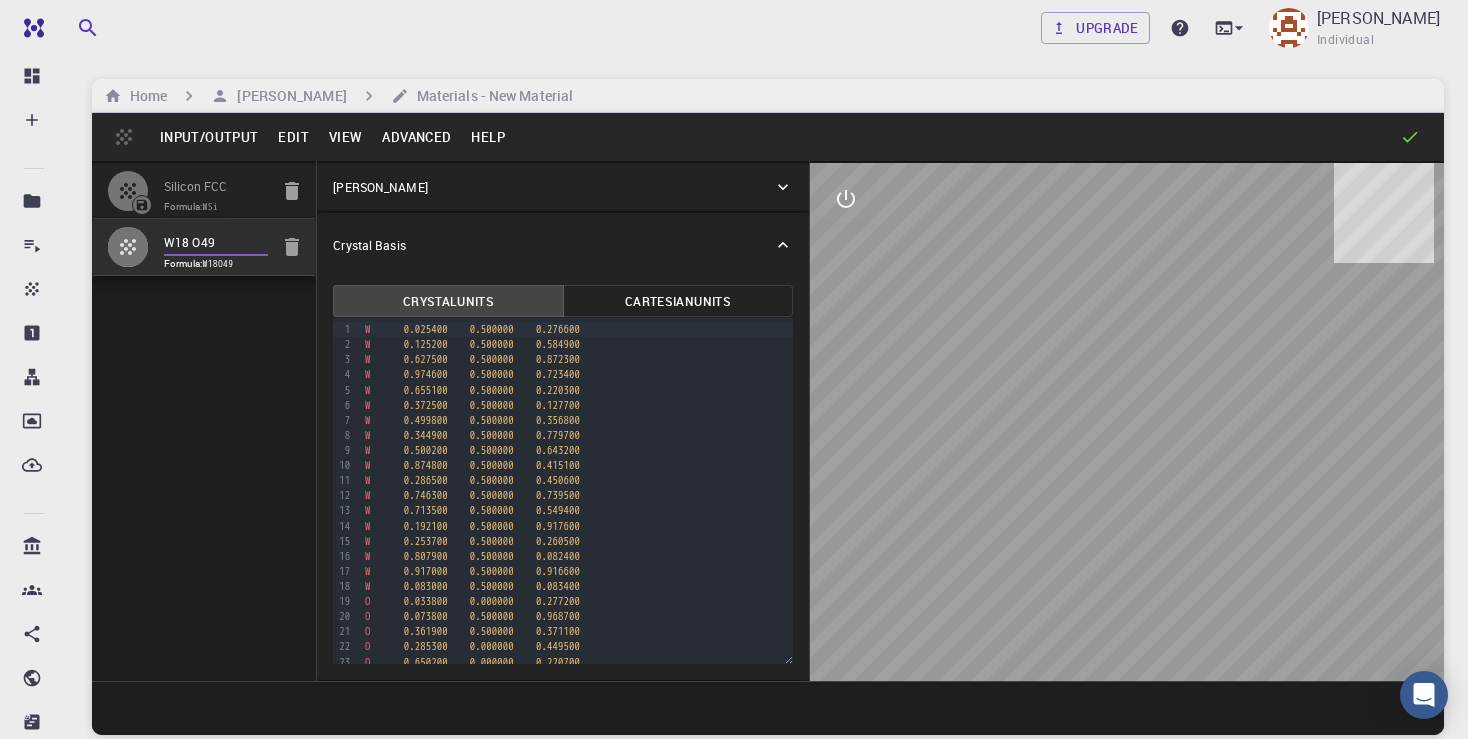 click at bounding box center (1127, 422) 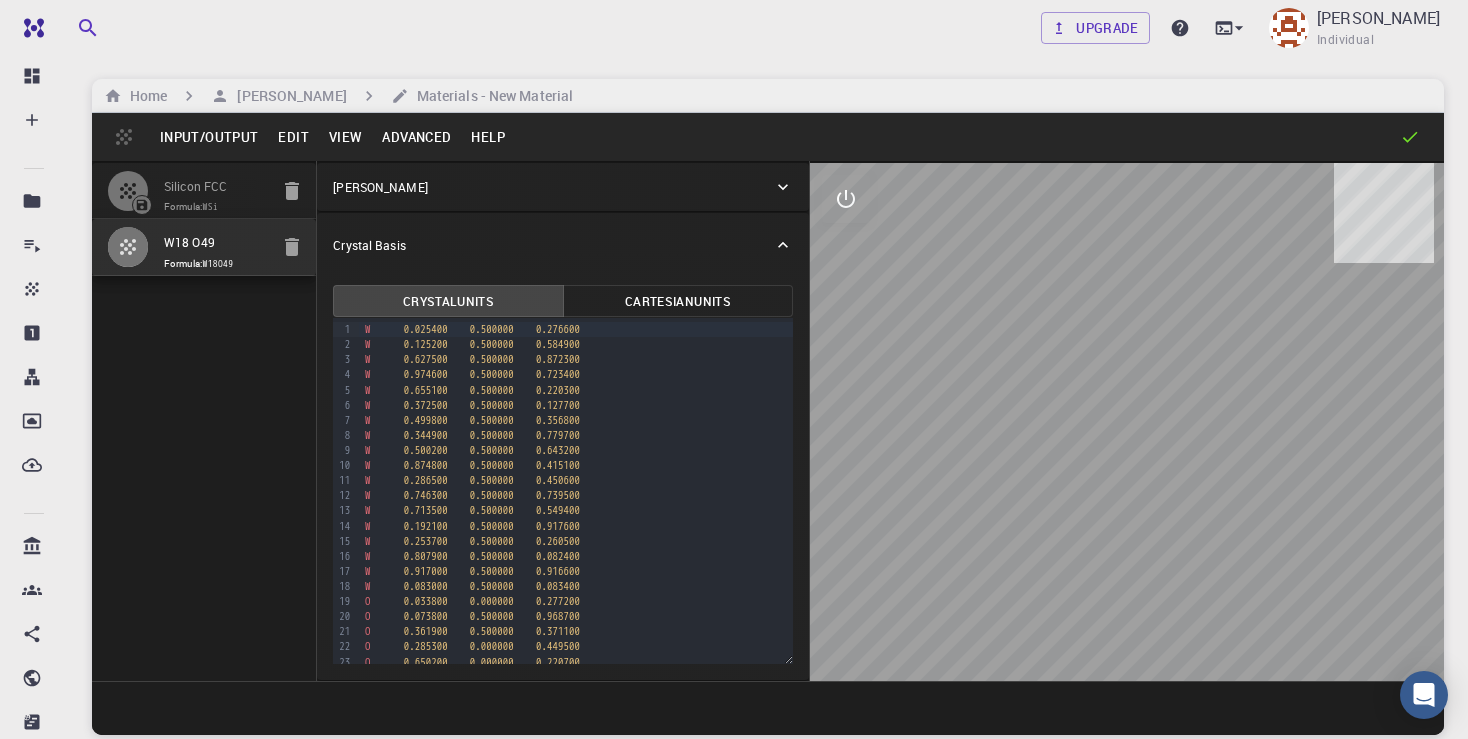 drag, startPoint x: 1115, startPoint y: 352, endPoint x: 1062, endPoint y: 321, distance: 61.400326 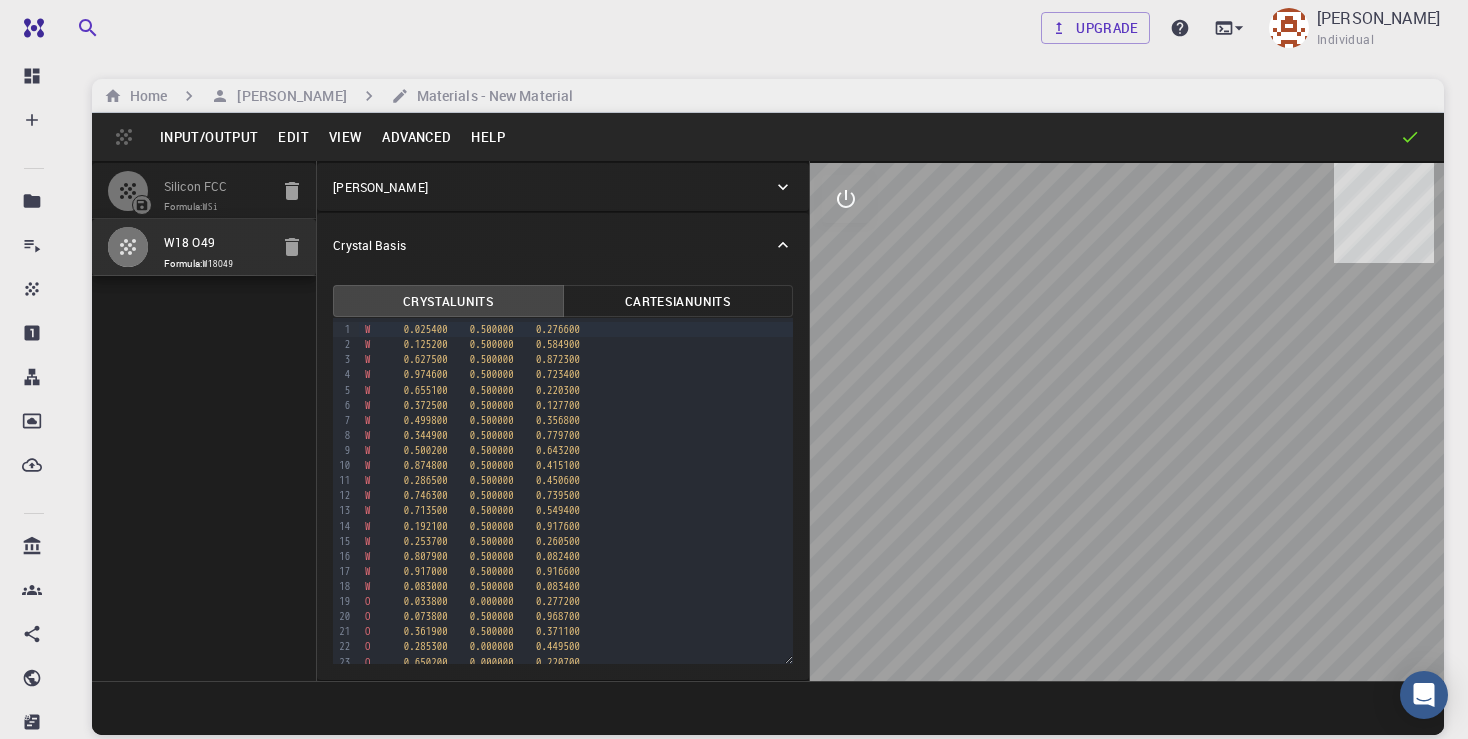 click at bounding box center (1127, 422) 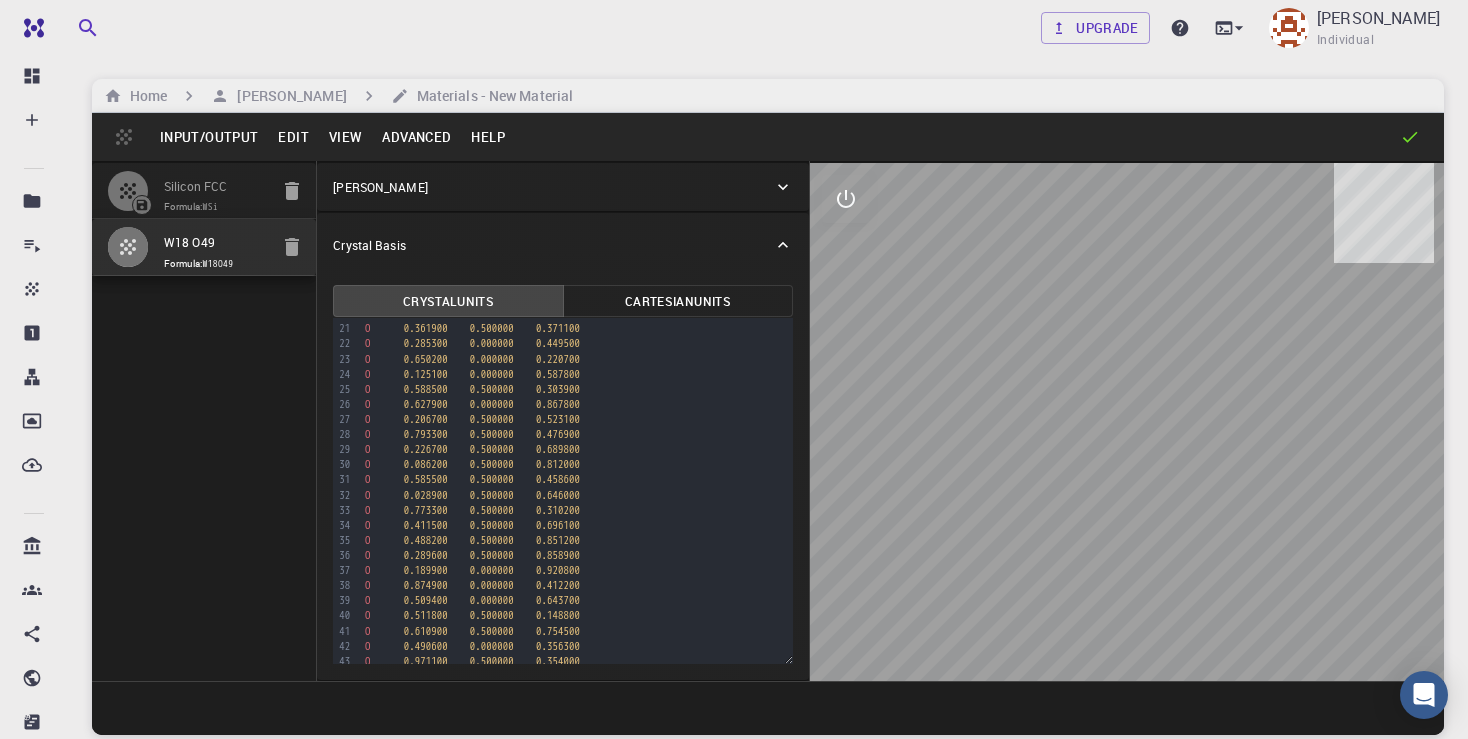 scroll, scrollTop: 606, scrollLeft: 0, axis: vertical 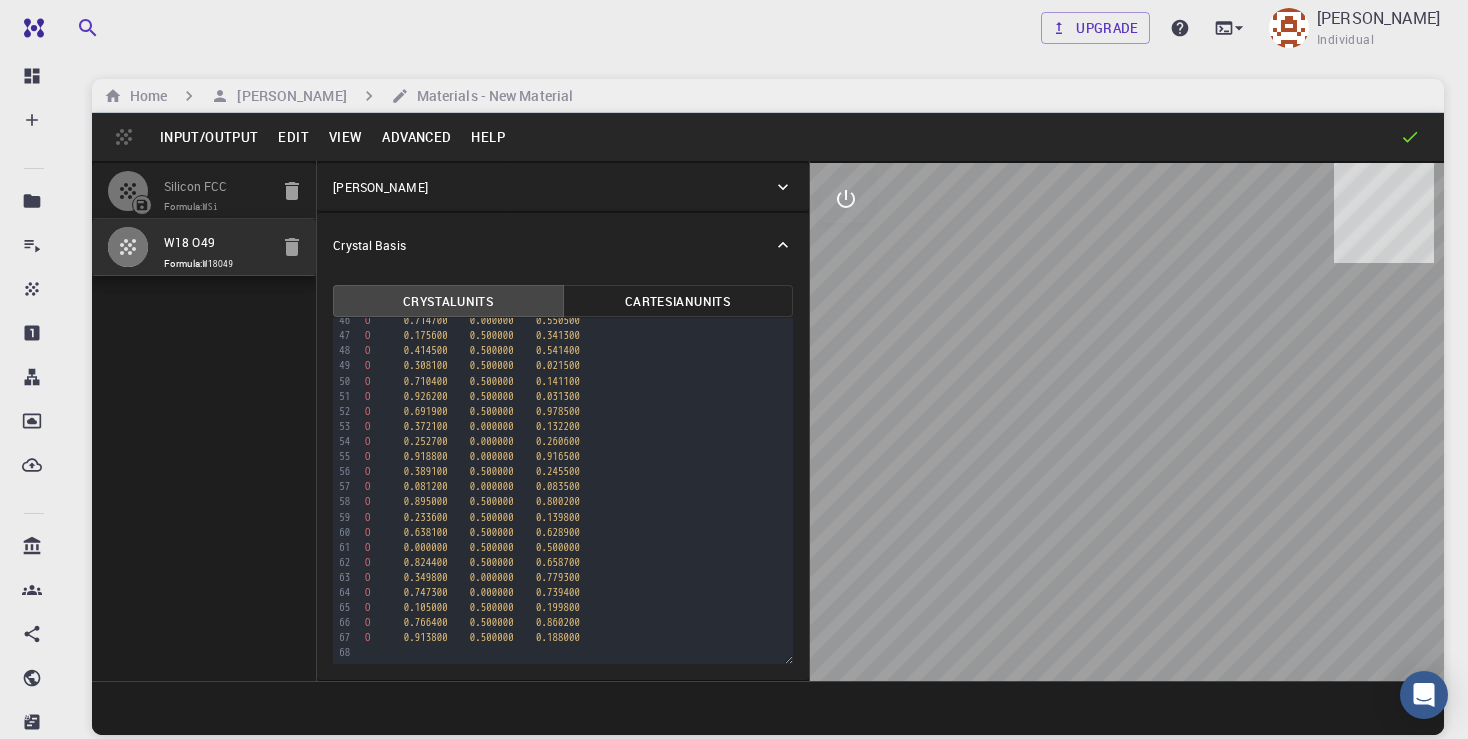 click on "Selection deleted 99 1 2 3 4 5 6 7 8 9 10 11 12 13 14 15 16 17 18 19 20 21 22 23 24 25 26 27 28 29 30 31 32 33 34 35 36 37 38 39 40 41 42 43 44 45 46 47 48 49 50 51 52 53 54 55 56 57 58 59 60 61 62 63 64 65 66 67 68 › W        0.025400      0.500000      0.276600   W        0.125200      0.500000      0.584900   W        0.627500      0.500000      0.872300   W        0.974600      0.500000      0.723400   W        0.655100      0.500000      0.220300   W        0.372500      0.500000      0.127700   W        0.499800      0.500000      0.356800   W        0.344900      0.500000      0.779700   W        0.500200      0.500000      0.643200   W        0.874800      0.500000      0.415100   W        0.286500      0.500000      0.450600   W        0.746300      0.500000      0.739500   W        0.713500      0.500000      0.549400   W        0.192100      0.500000      0.917600   W        0.253700      0.500000      0.260500   W        0.807900      0.500000      0.082400   W        0.917000      0.500000" at bounding box center [563, 491] 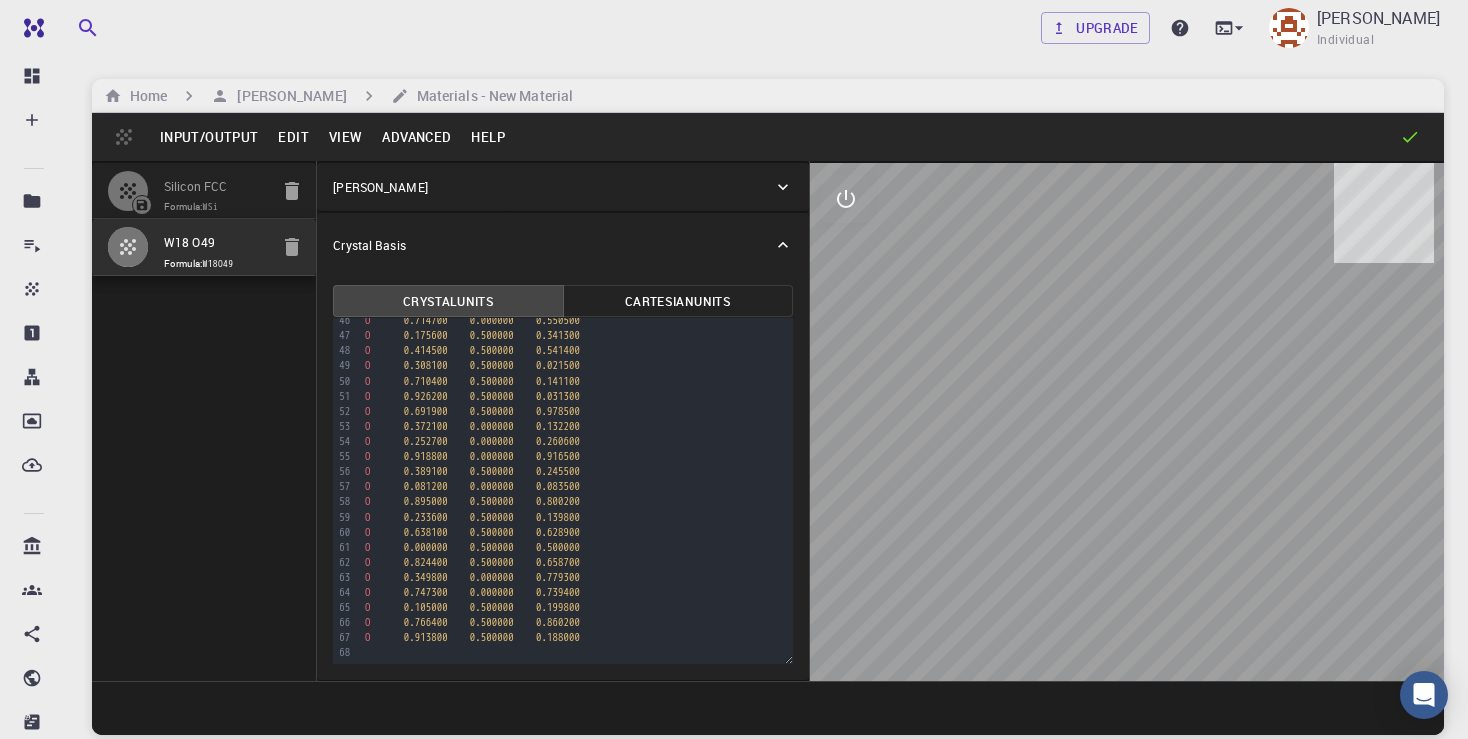 click on "Crystal  Units Cartesian  Units Selection deleted 99 1 2 3 4 5 6 7 8 9 10 11 12 13 14 15 16 17 18 19 20 21 22 23 24 25 26 27 28 29 30 31 32 33 34 35 36 37 38 39 40 41 42 43 44 45 46 47 48 49 50 51 52 53 54 55 56 57 58 59 60 61 62 63 64 65 66 67 68 › W        0.025400      0.500000      0.276600   W        0.125200      0.500000      0.584900   W        0.627500      0.500000      0.872300   W        0.974600      0.500000      0.723400   W        0.655100      0.500000      0.220300   W        0.372500      0.500000      0.127700   W        0.499800      0.500000      0.356800   W        0.344900      0.500000      0.779700   W        0.500200      0.500000      0.643200   W        0.874800      0.500000      0.415100   W        0.286500      0.500000      0.450600   W        0.746300      0.500000      0.739500   W        0.713500      0.500000      0.549400   W        0.192100      0.500000      0.917600   W        0.253700      0.500000      0.260500   W        0.807900      0.500000      0.082400   W" at bounding box center [563, 478] 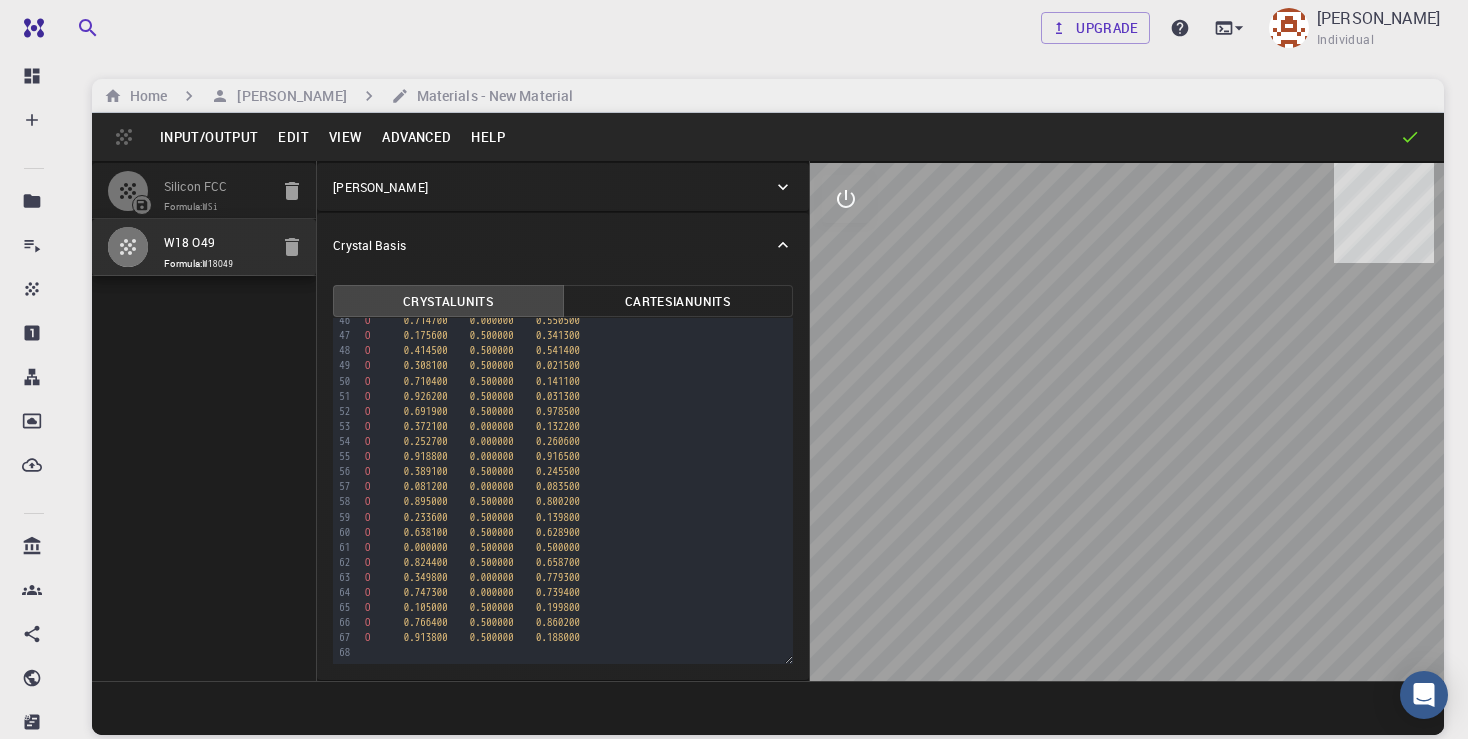 click on "Cartesian  Units" at bounding box center (678, 301) 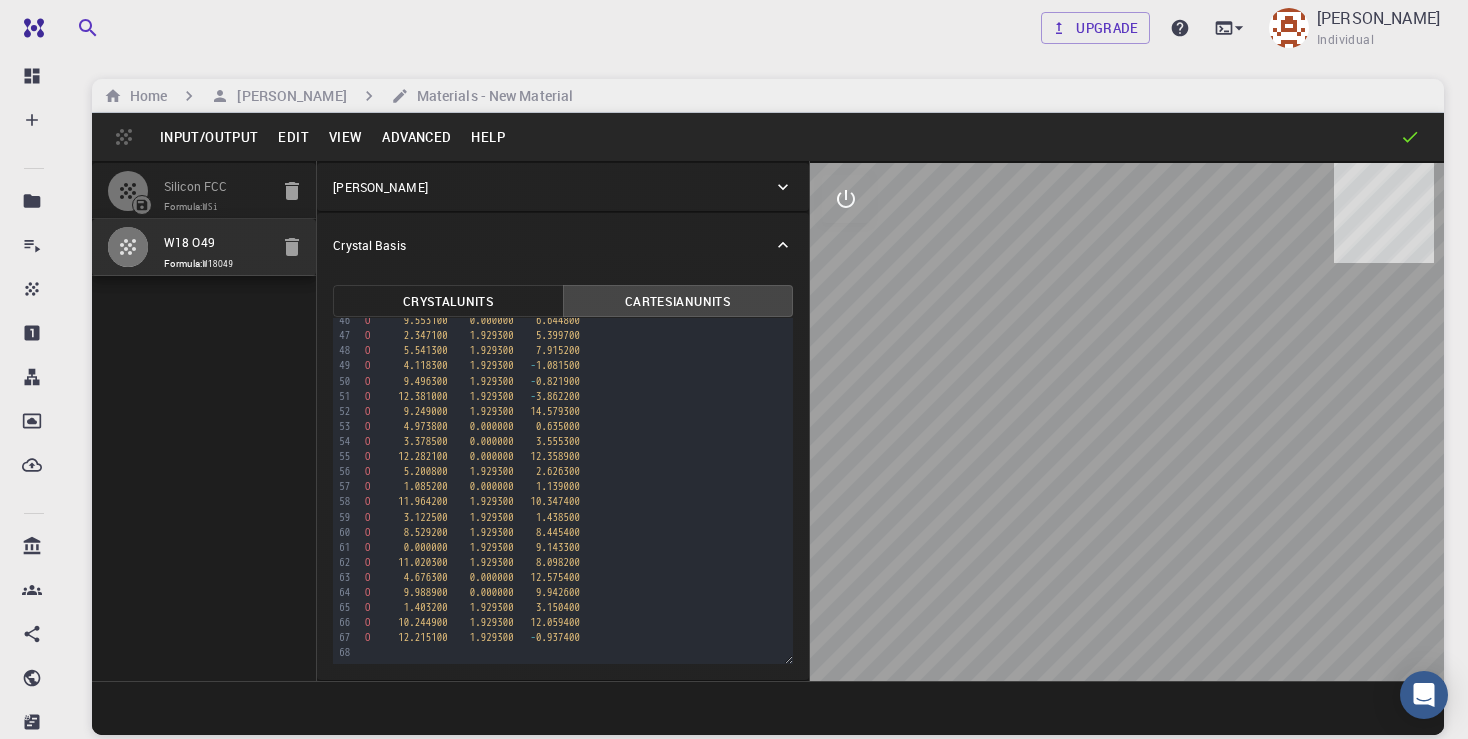click on "Crystal  Units" at bounding box center (448, 301) 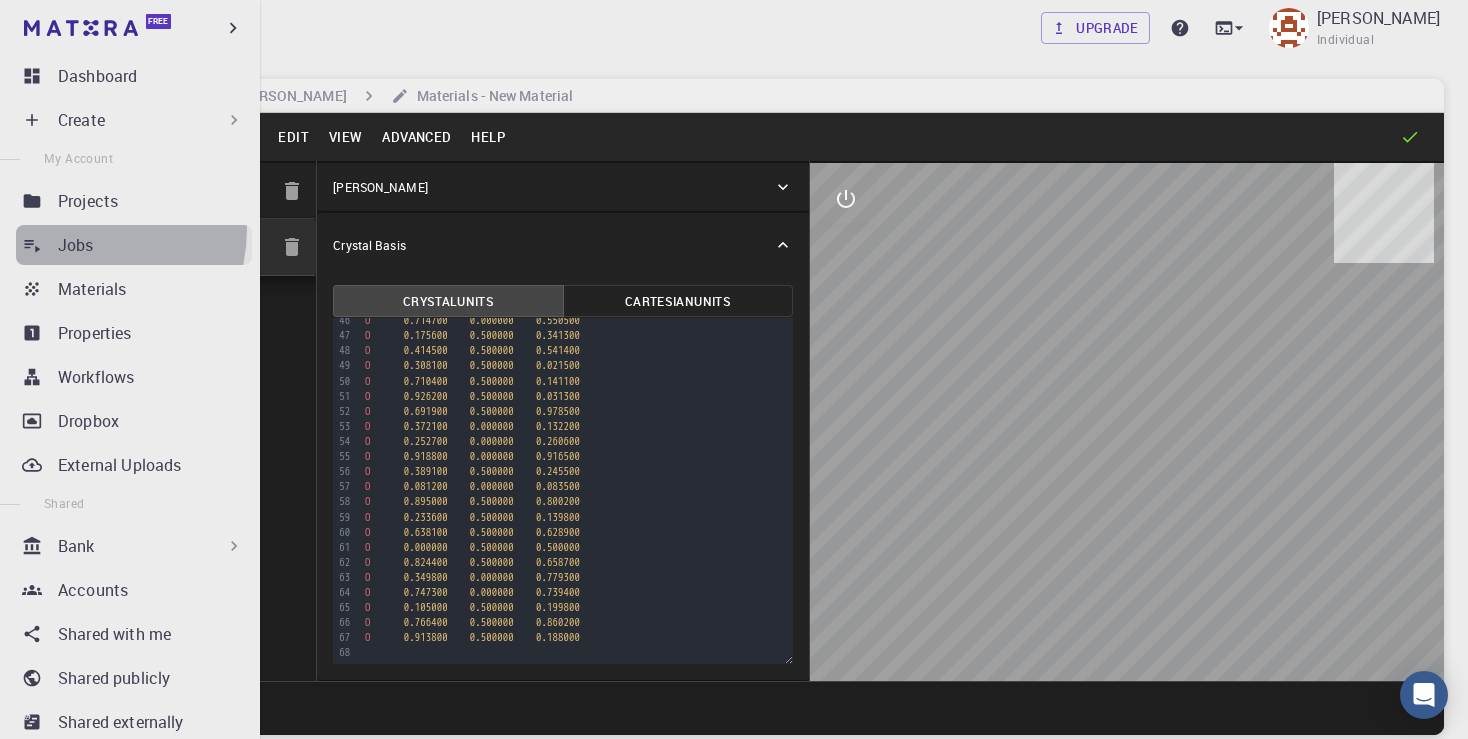 click on "Jobs" at bounding box center (134, 245) 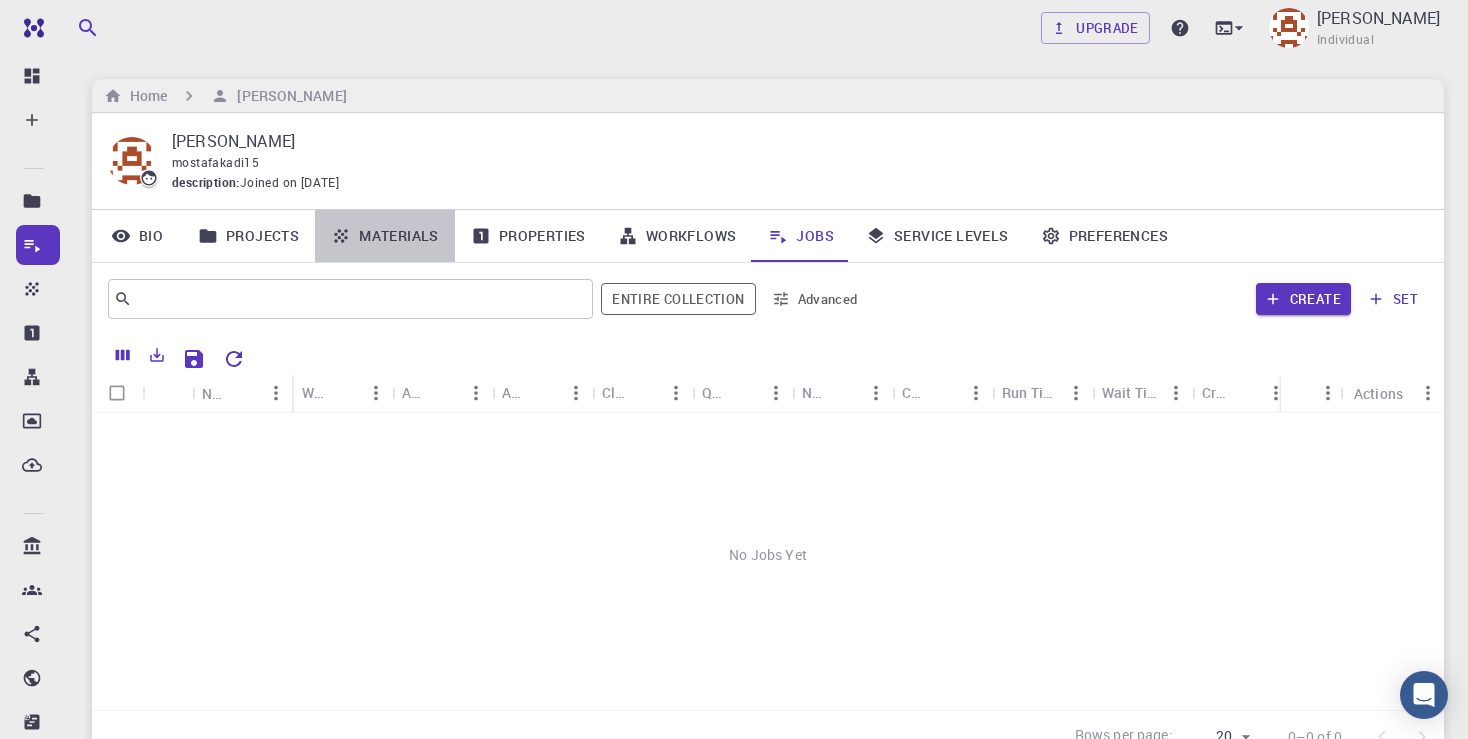 click on "Materials" at bounding box center [385, 236] 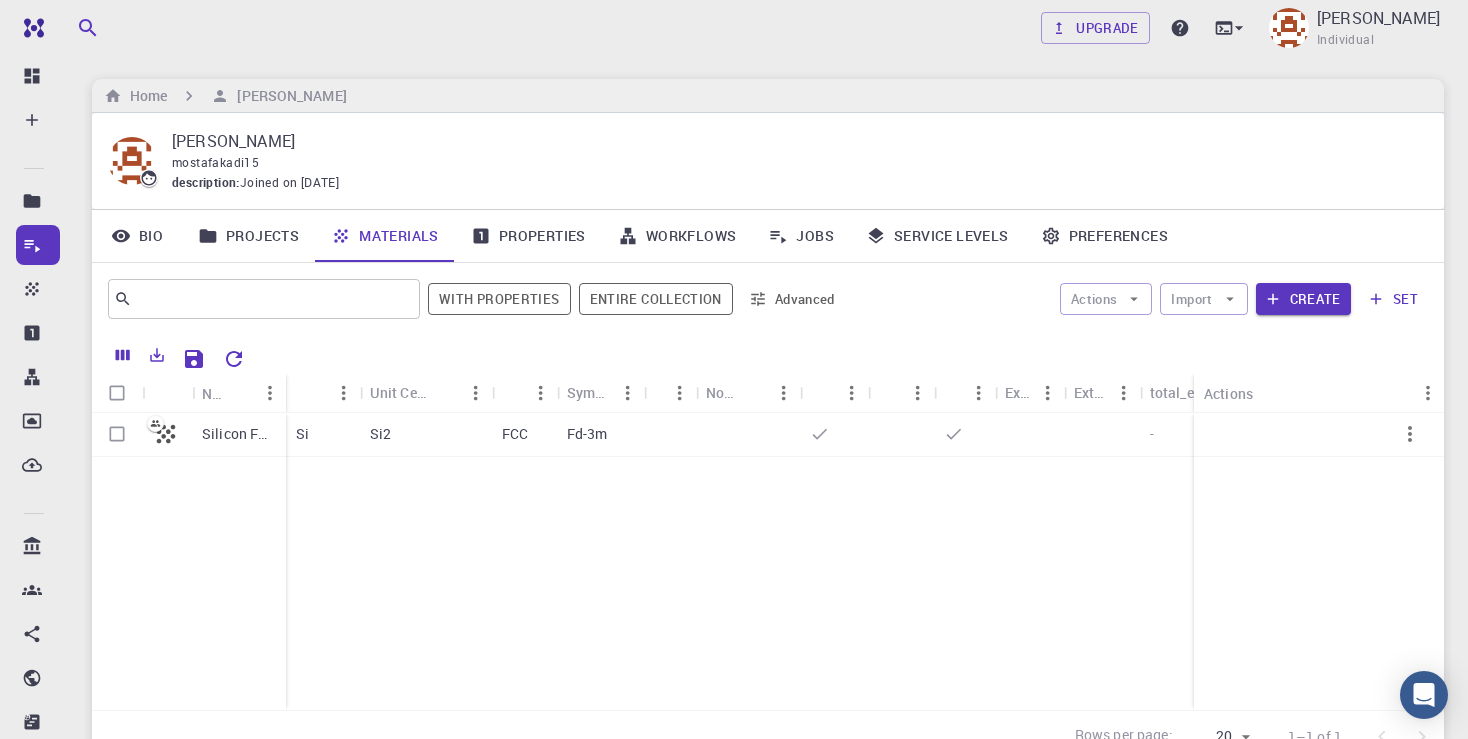 click on "Projects" at bounding box center (248, 236) 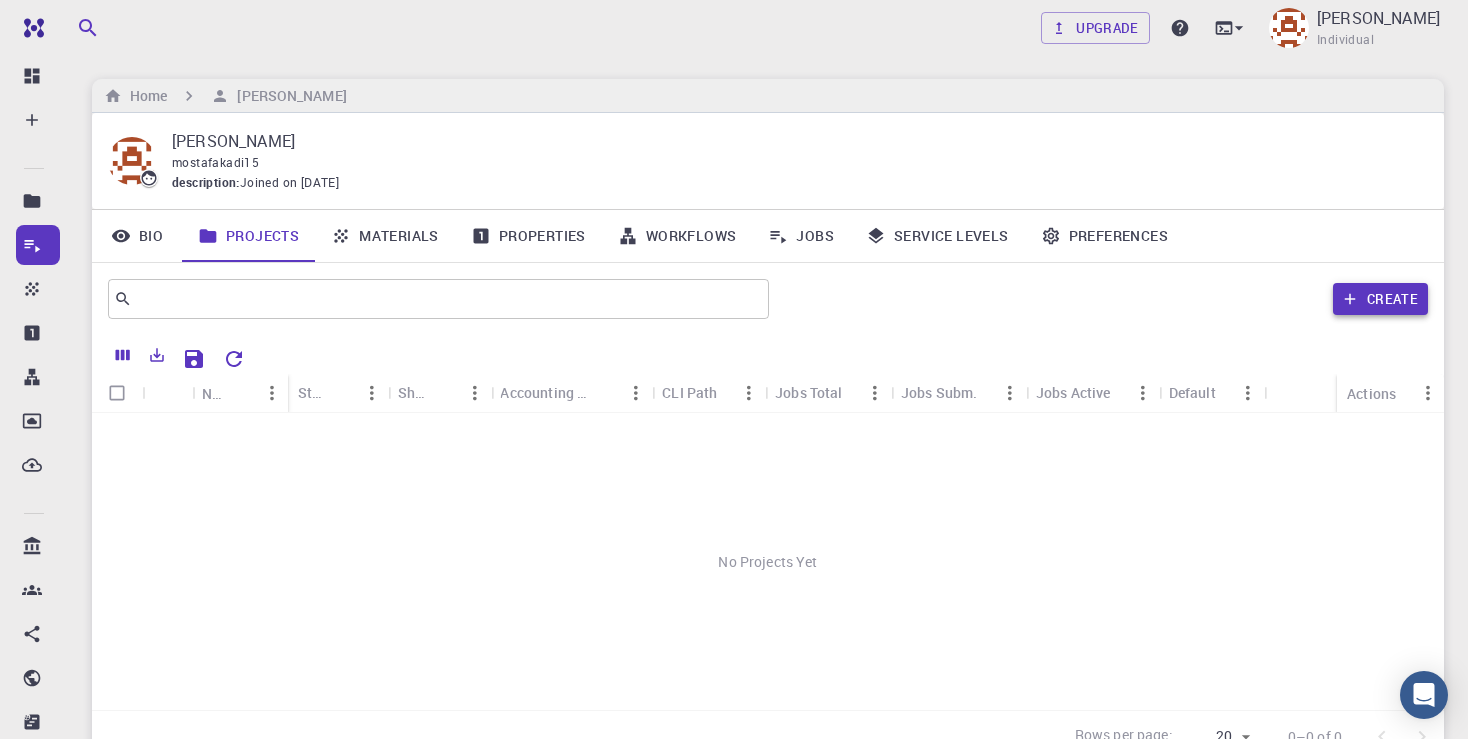click on "Create" at bounding box center (1380, 299) 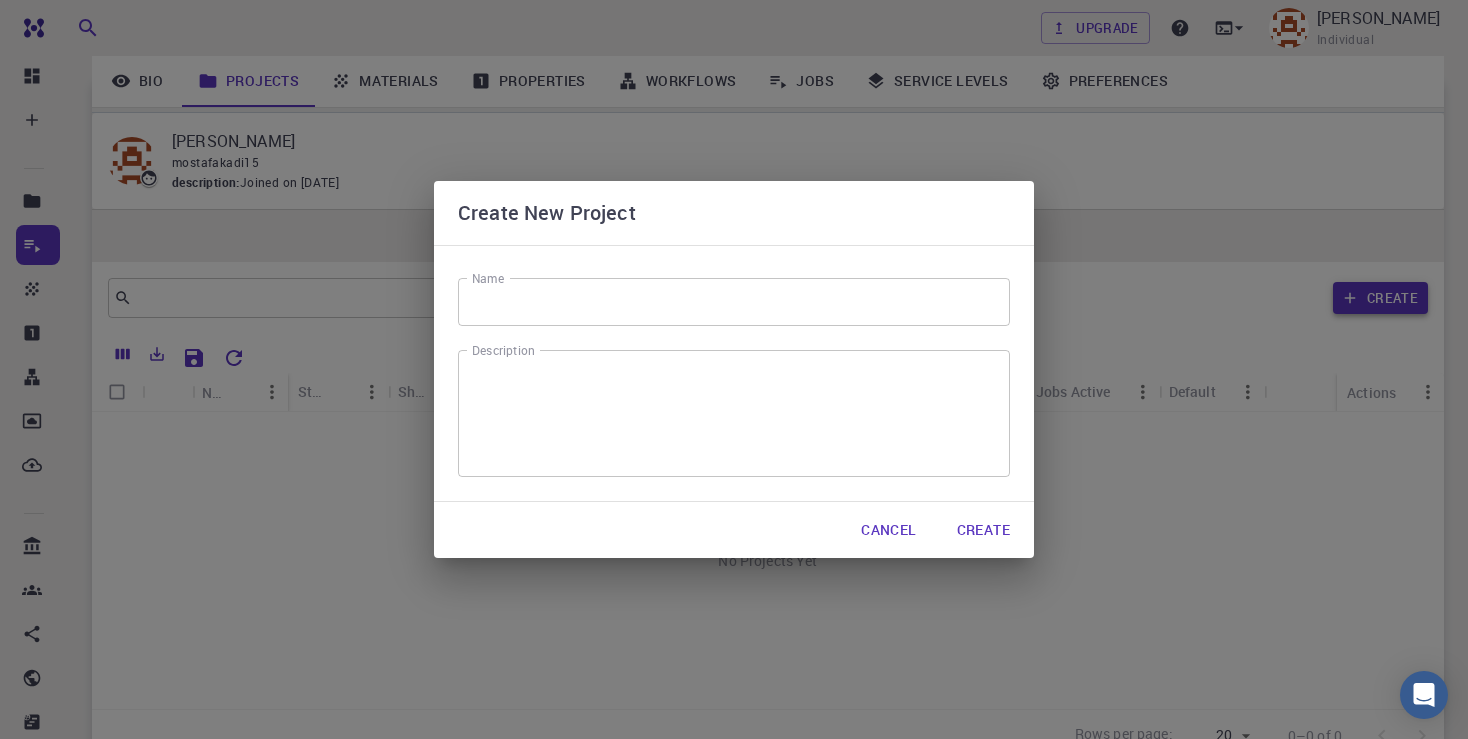 scroll, scrollTop: 178, scrollLeft: 0, axis: vertical 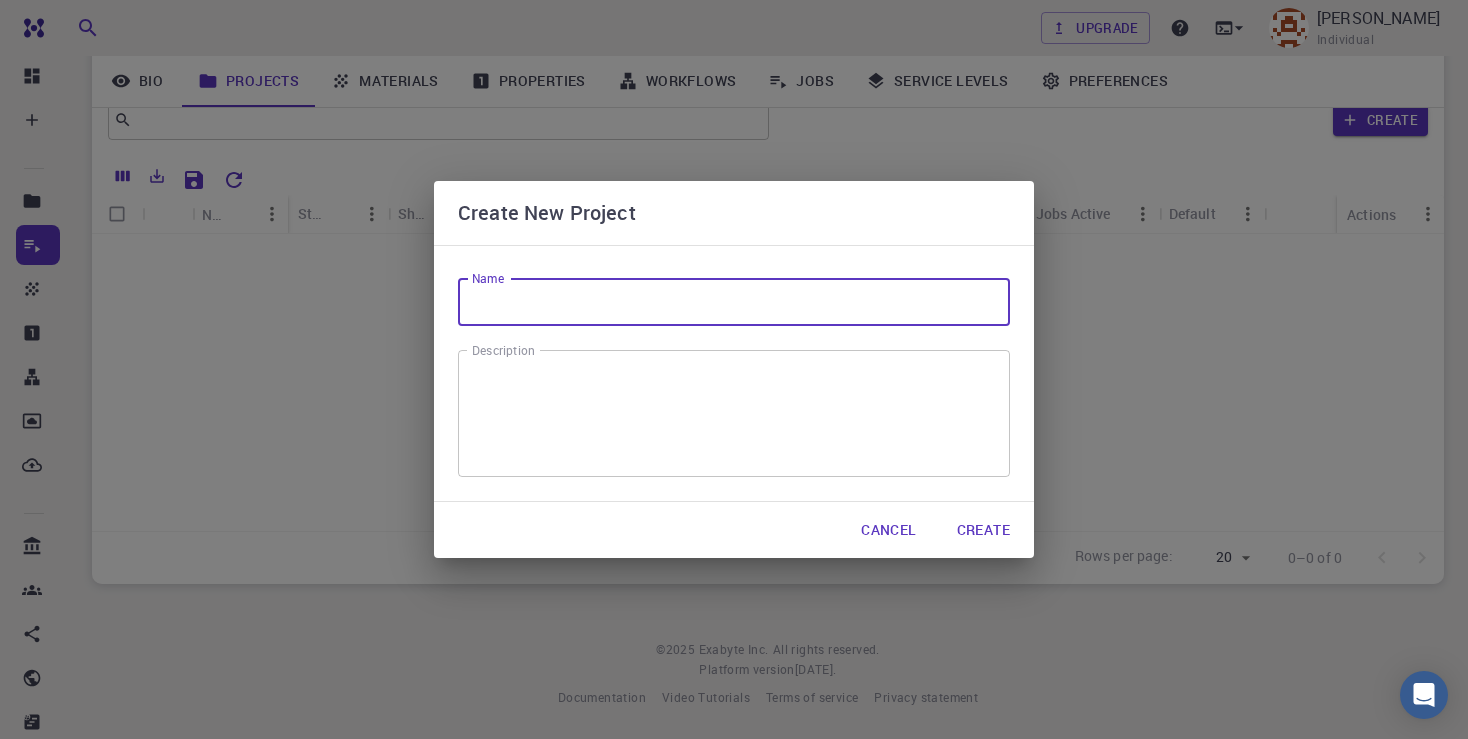 click on "Name" at bounding box center [734, 302] 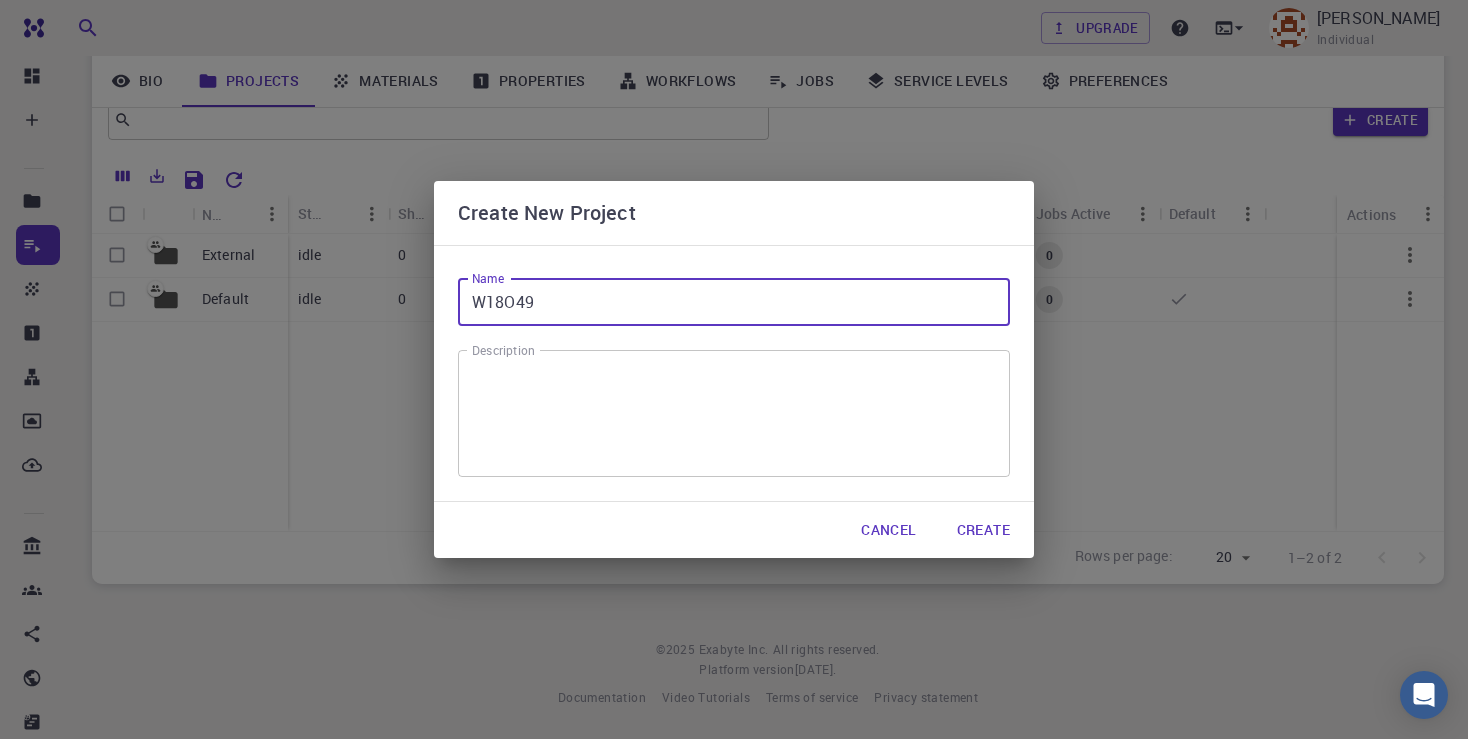 type on "W18O49" 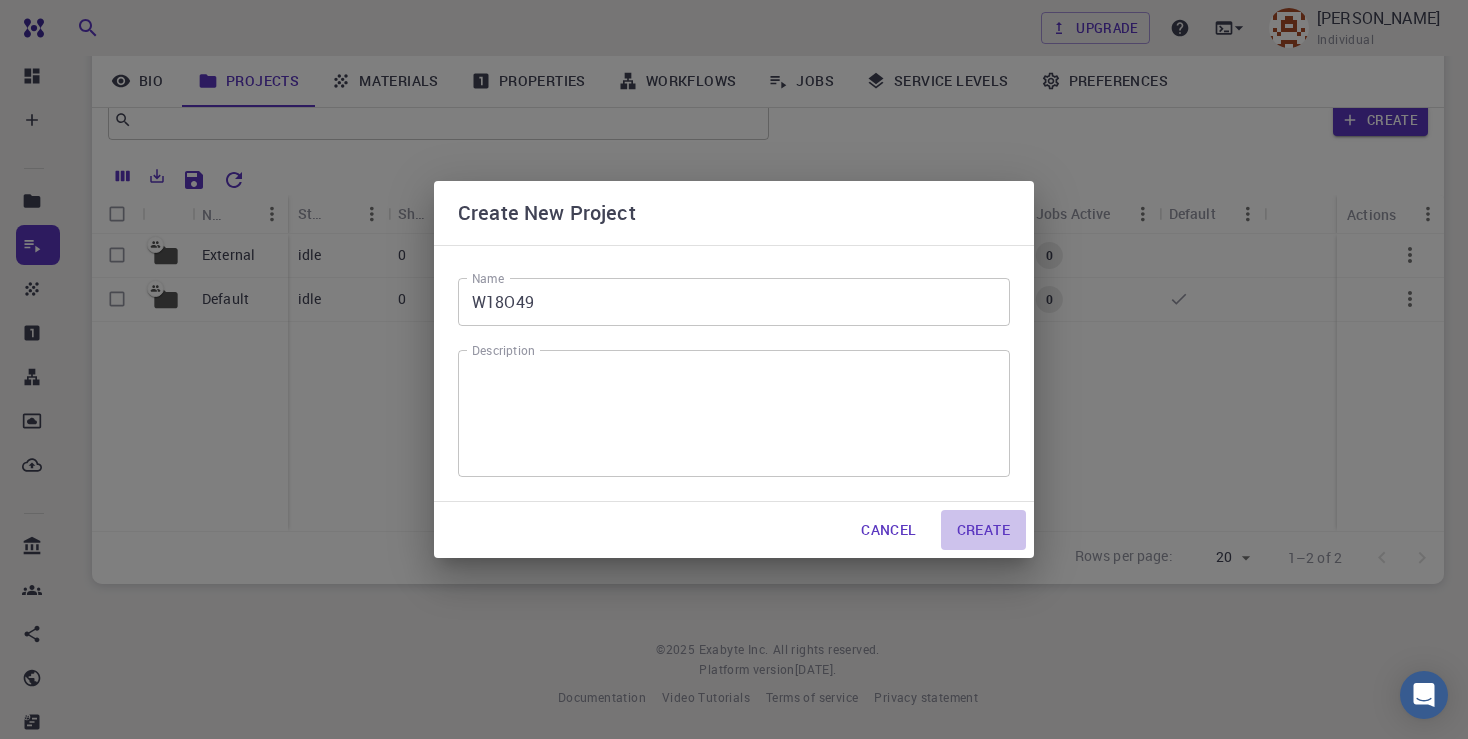 click on "Create" at bounding box center (983, 530) 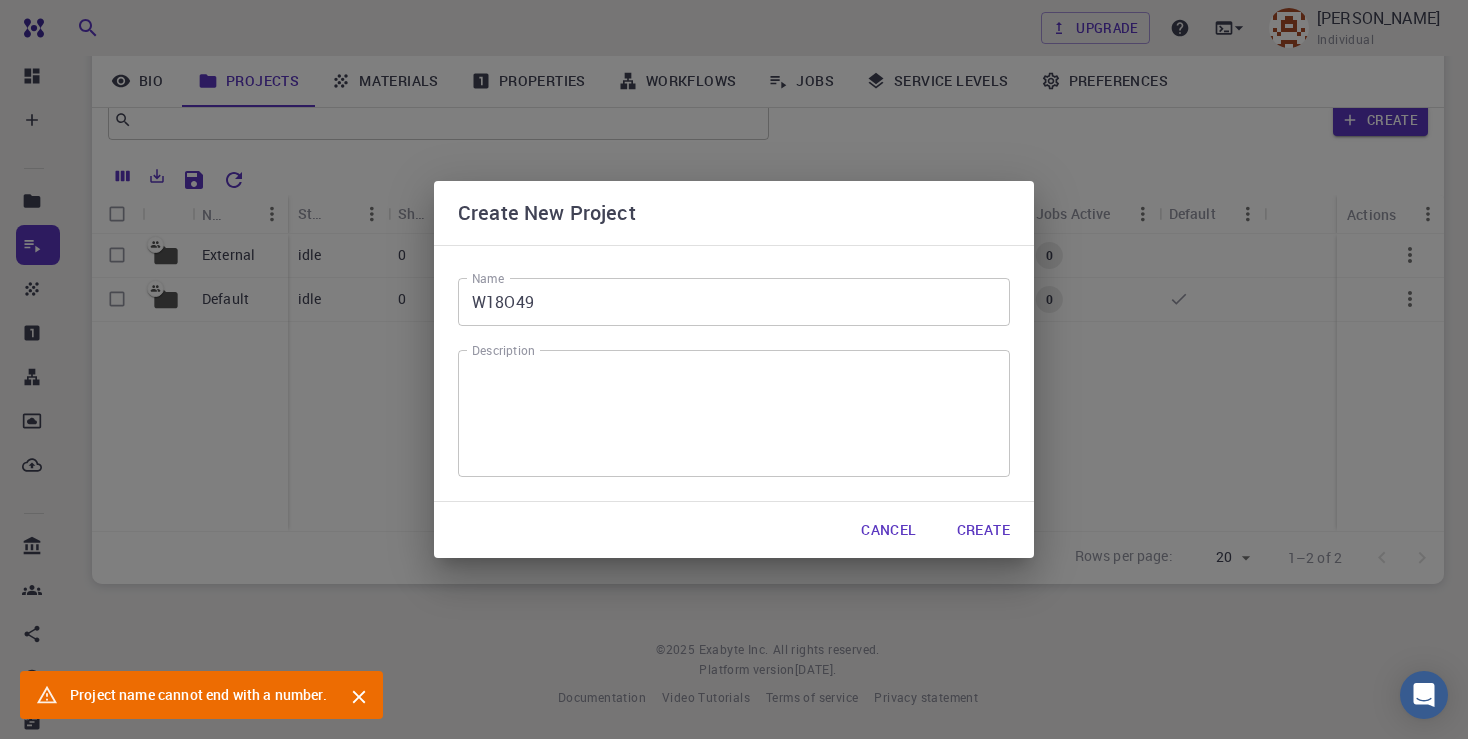 click on "x Description" at bounding box center [734, 413] 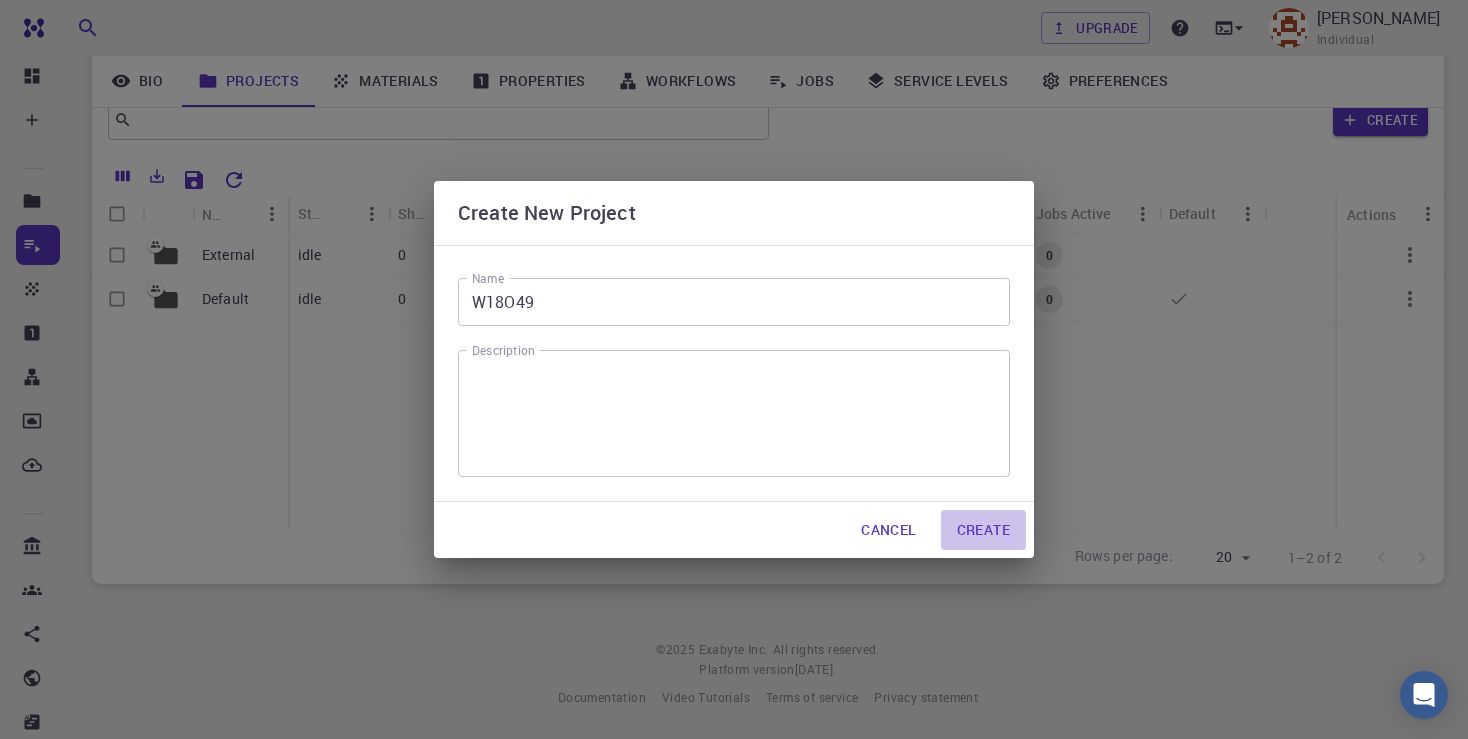 click on "Create" at bounding box center [983, 530] 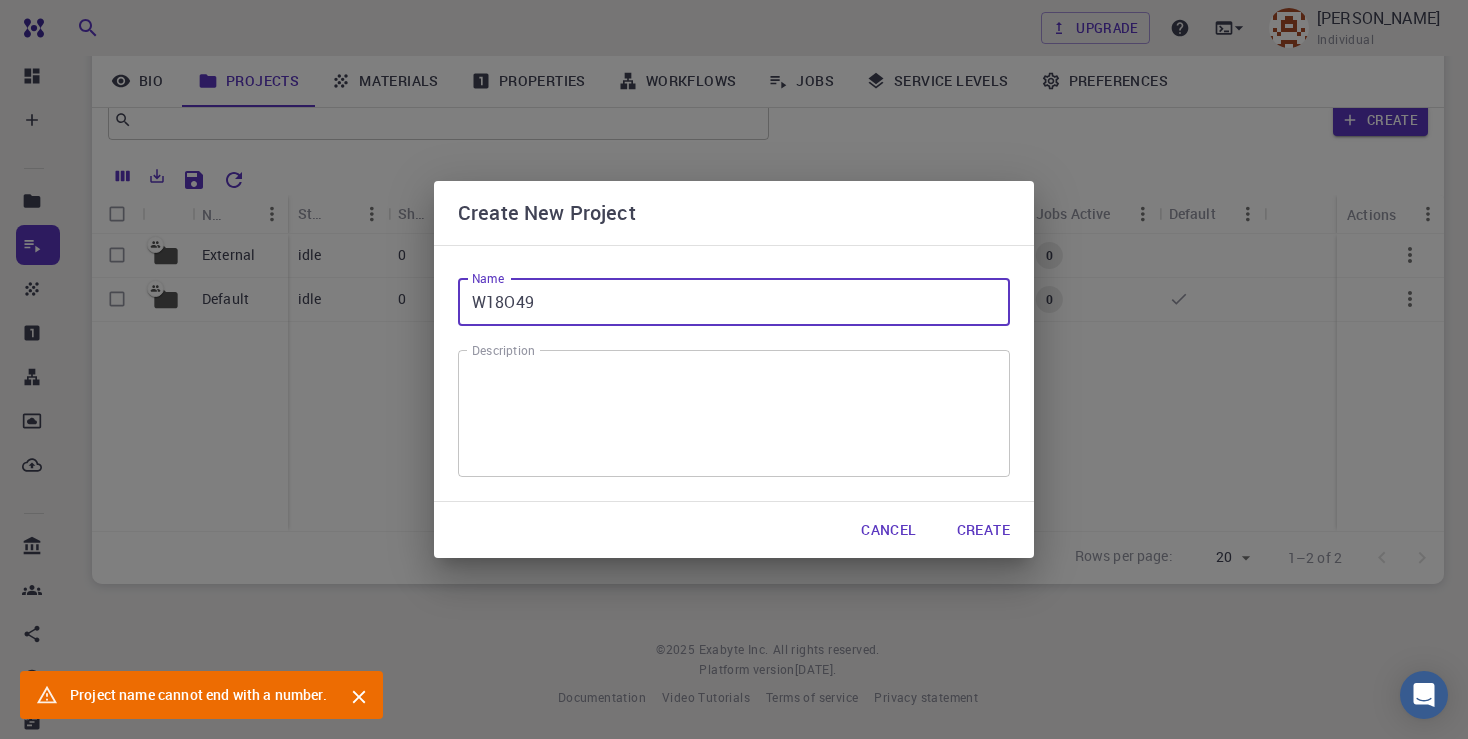 click on "W18O49" at bounding box center [734, 302] 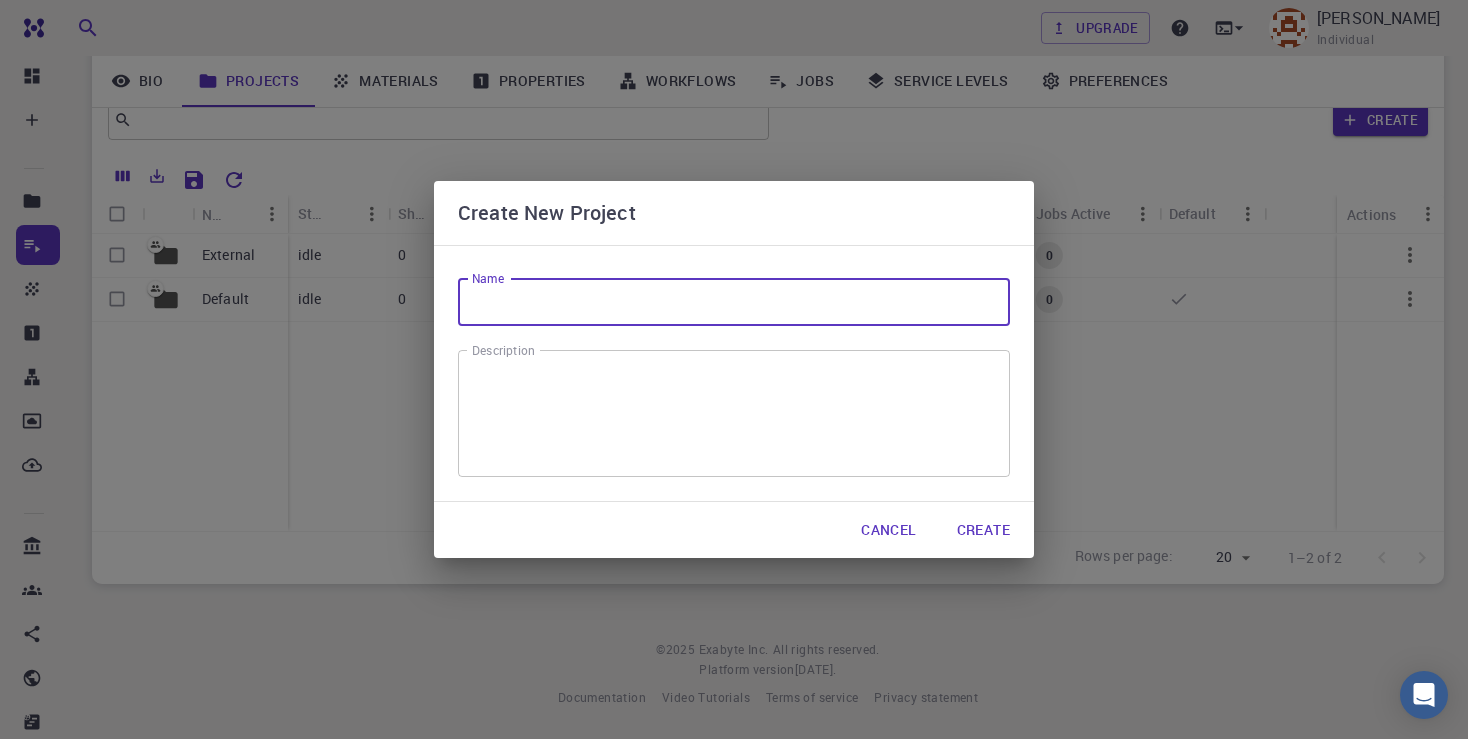 type 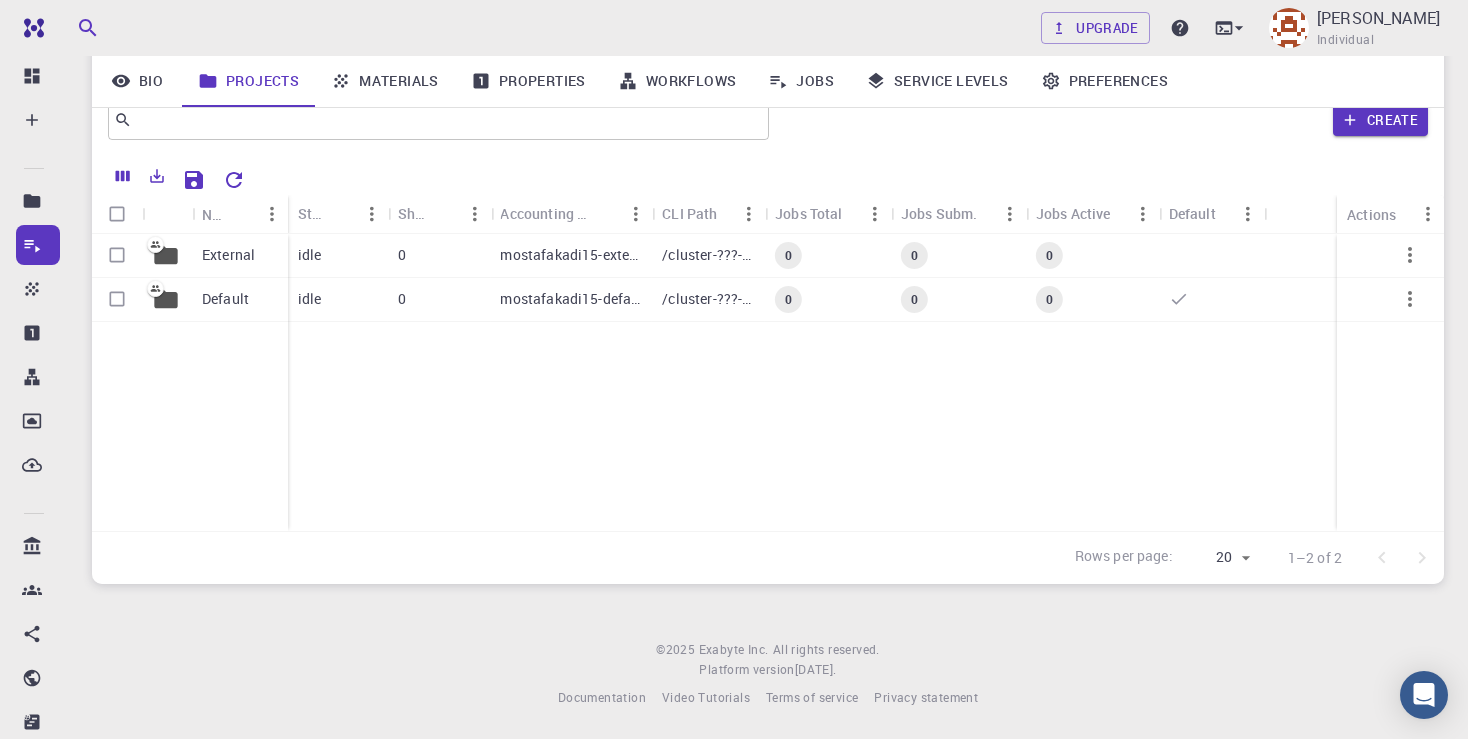 click on "Rows per page: 20 20 1–2 of 2" at bounding box center [768, 557] 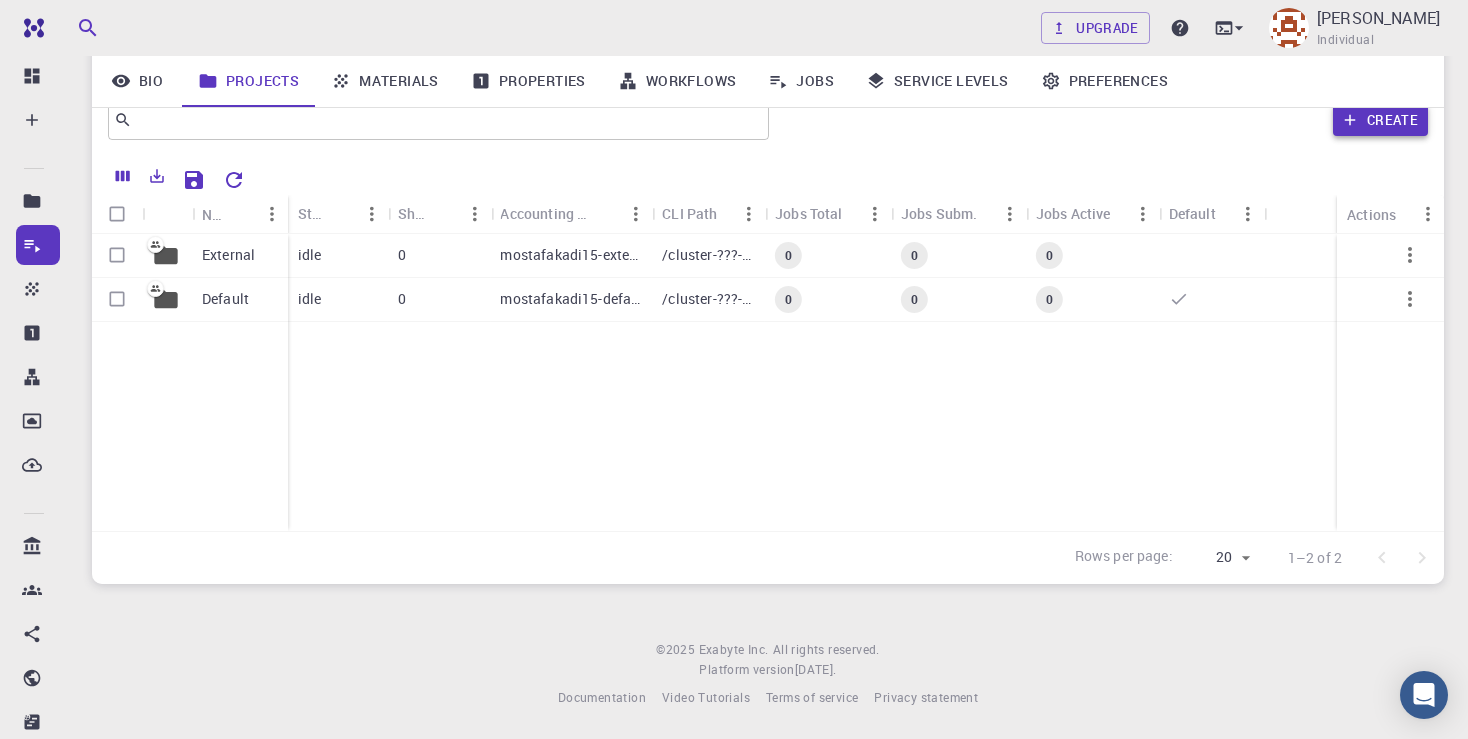 click on "Create" at bounding box center [1380, 120] 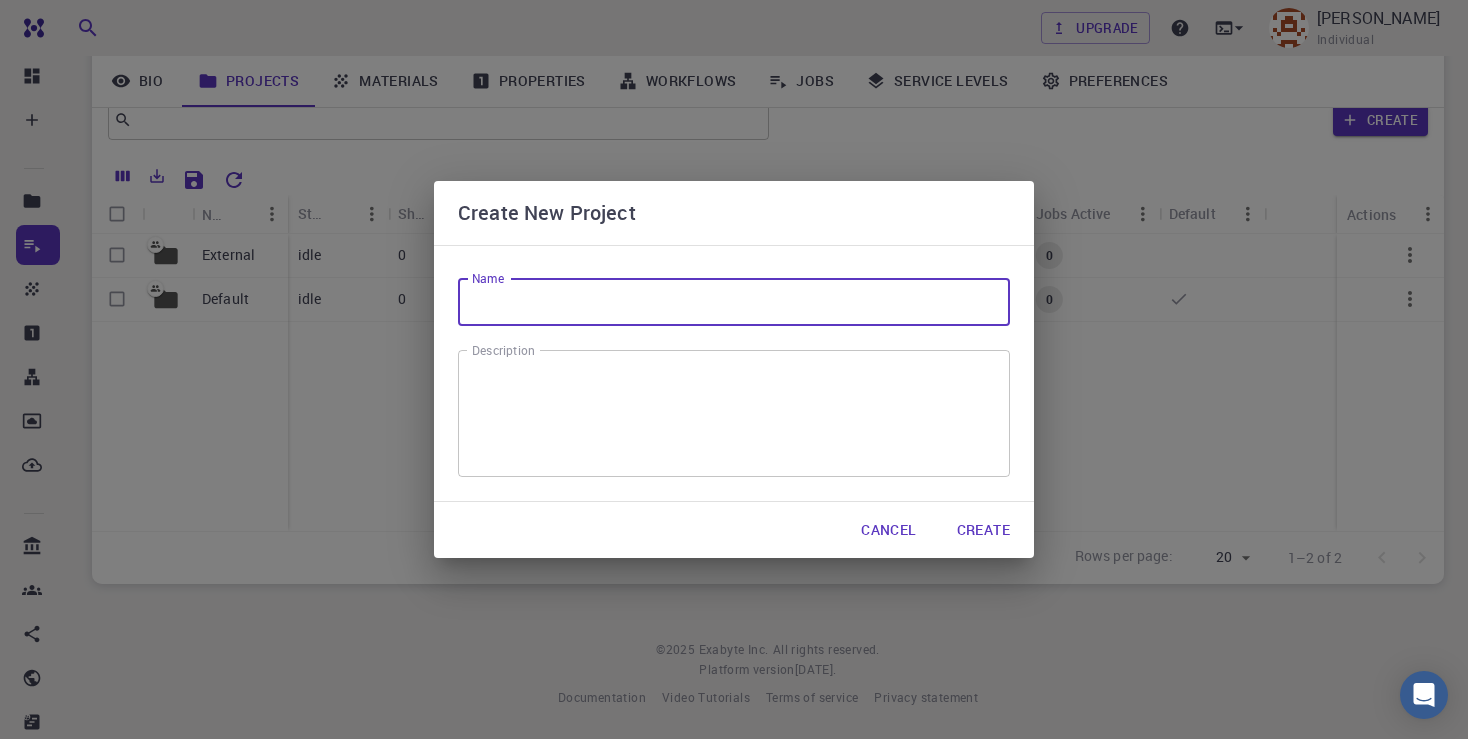 click on "Name" at bounding box center [734, 302] 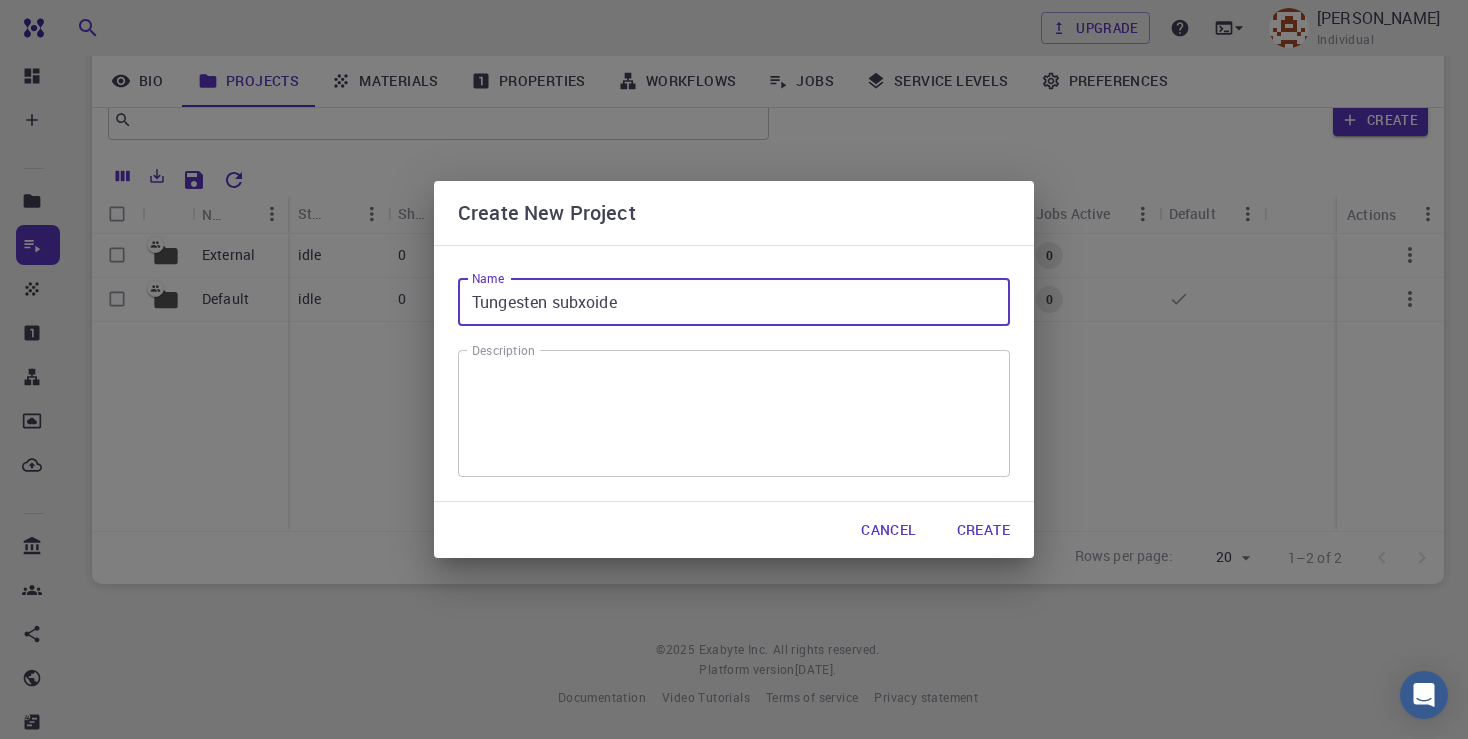 click on "Tungesten subxoide" at bounding box center [734, 302] 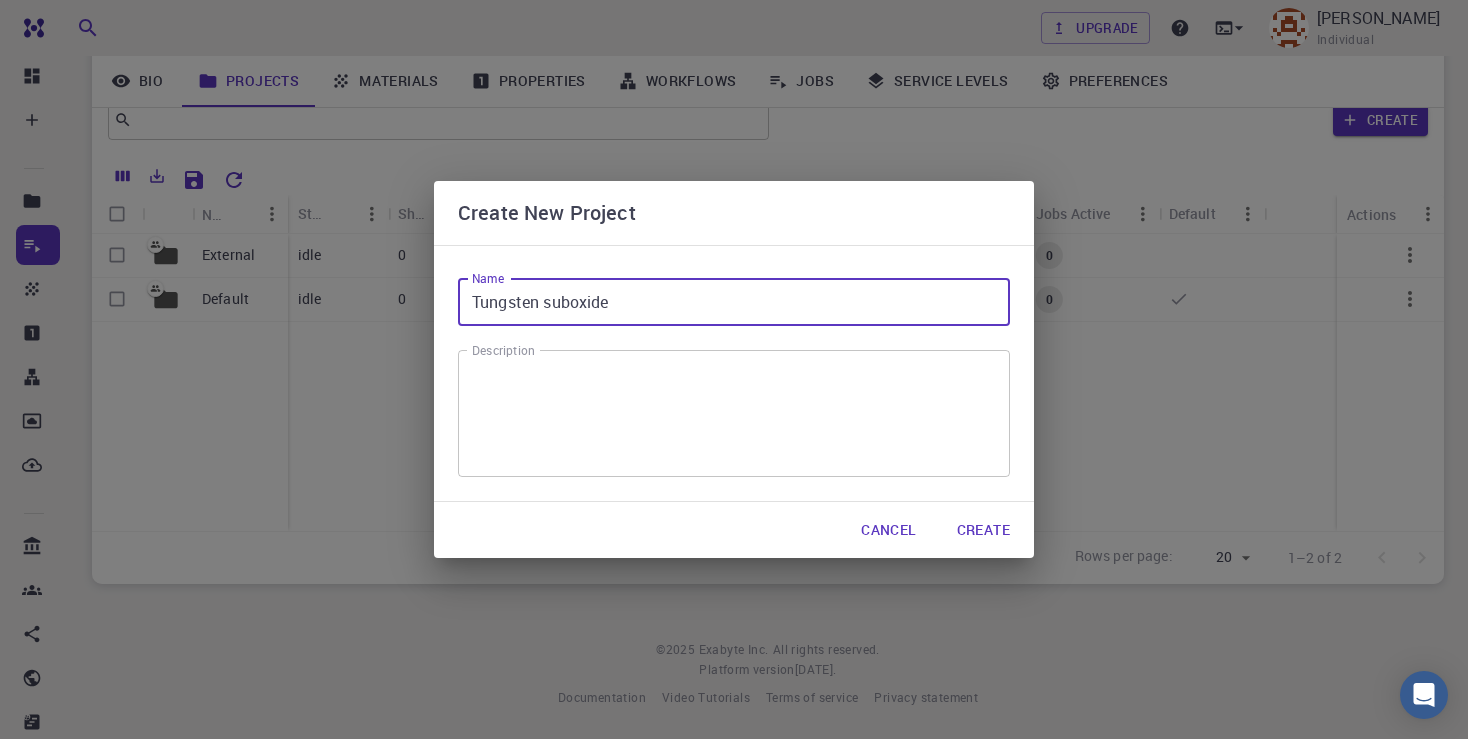 type on "Tungsten suboxide" 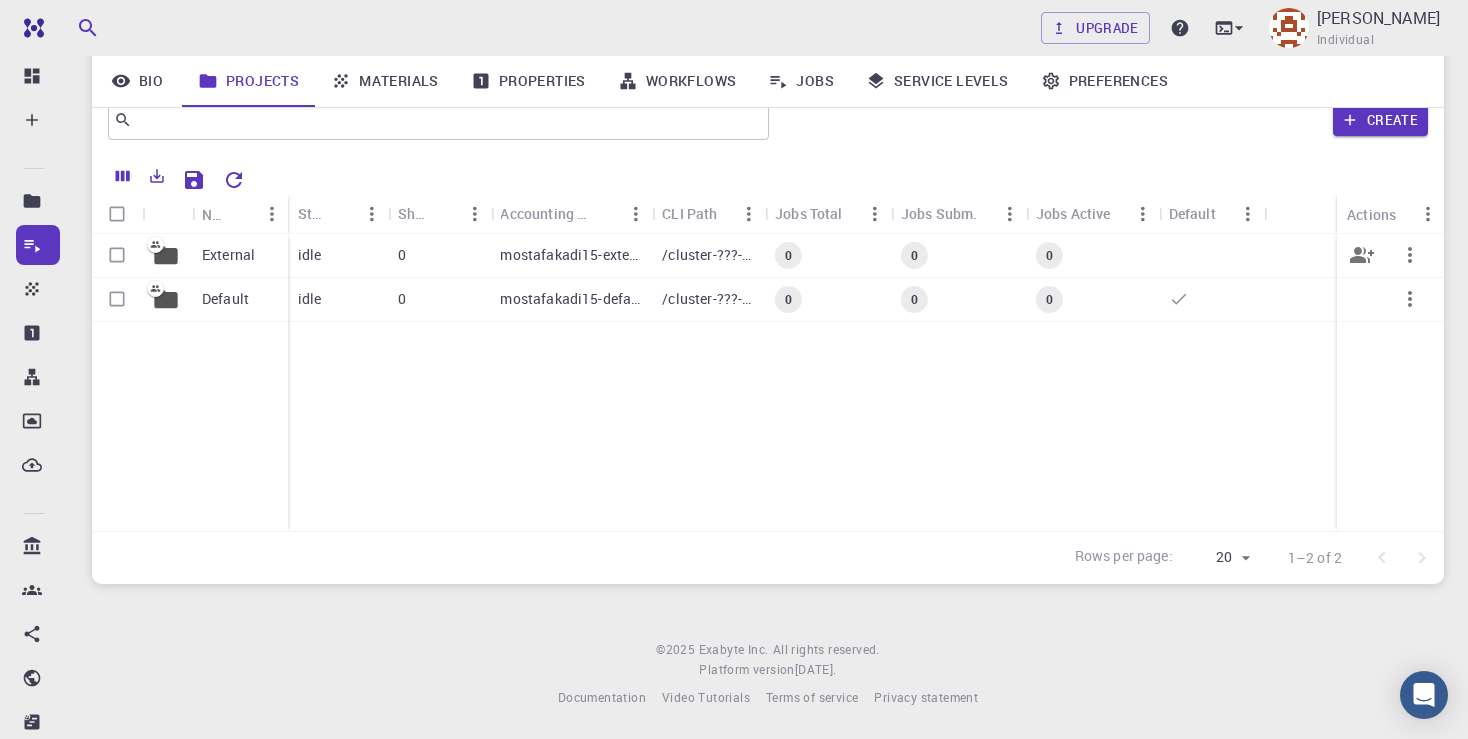 click on "External" at bounding box center (240, 256) 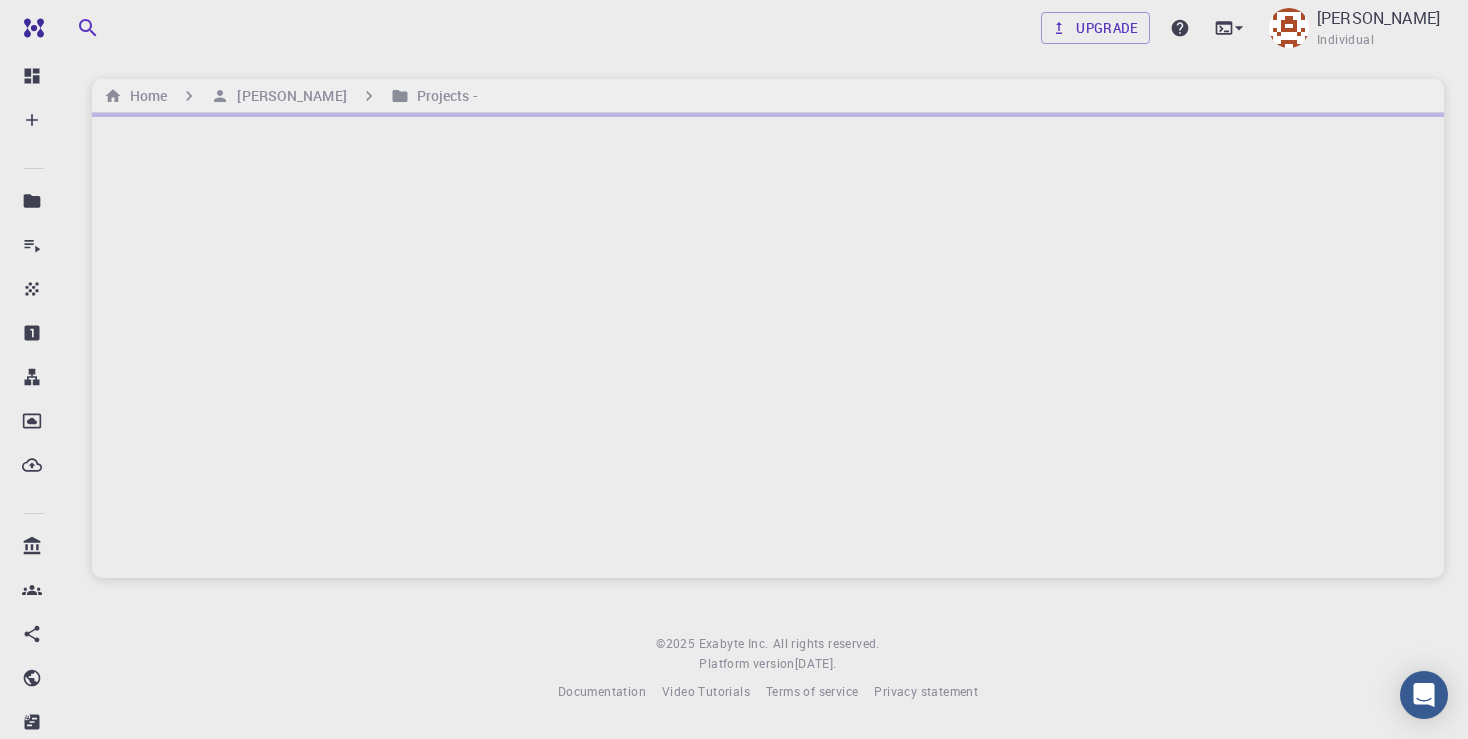 scroll, scrollTop: 0, scrollLeft: 0, axis: both 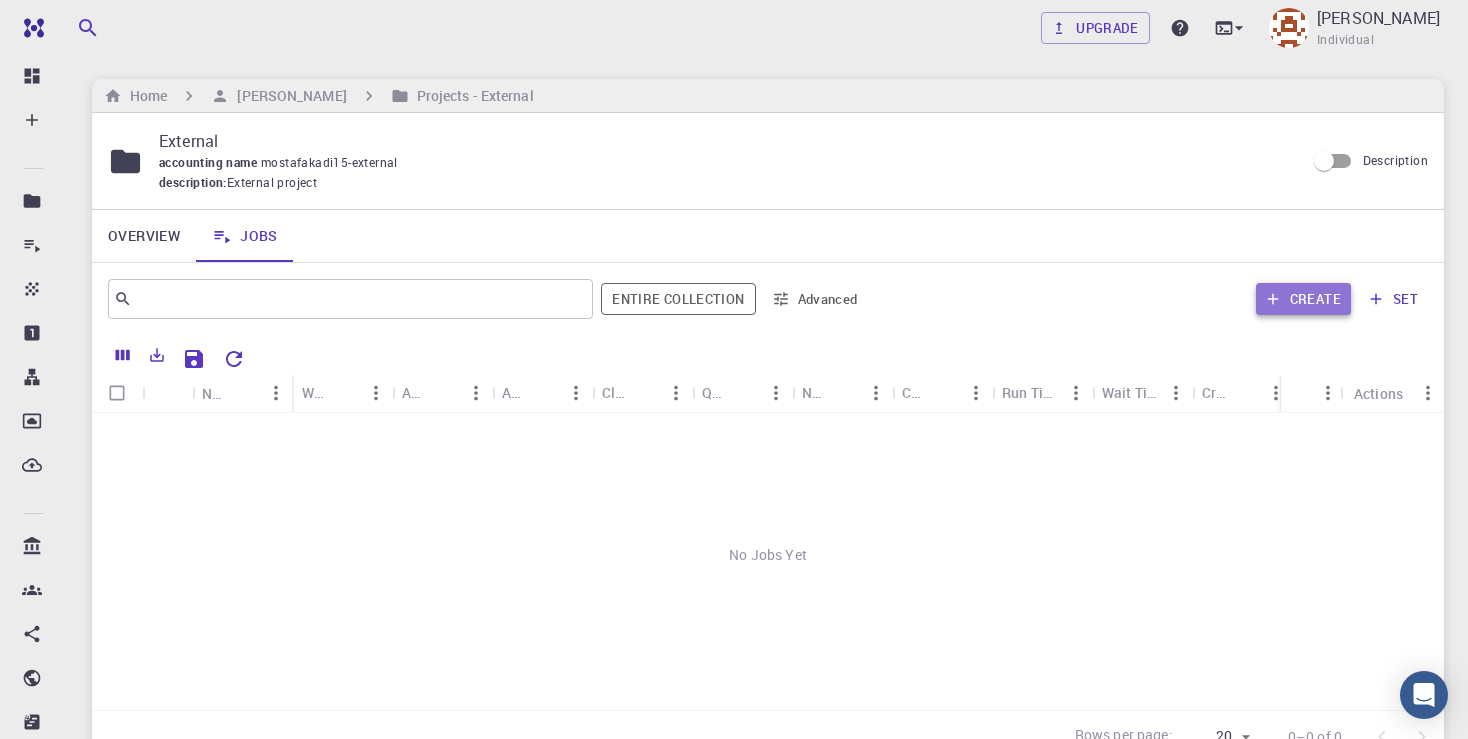 click on "Create" at bounding box center (1303, 299) 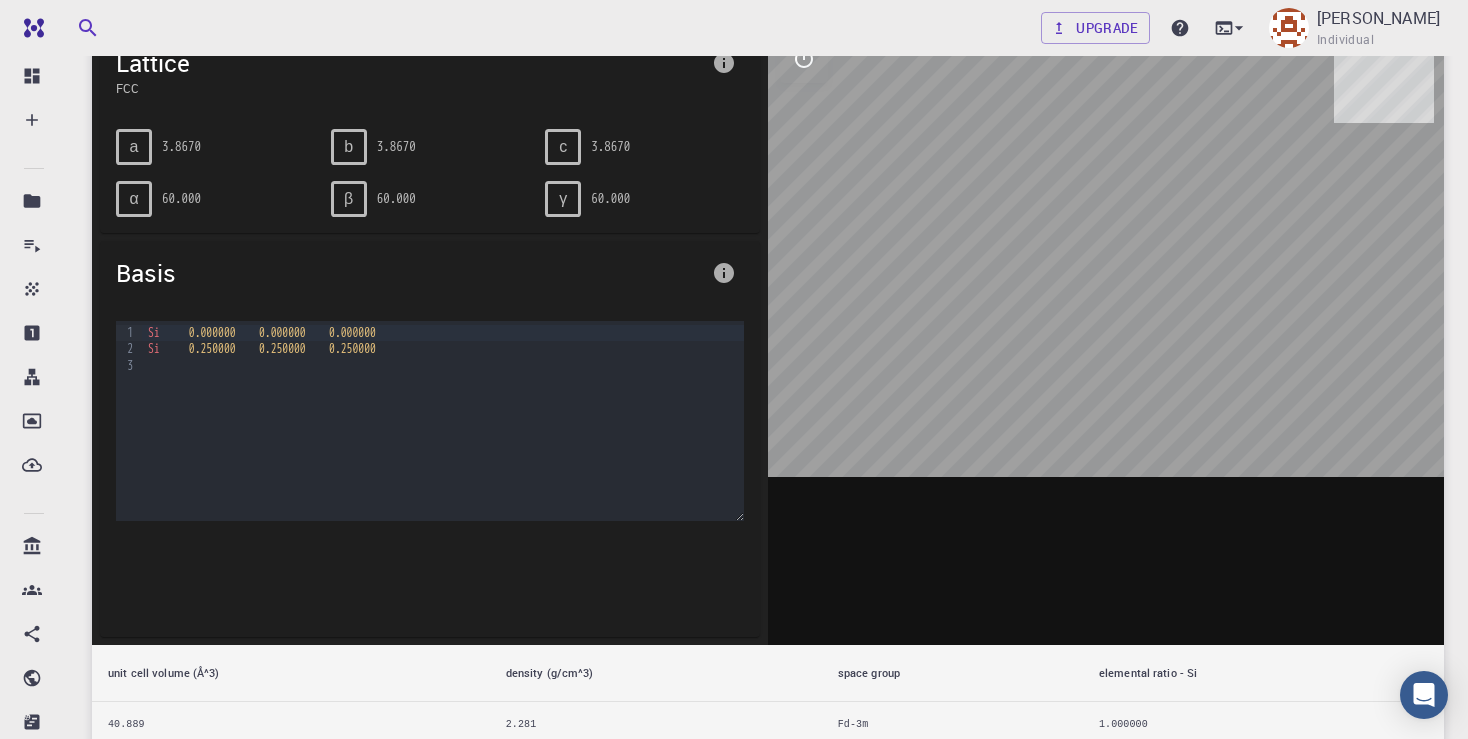 scroll, scrollTop: 538, scrollLeft: 0, axis: vertical 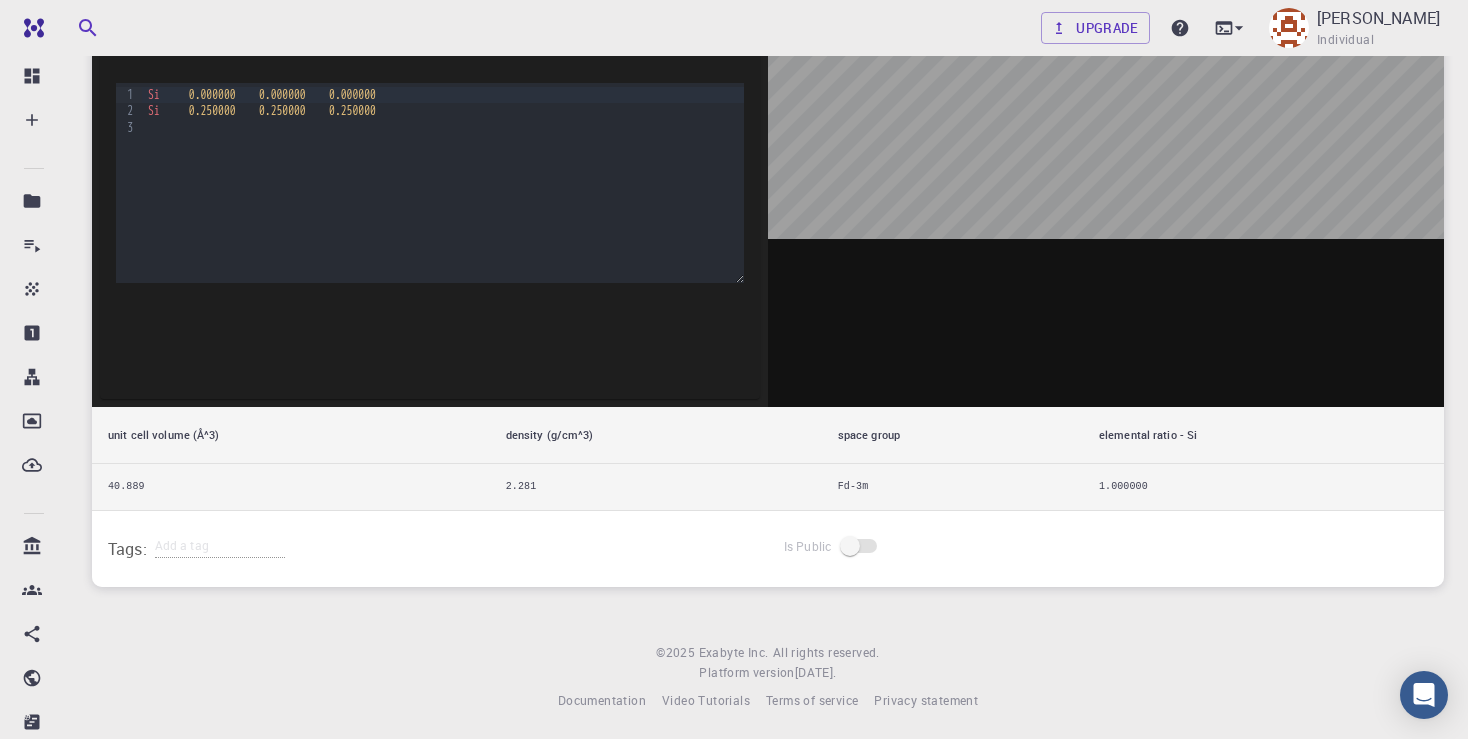 click on "density (g/cm^3)" at bounding box center (656, 435) 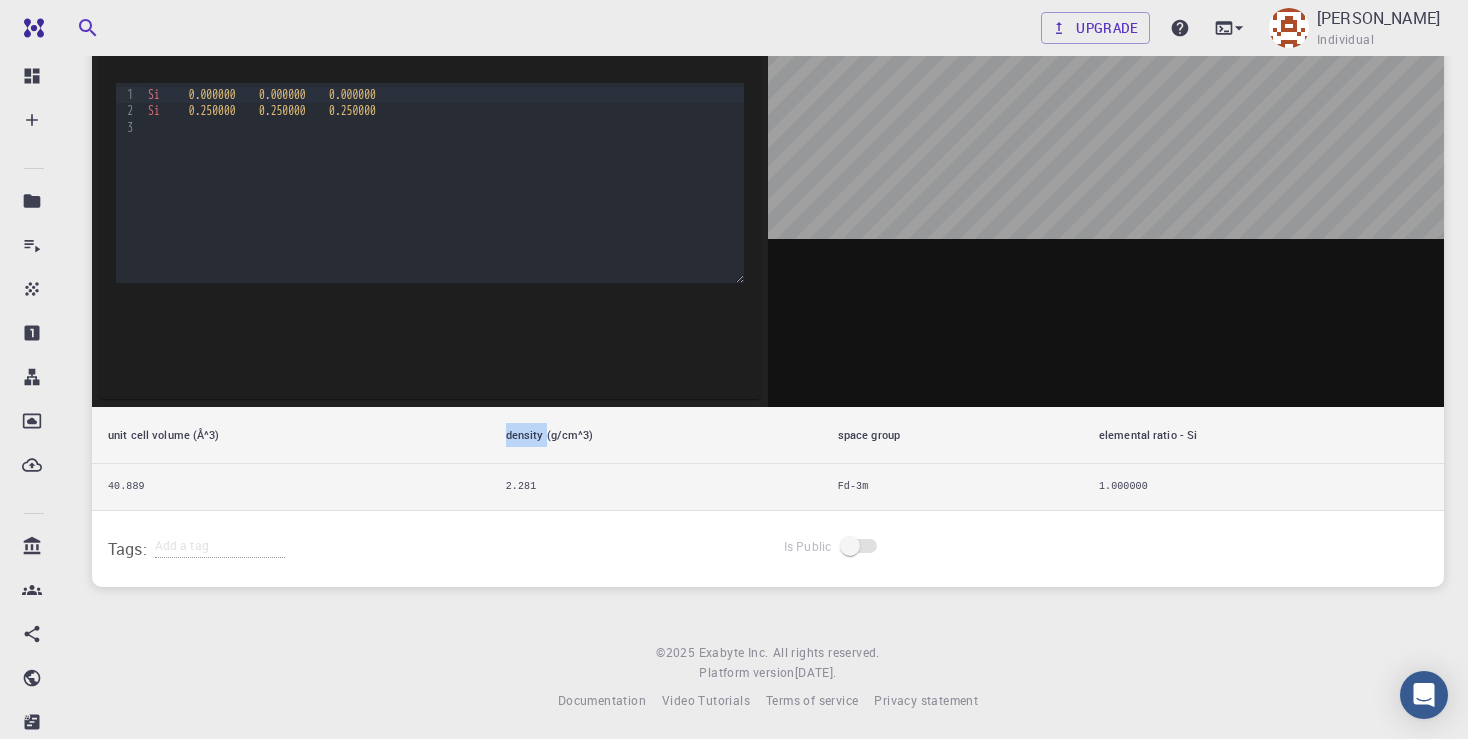 click on "density (g/cm^3)" at bounding box center (656, 435) 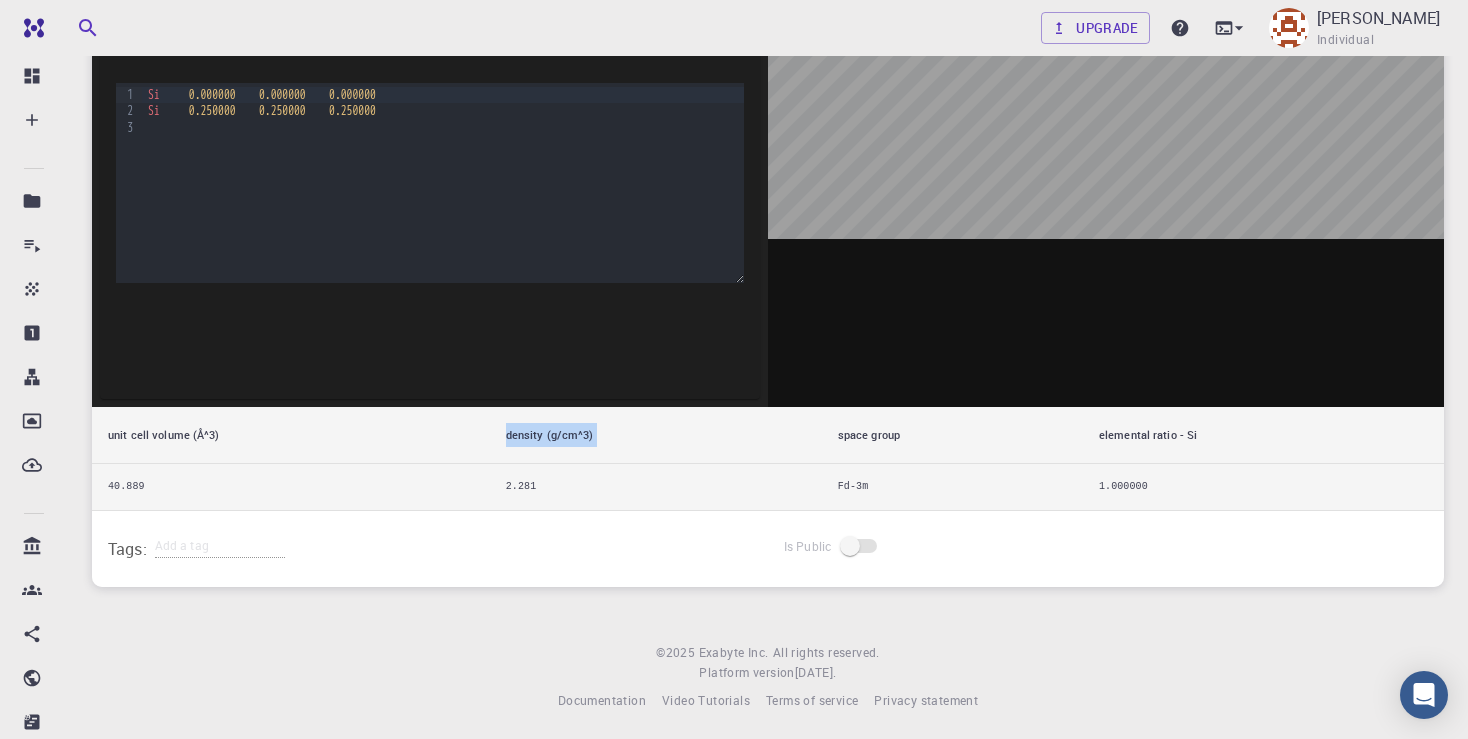 click on "density (g/cm^3)" at bounding box center (656, 435) 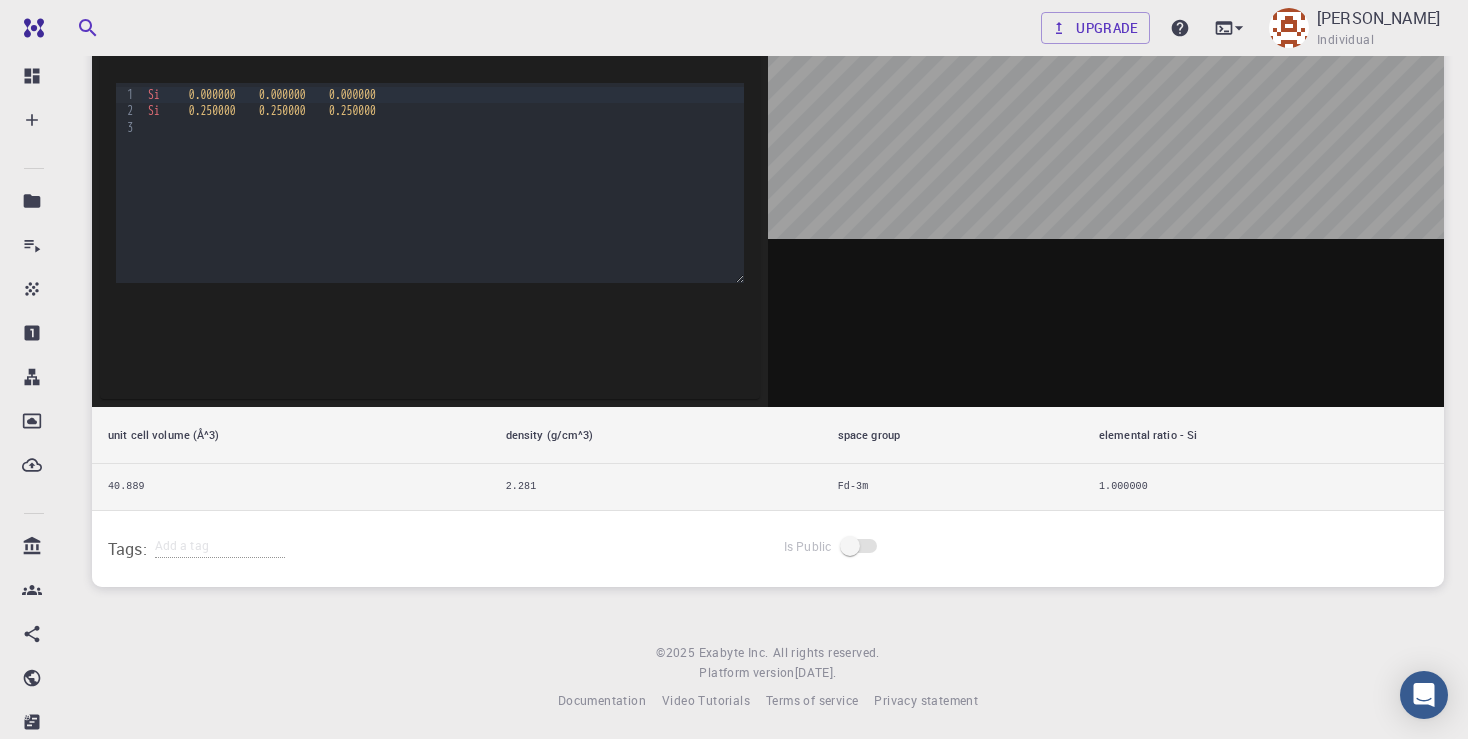 click on "elemental ratio - Si" at bounding box center [1263, 435] 